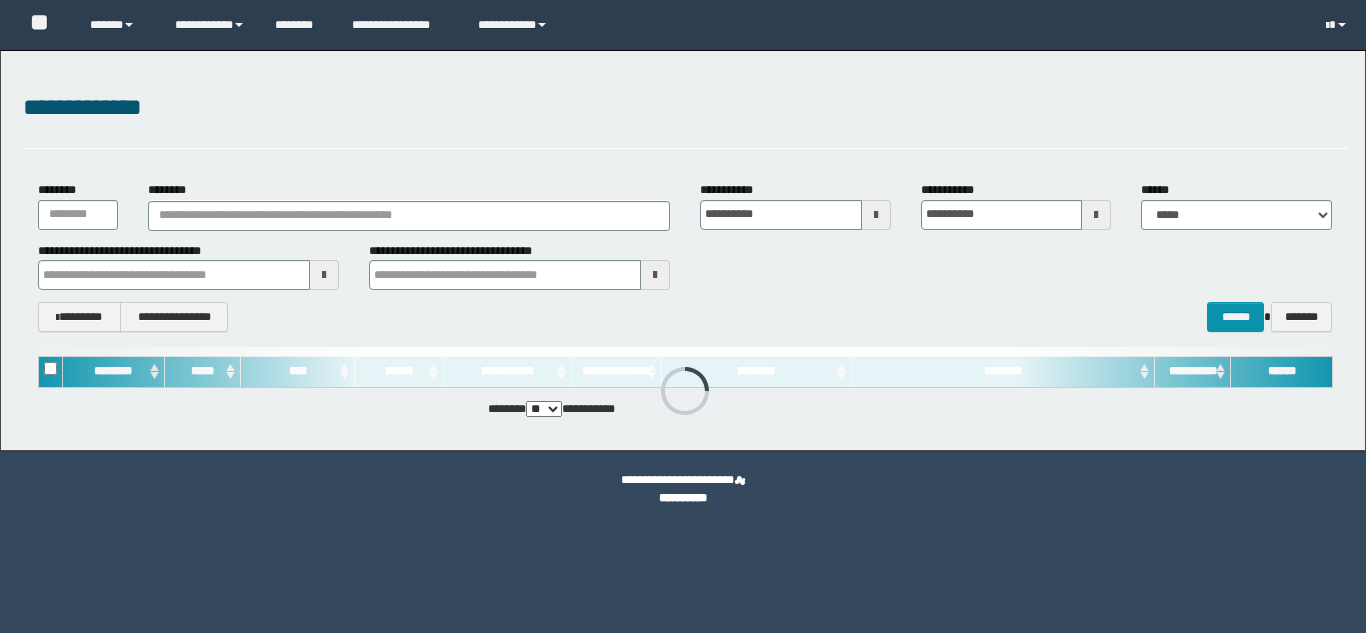 scroll, scrollTop: 0, scrollLeft: 0, axis: both 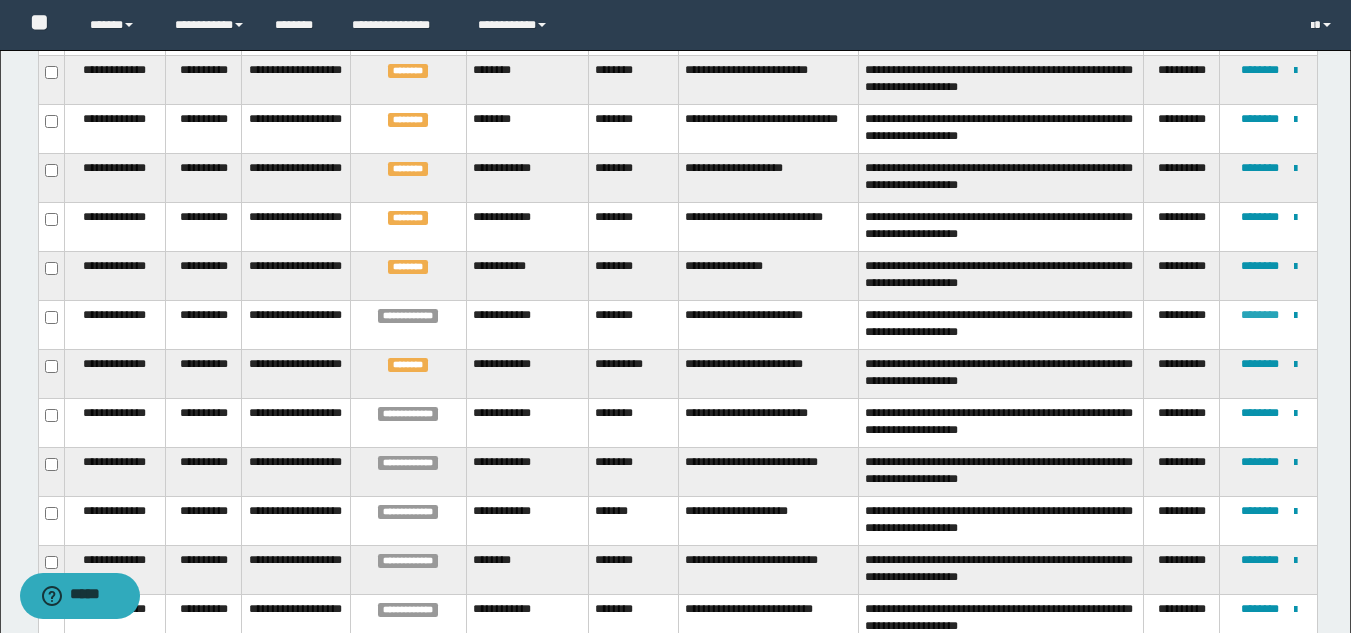 click on "********" at bounding box center (1260, 315) 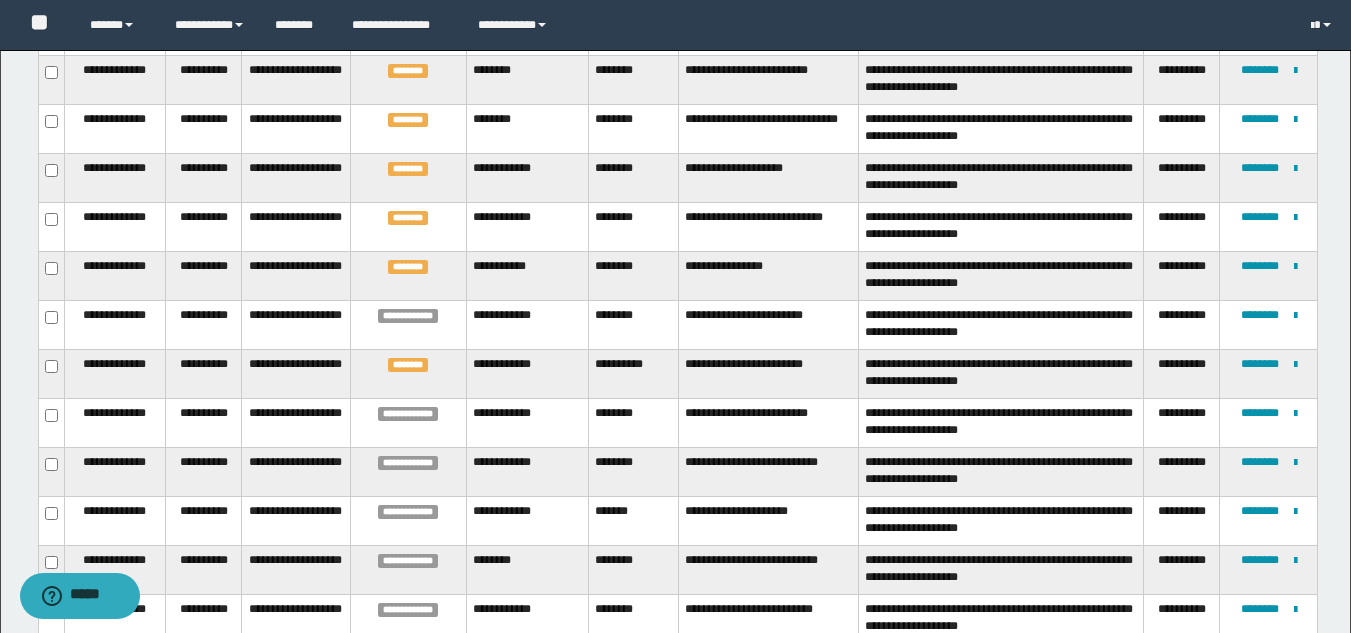scroll, scrollTop: 94, scrollLeft: 0, axis: vertical 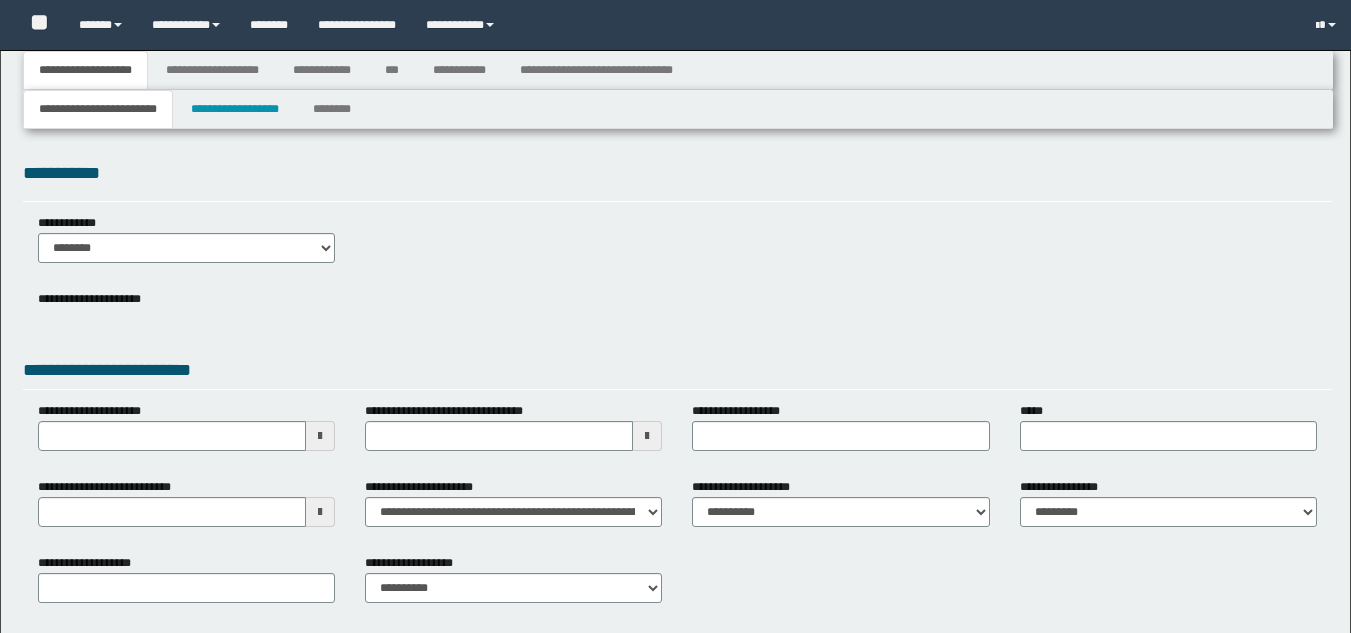 type 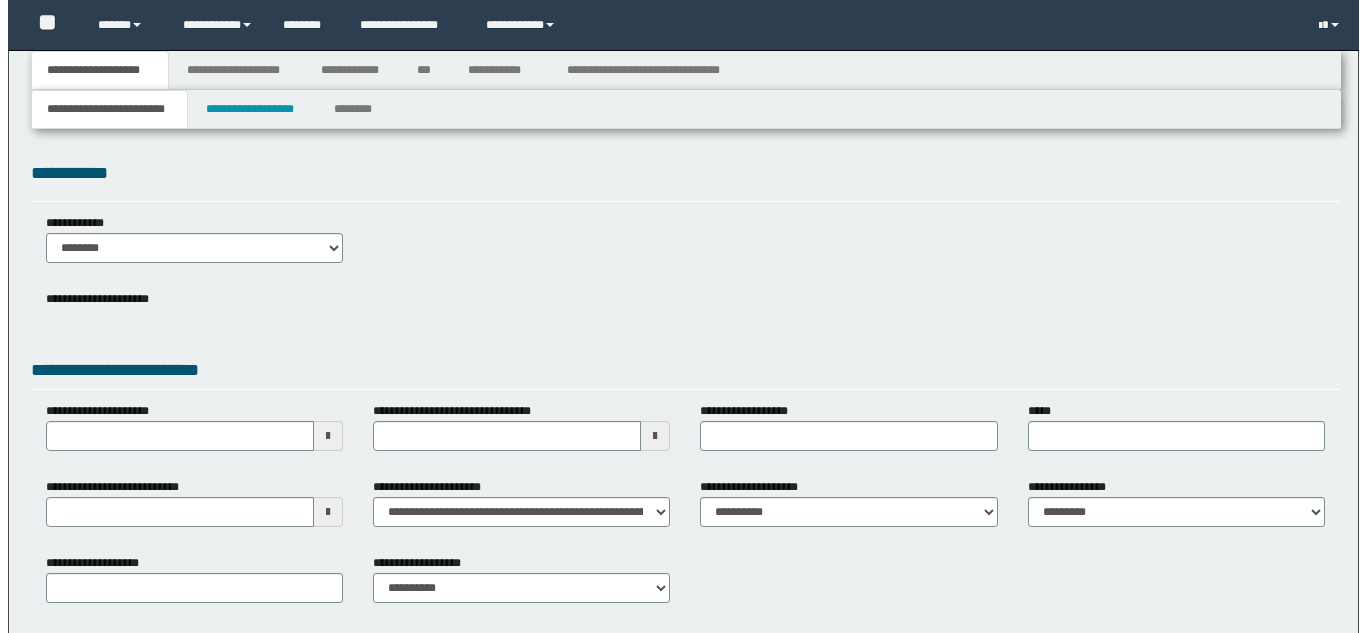 scroll, scrollTop: 0, scrollLeft: 0, axis: both 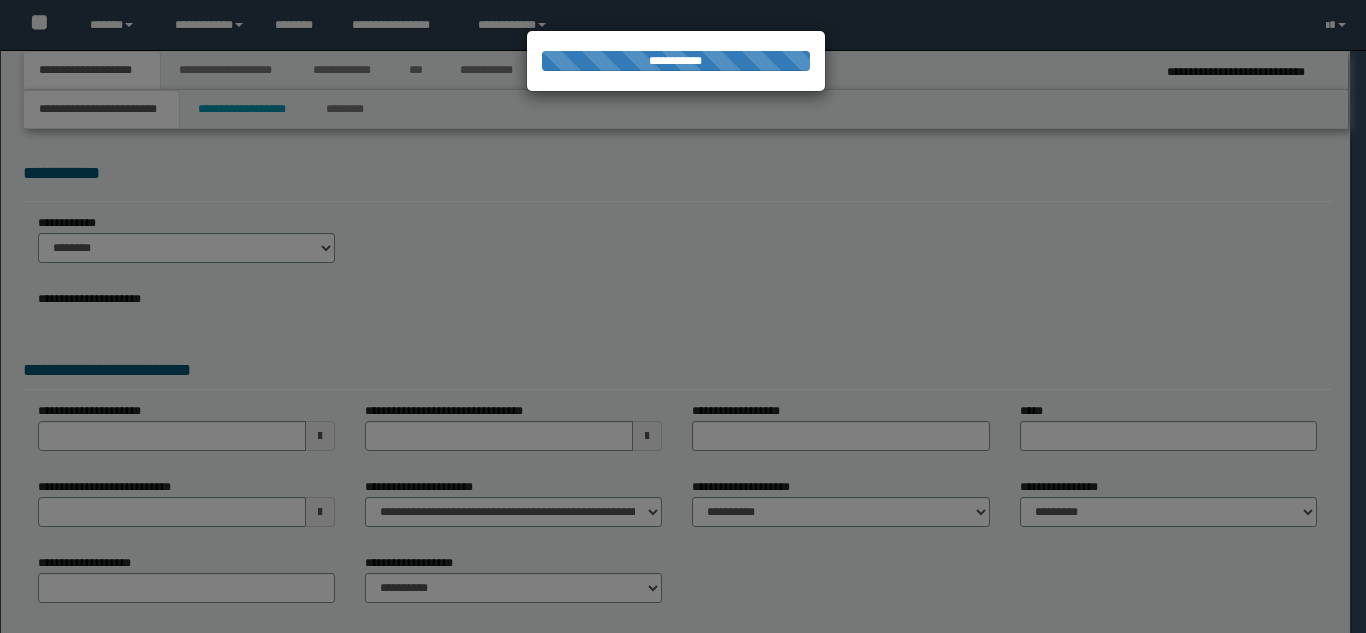type on "**********" 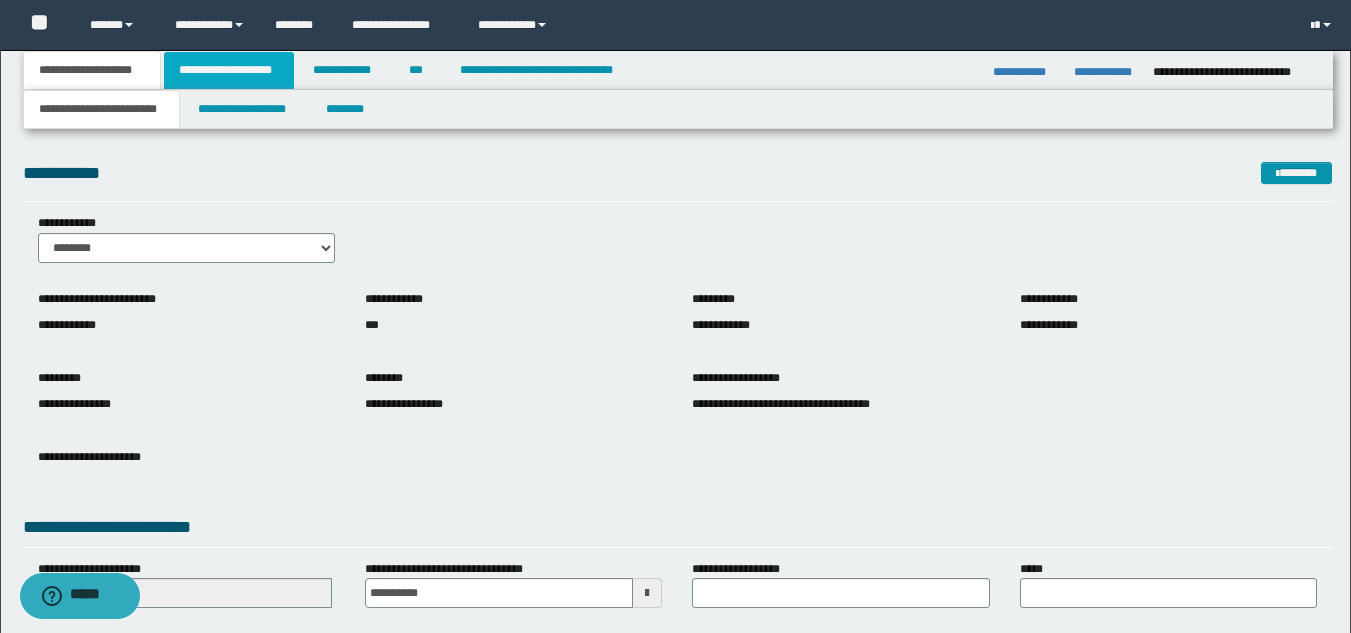 click on "**********" at bounding box center (229, 70) 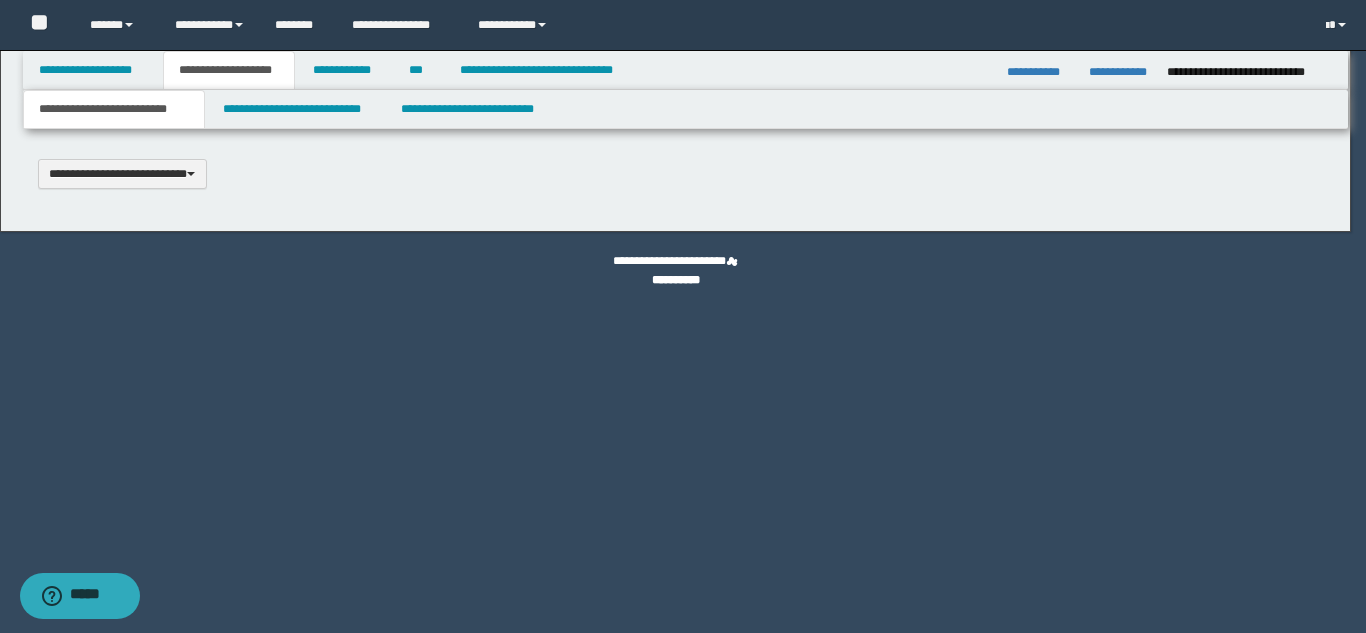 type 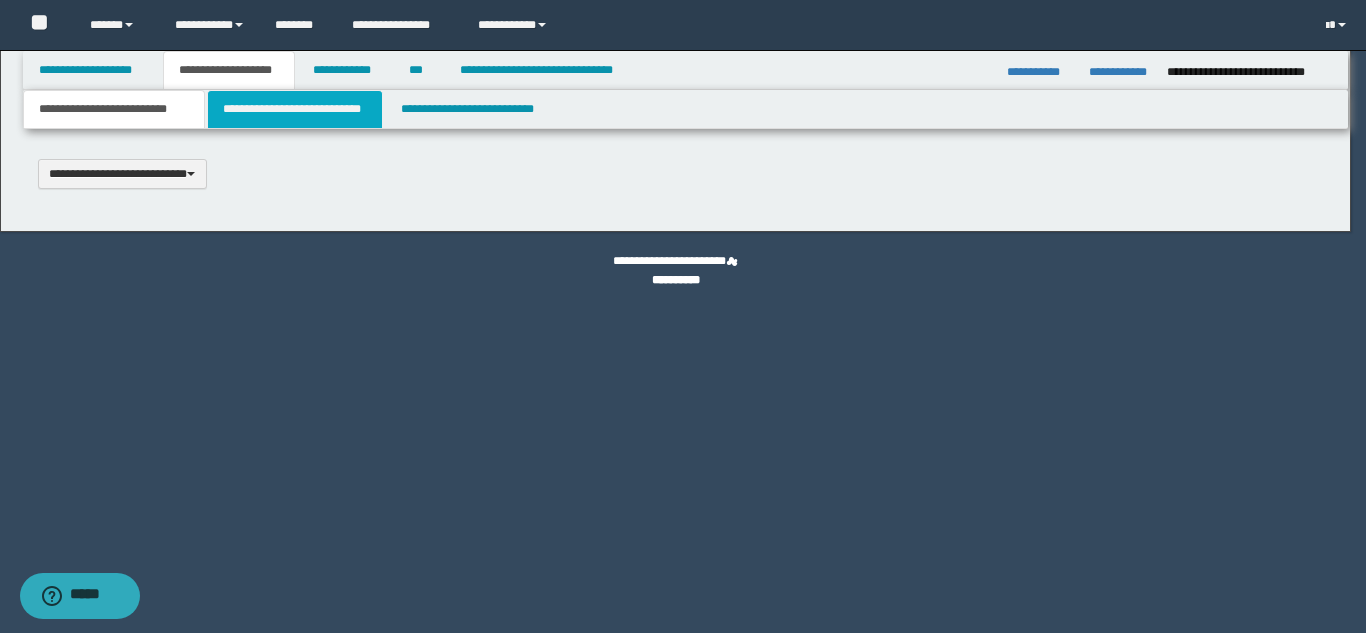 type on "**********" 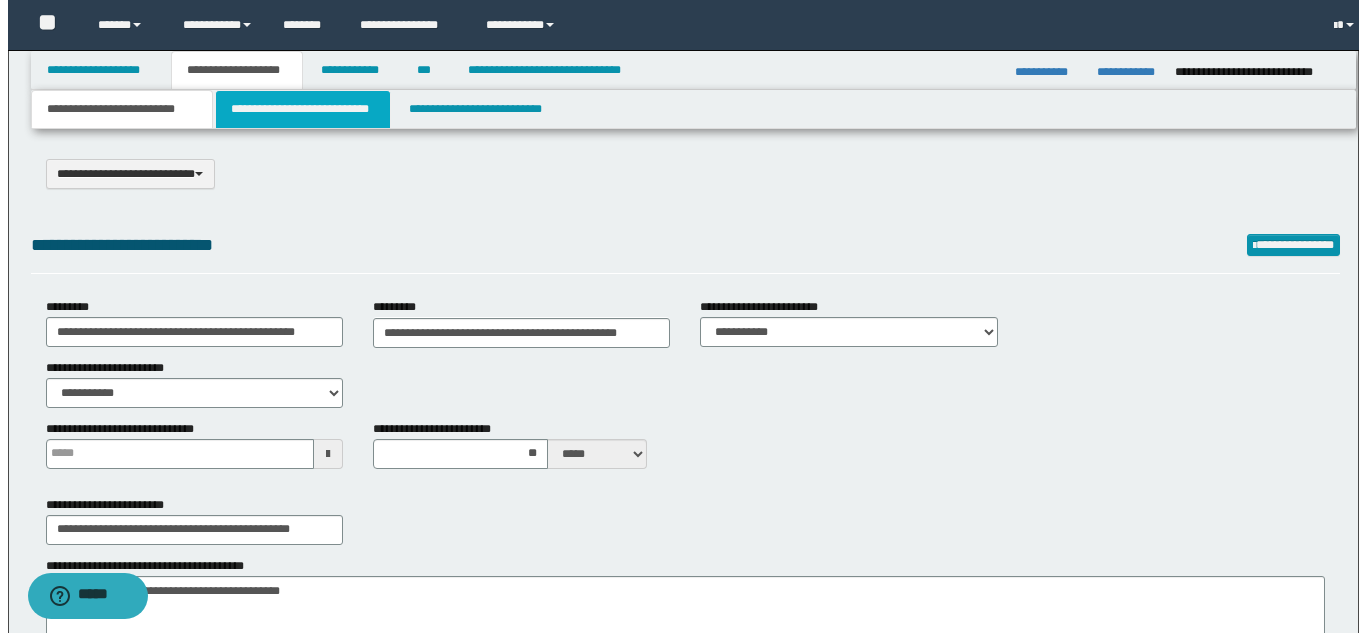 scroll, scrollTop: 0, scrollLeft: 0, axis: both 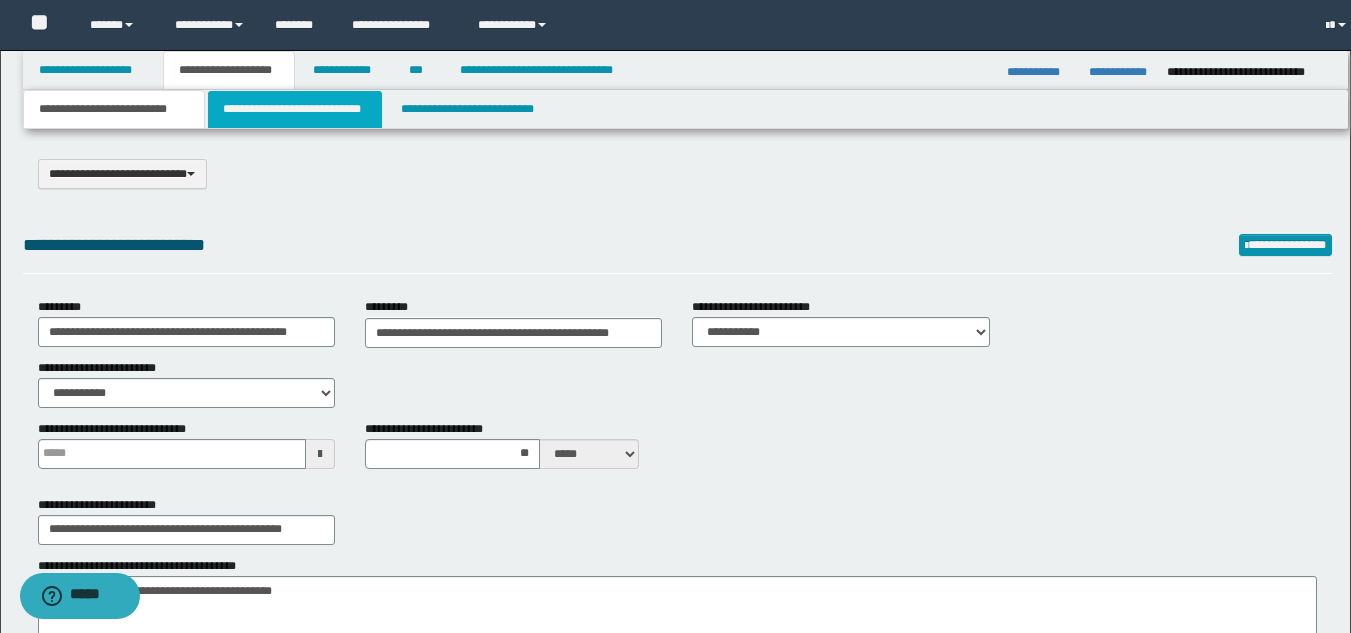click on "**********" at bounding box center (295, 109) 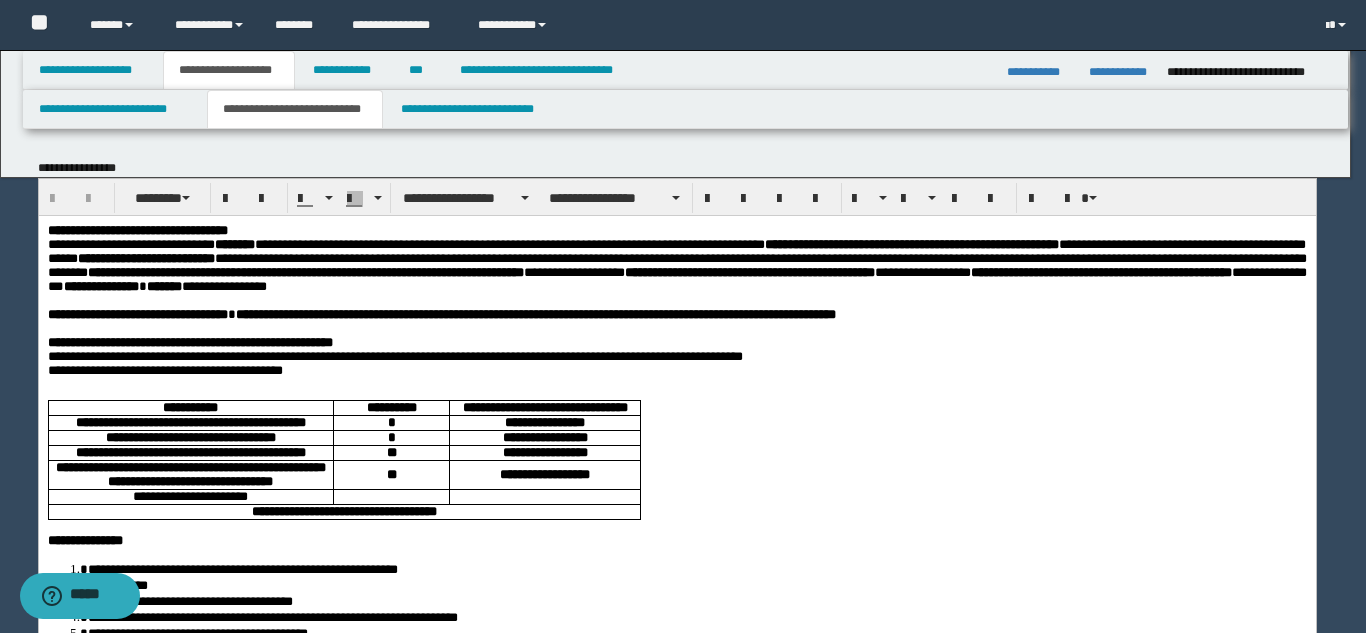 scroll, scrollTop: 0, scrollLeft: 0, axis: both 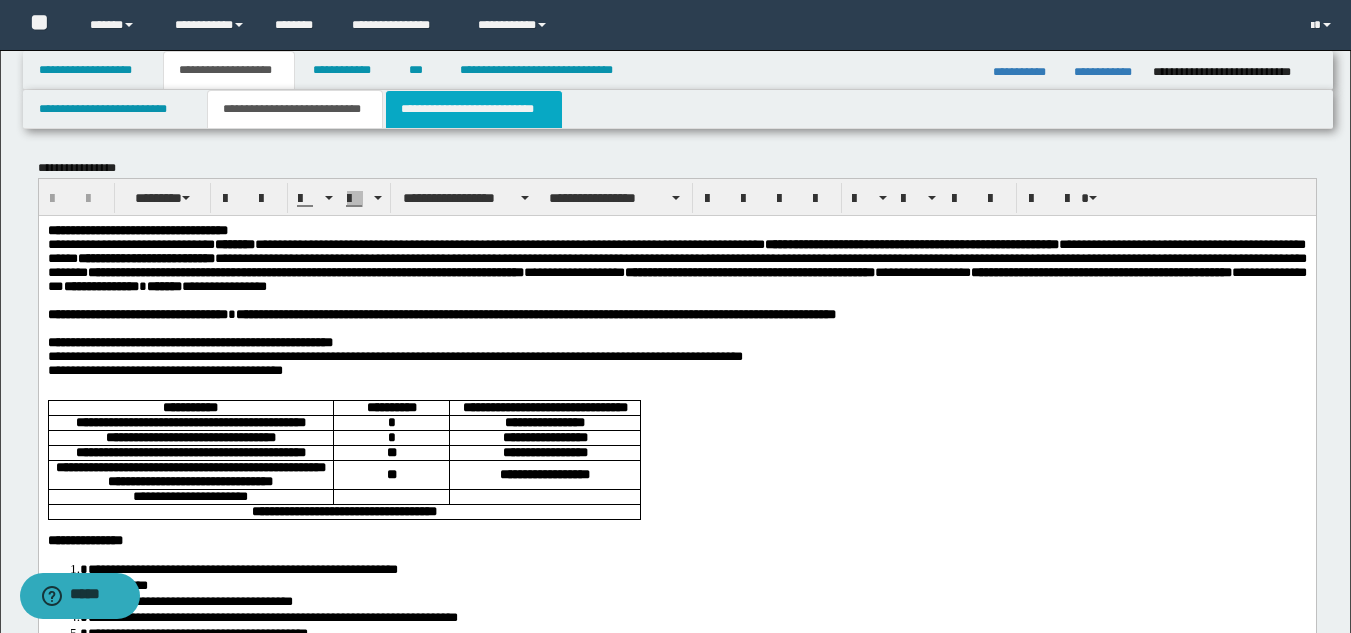 click on "**********" at bounding box center (474, 109) 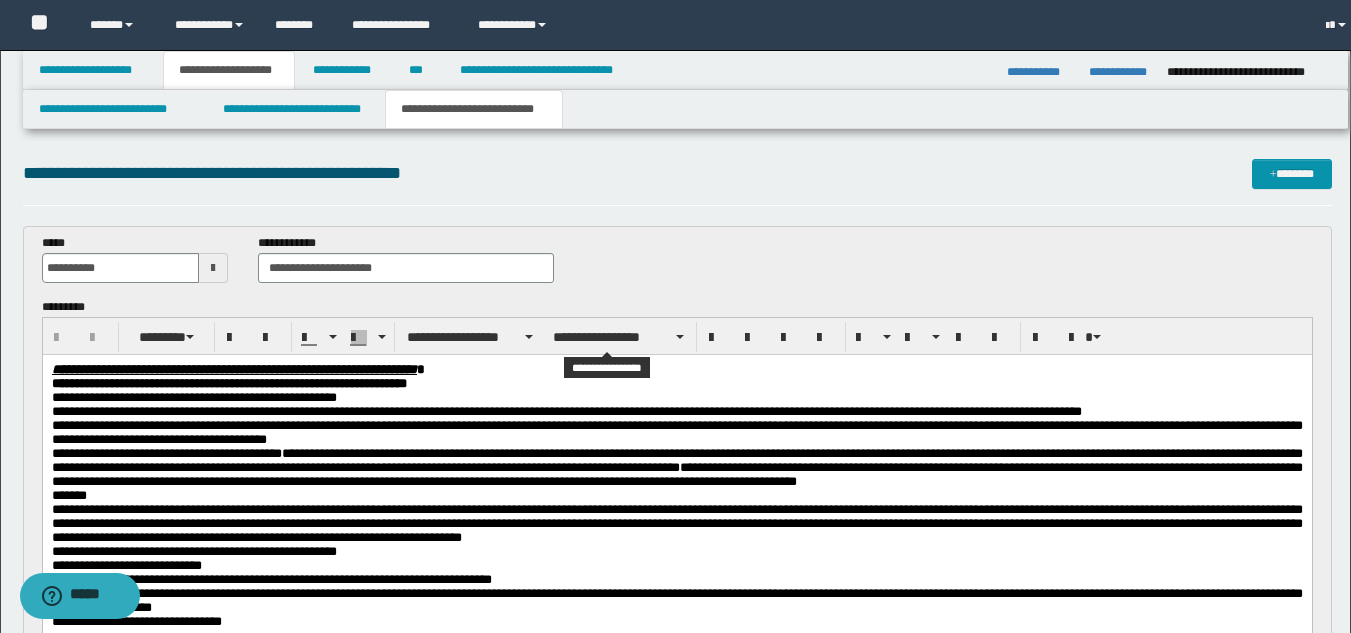 scroll, scrollTop: 0, scrollLeft: 0, axis: both 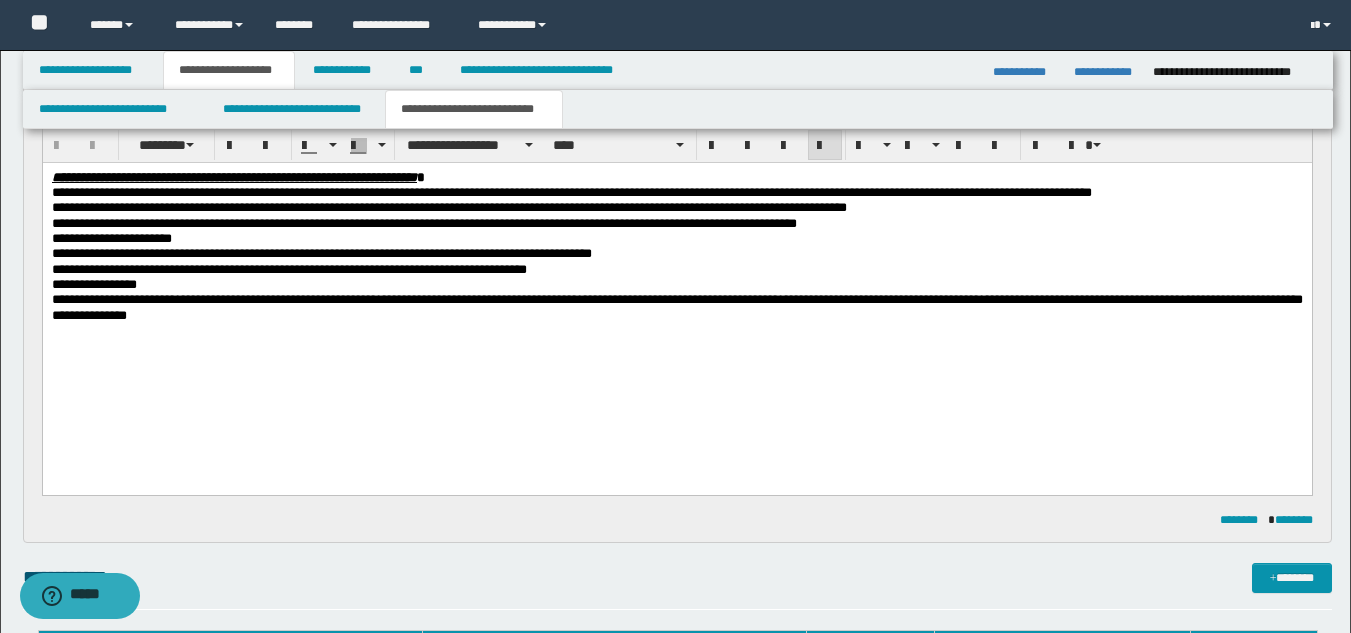 click on "**********" at bounding box center (111, 237) 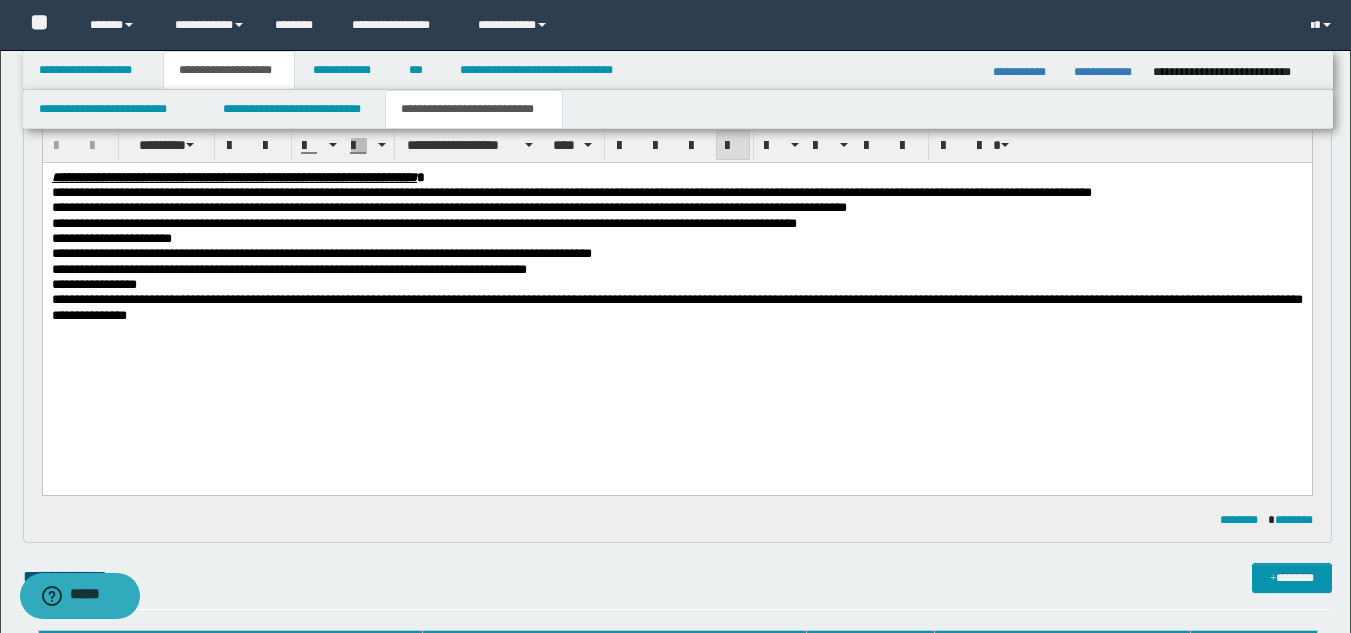 type 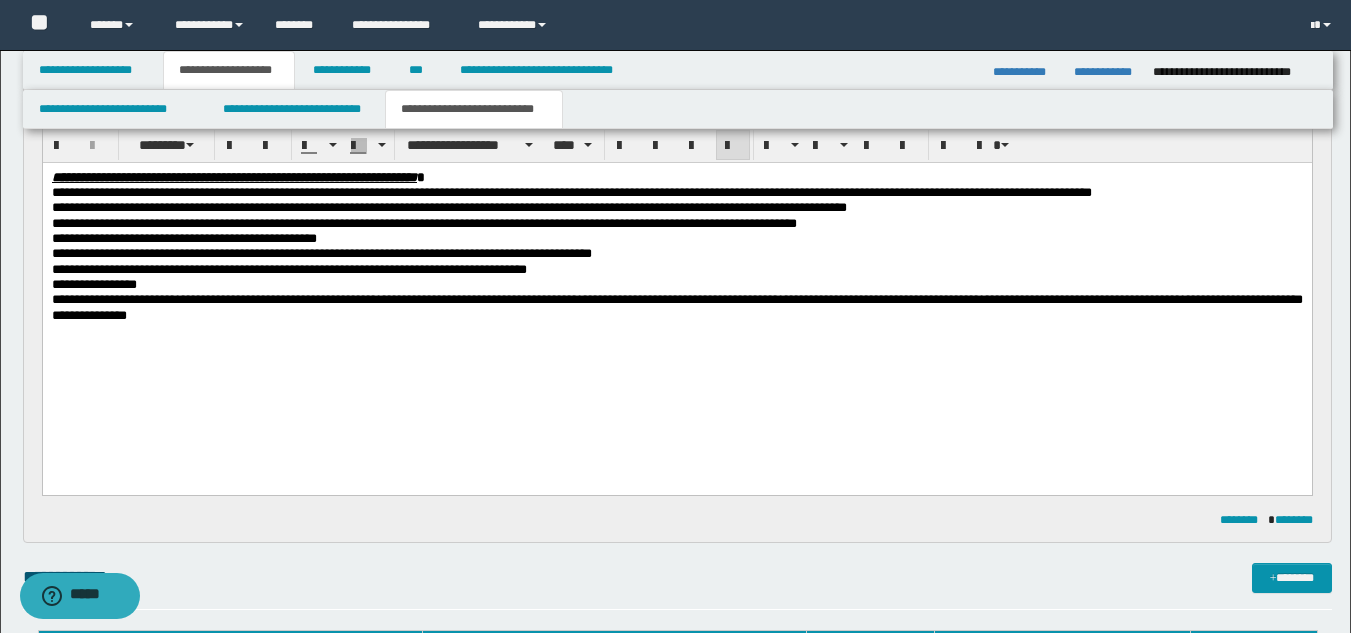 drag, startPoint x: 54, startPoint y: 319, endPoint x: 54, endPoint y: 335, distance: 16 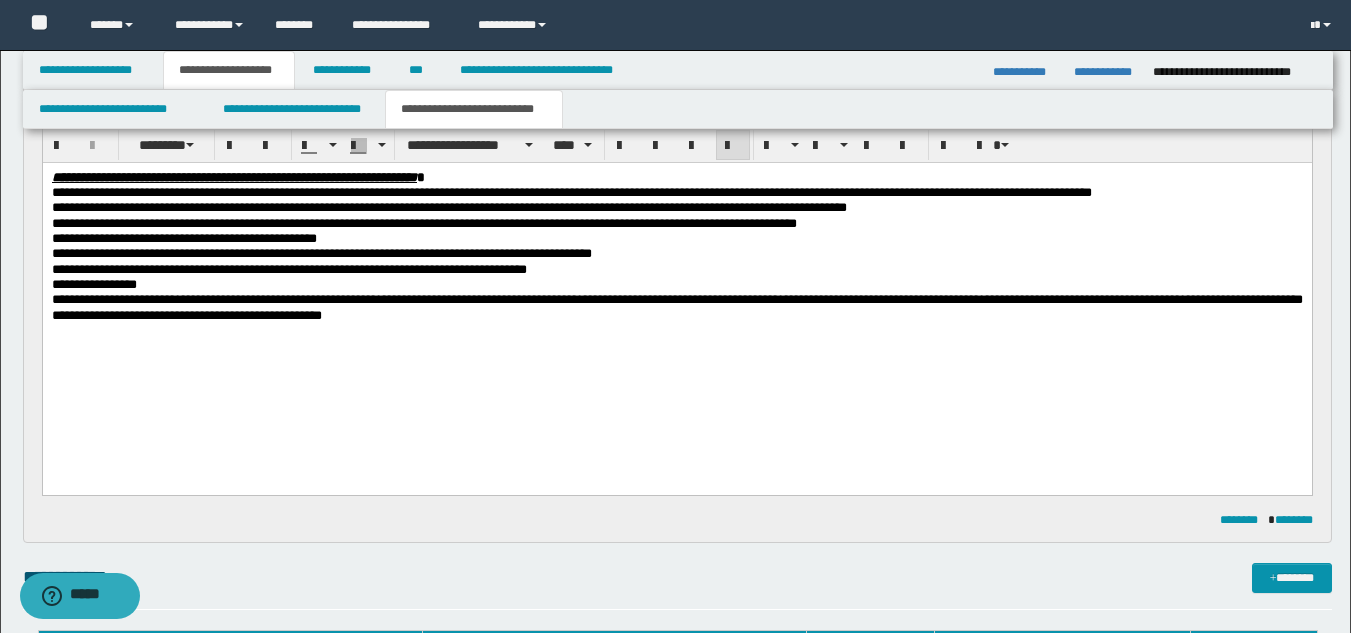 click on "**********" at bounding box center (676, 306) 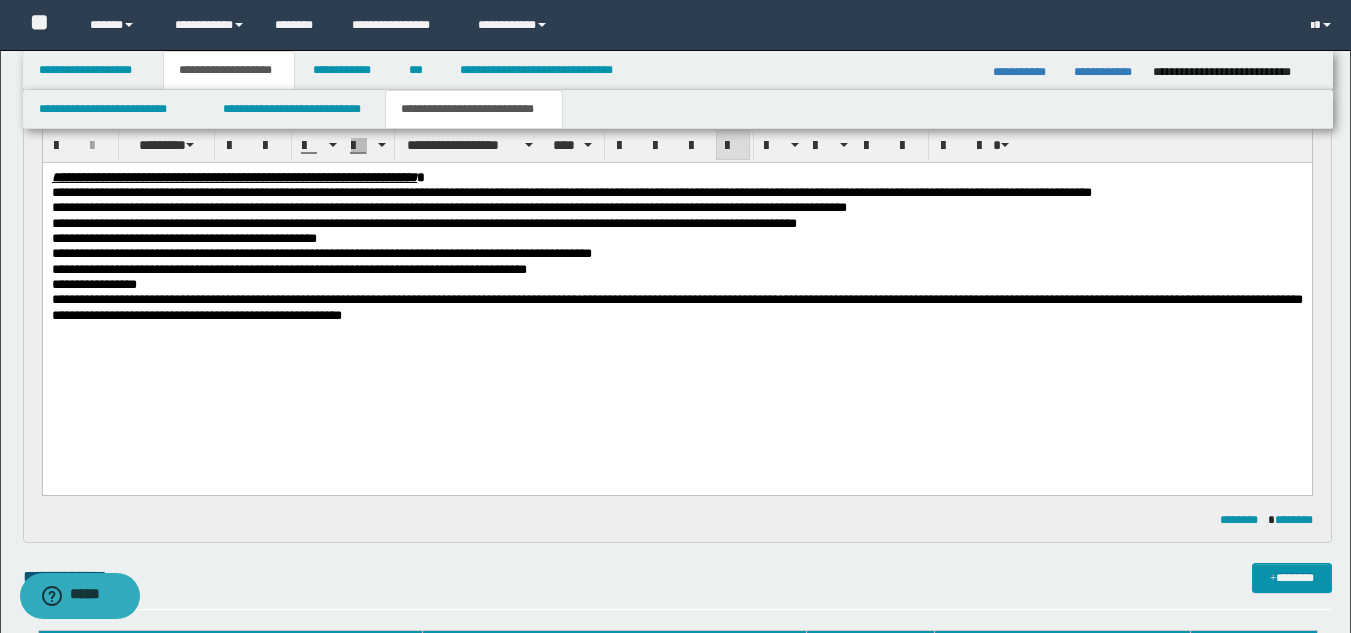 click on "**********" at bounding box center [423, 222] 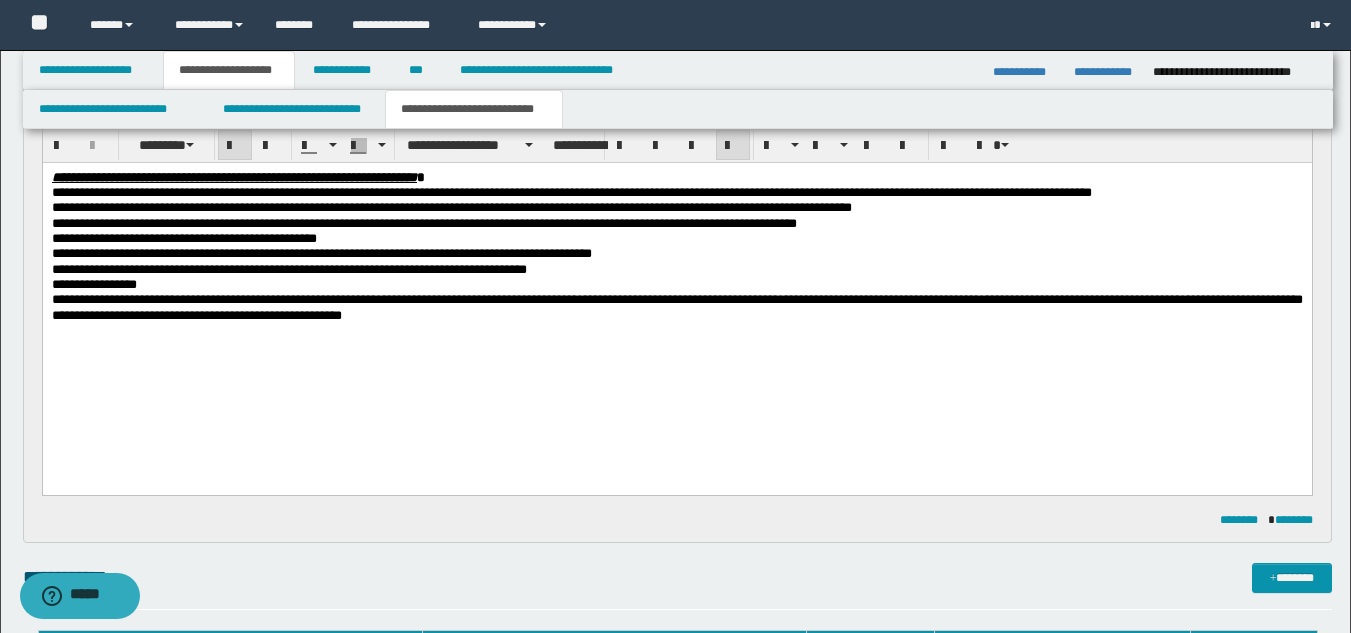 click at bounding box center (676, 329) 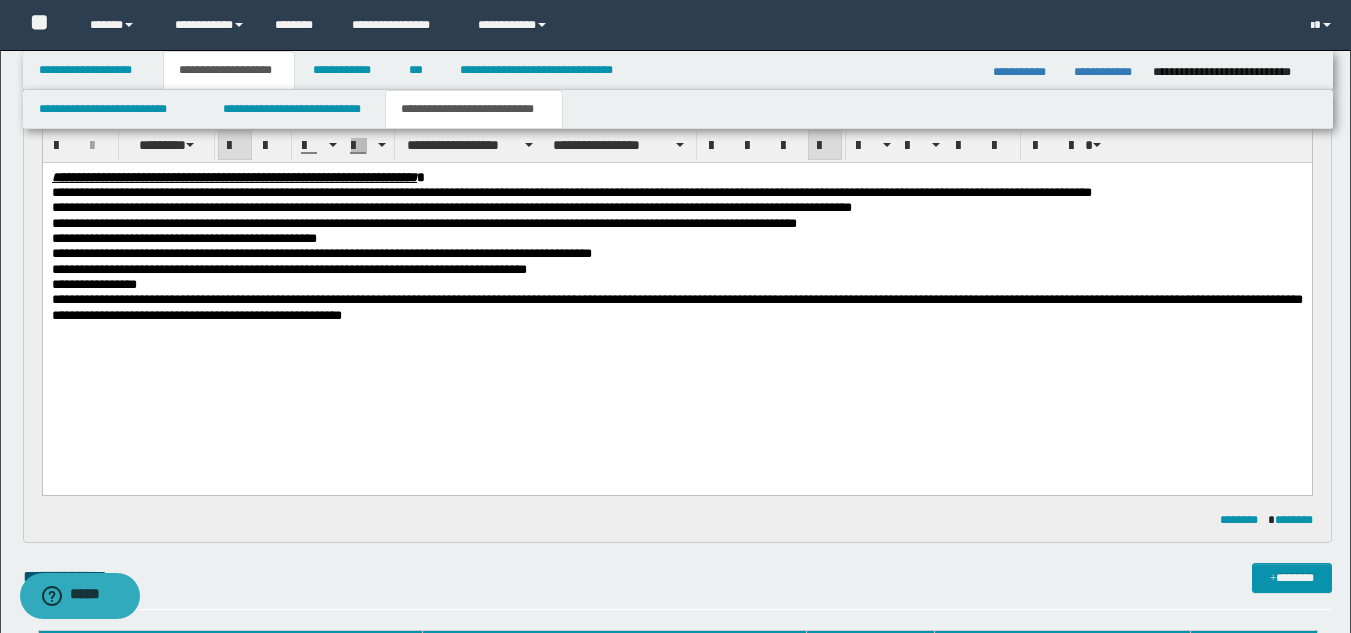 click on "**********" at bounding box center [676, 306] 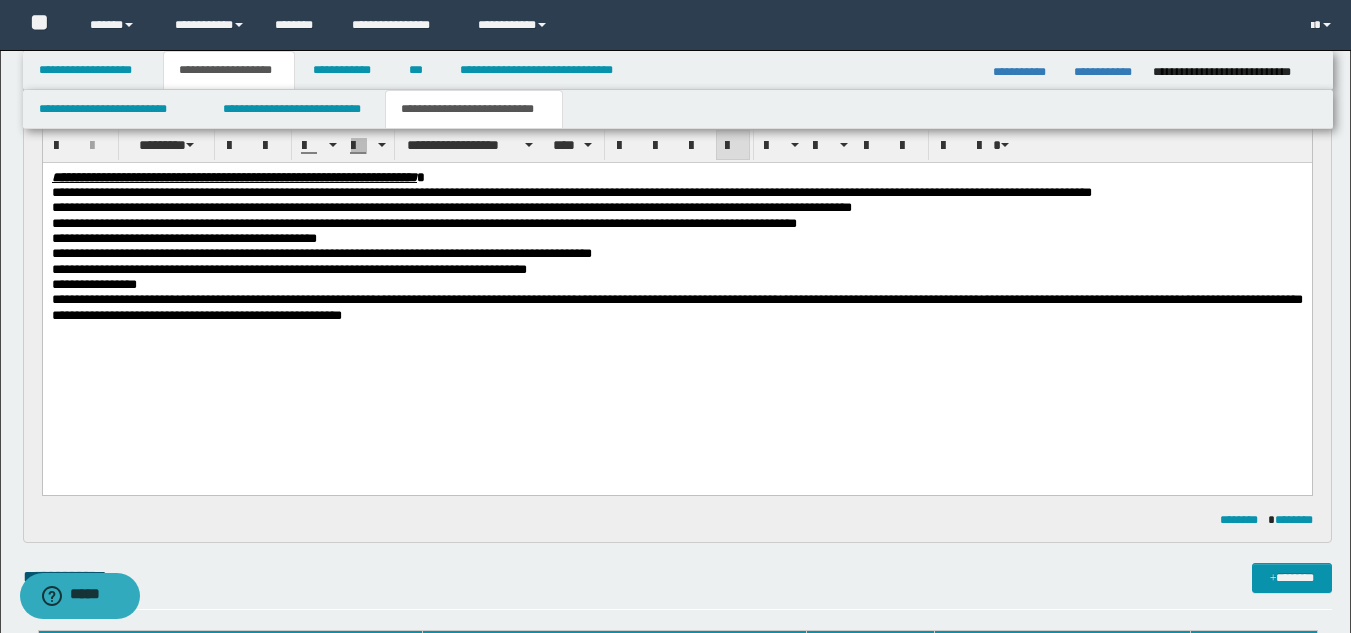 click on "**********" at bounding box center [676, 306] 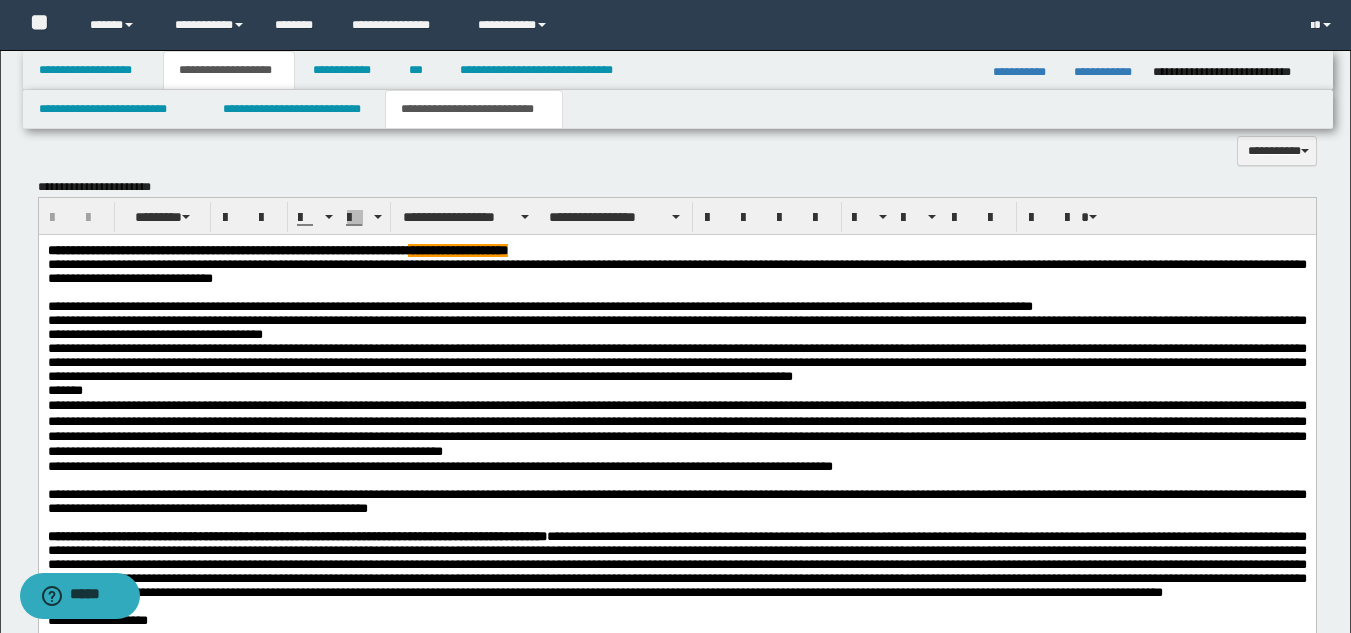 scroll, scrollTop: 1585, scrollLeft: 0, axis: vertical 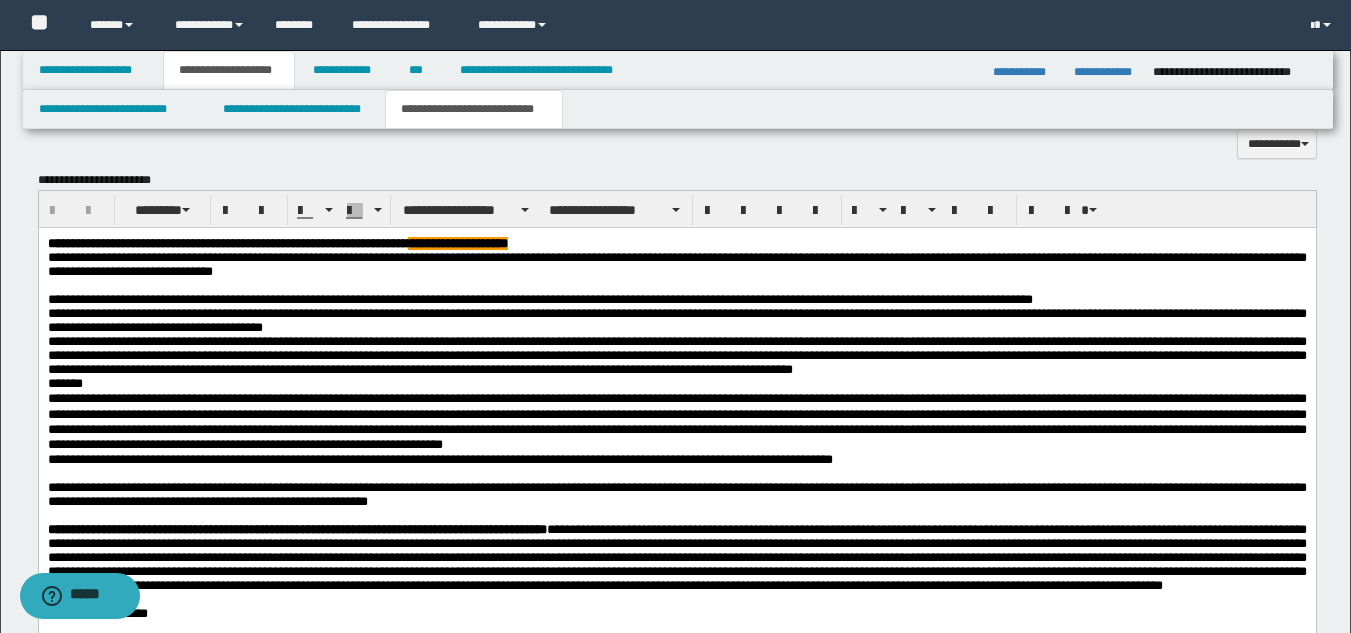 click on "**********" at bounding box center [676, 321] 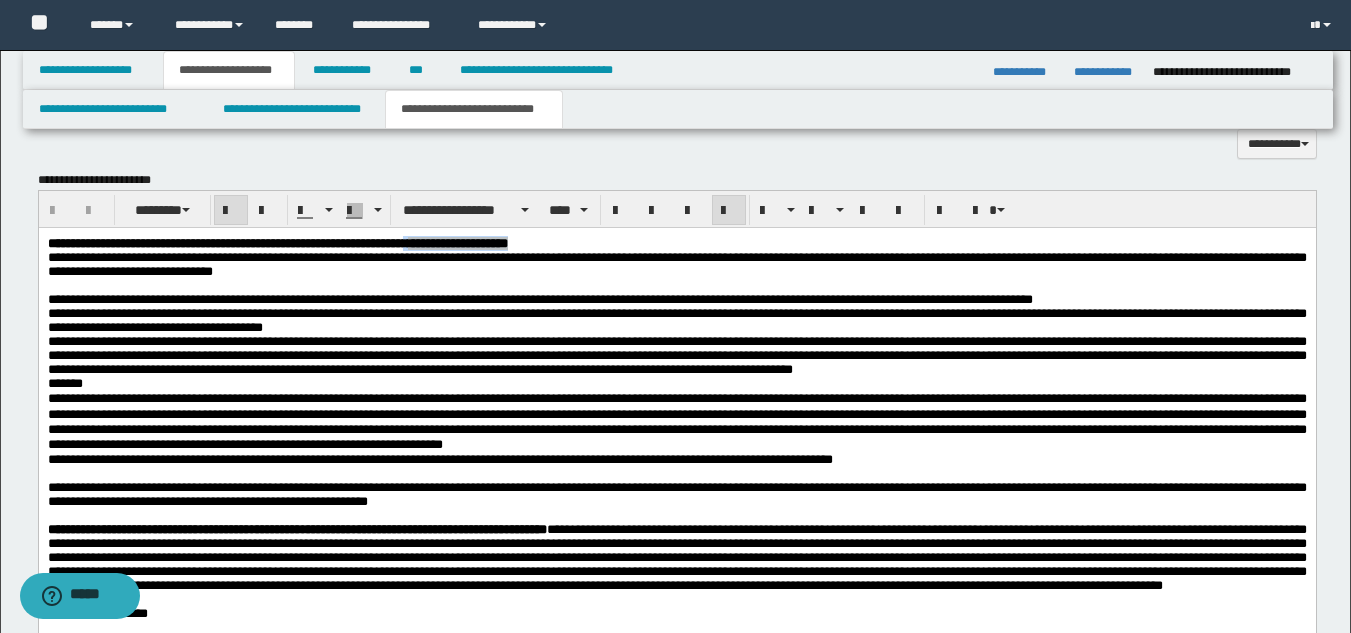 drag, startPoint x: 596, startPoint y: 239, endPoint x: 809, endPoint y: 242, distance: 213.02112 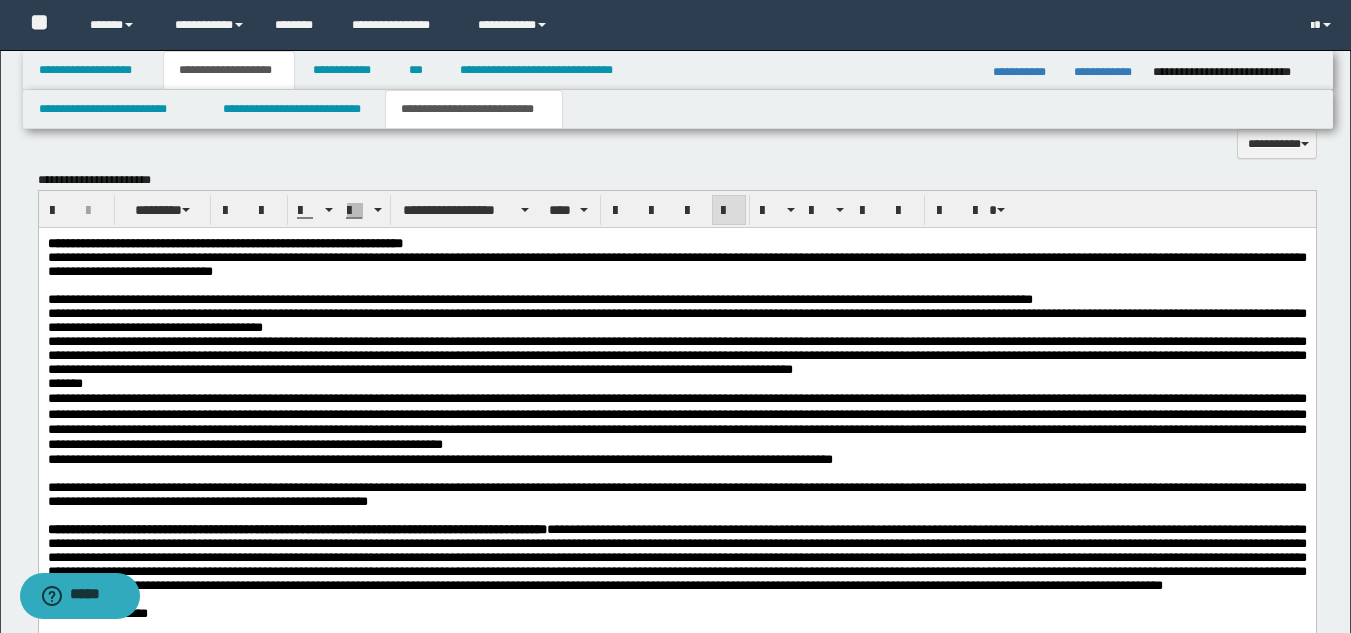 click on "**********" at bounding box center [676, 355] 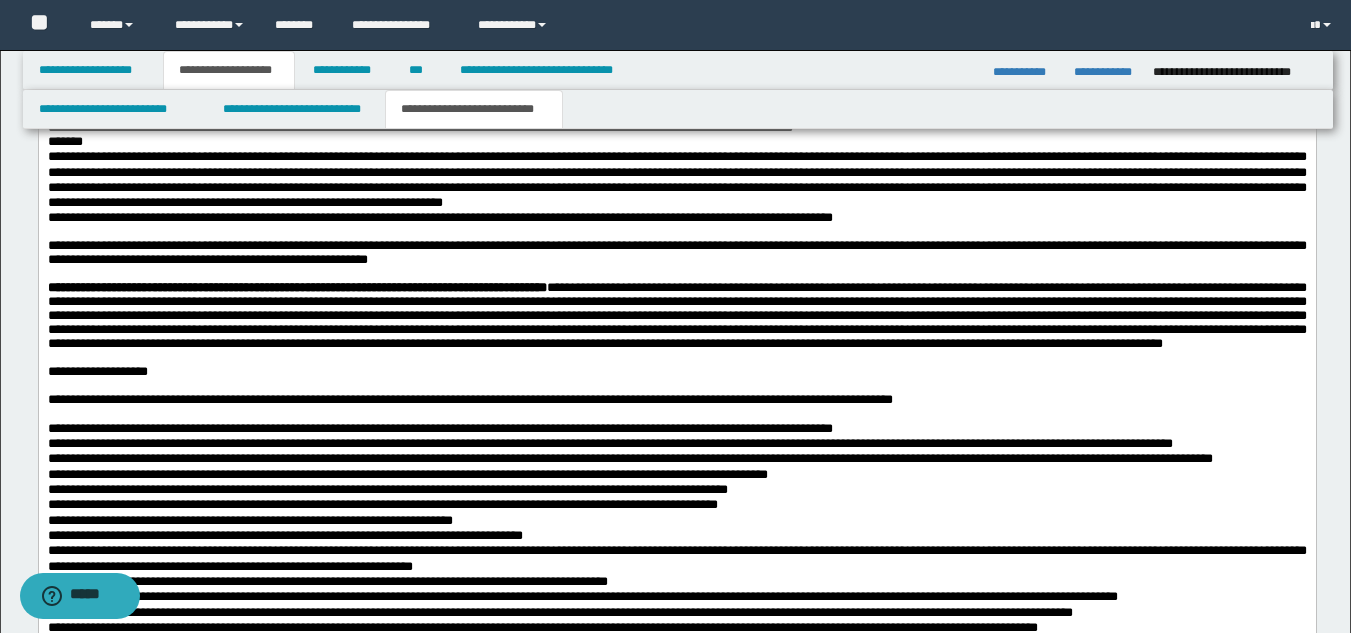 scroll, scrollTop: 1843, scrollLeft: 0, axis: vertical 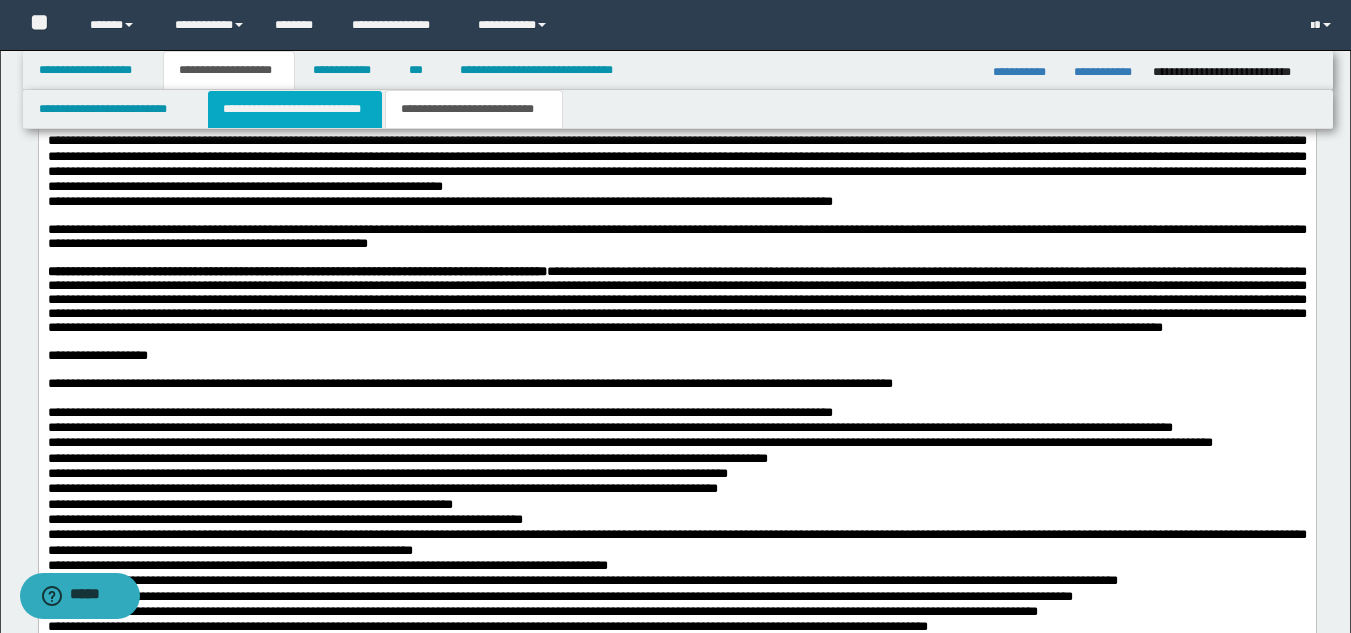 click on "**********" at bounding box center (295, 109) 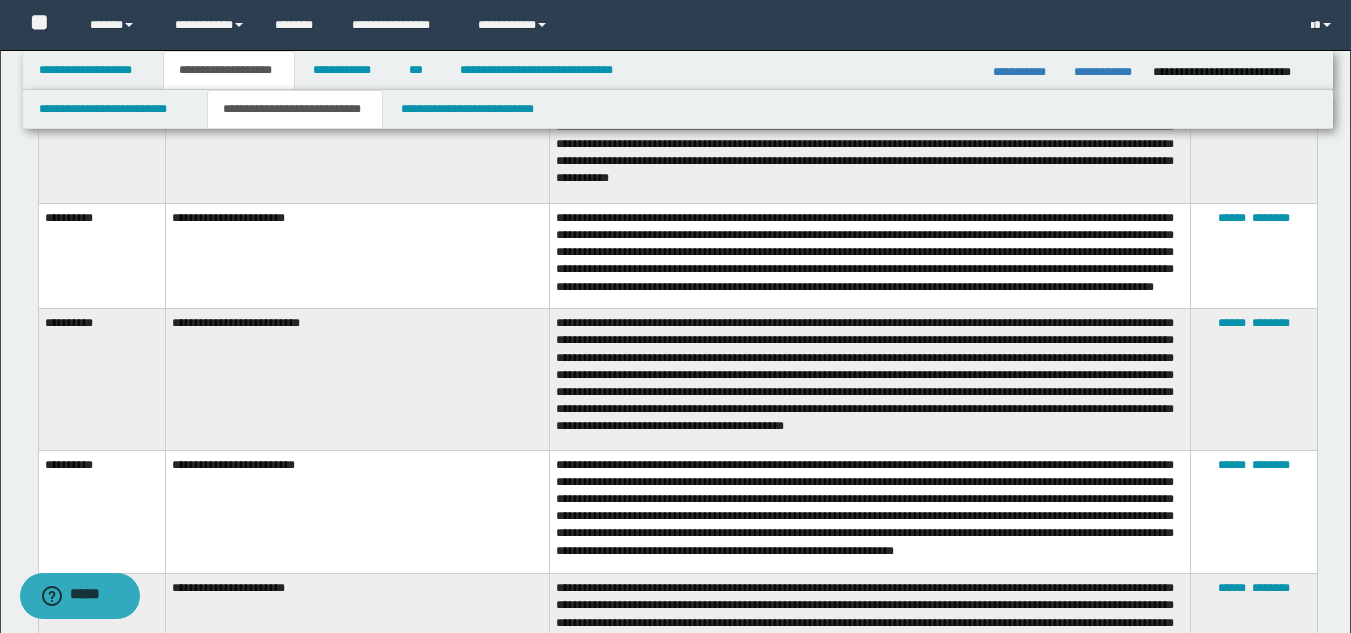 scroll, scrollTop: 567, scrollLeft: 0, axis: vertical 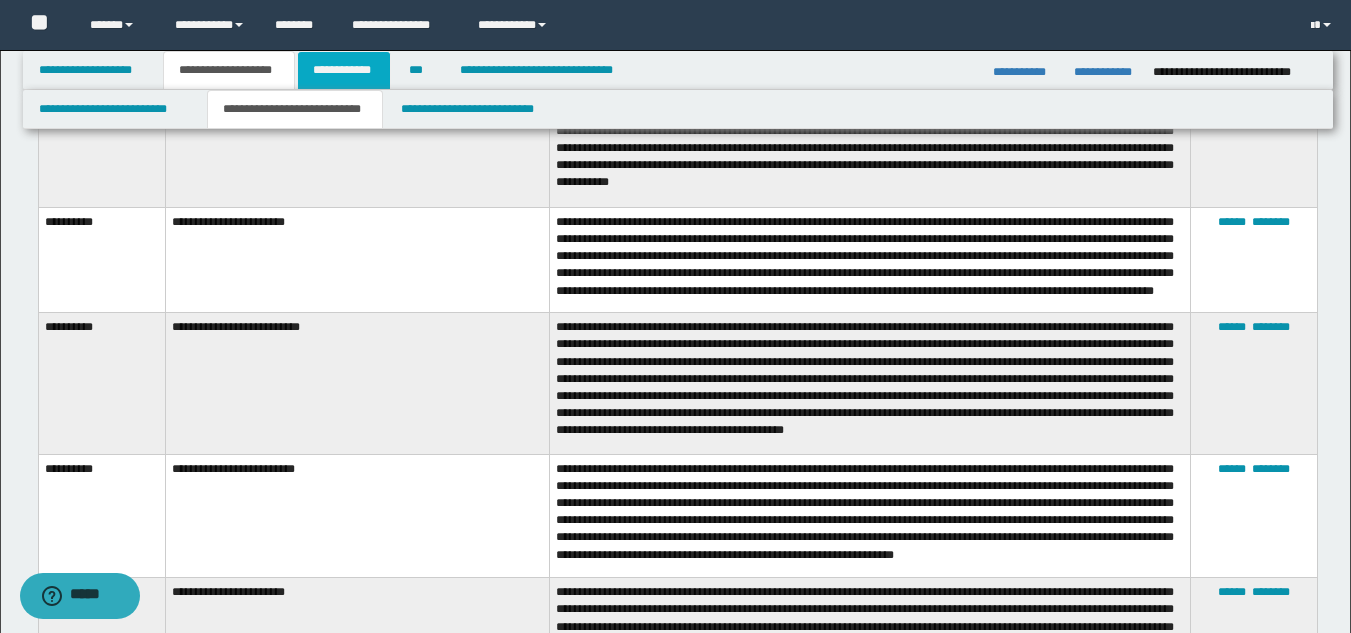 click on "**********" at bounding box center [344, 70] 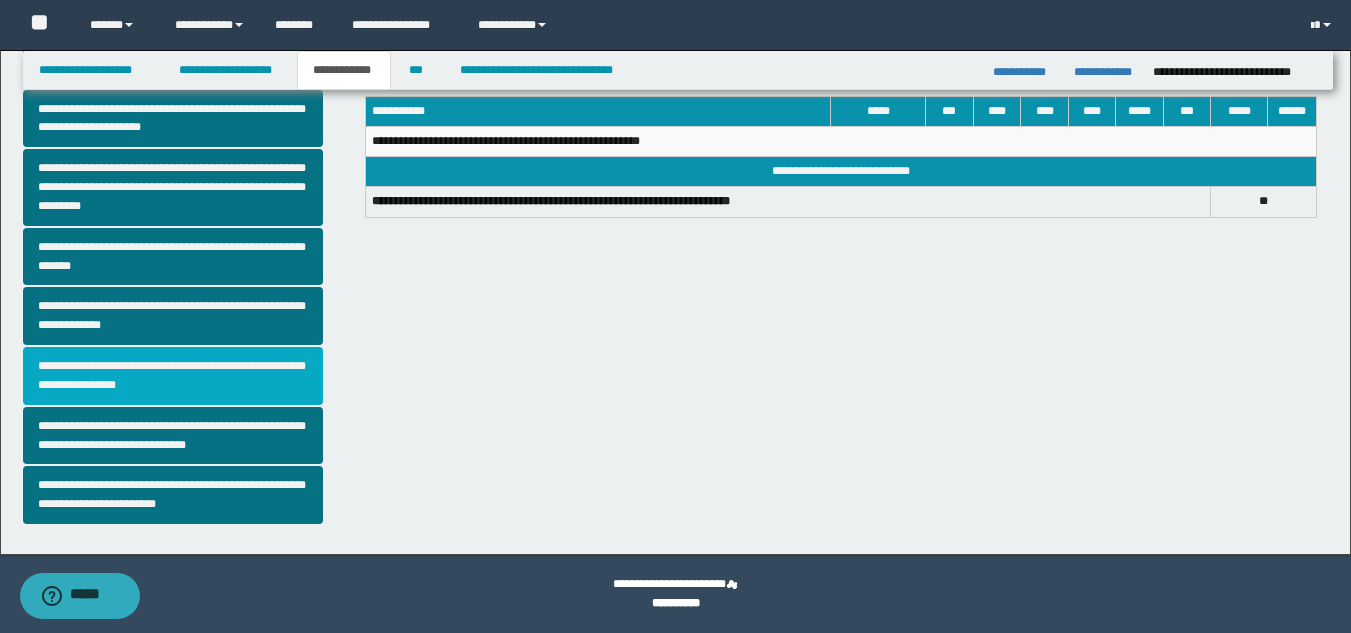 click on "**********" at bounding box center (173, 376) 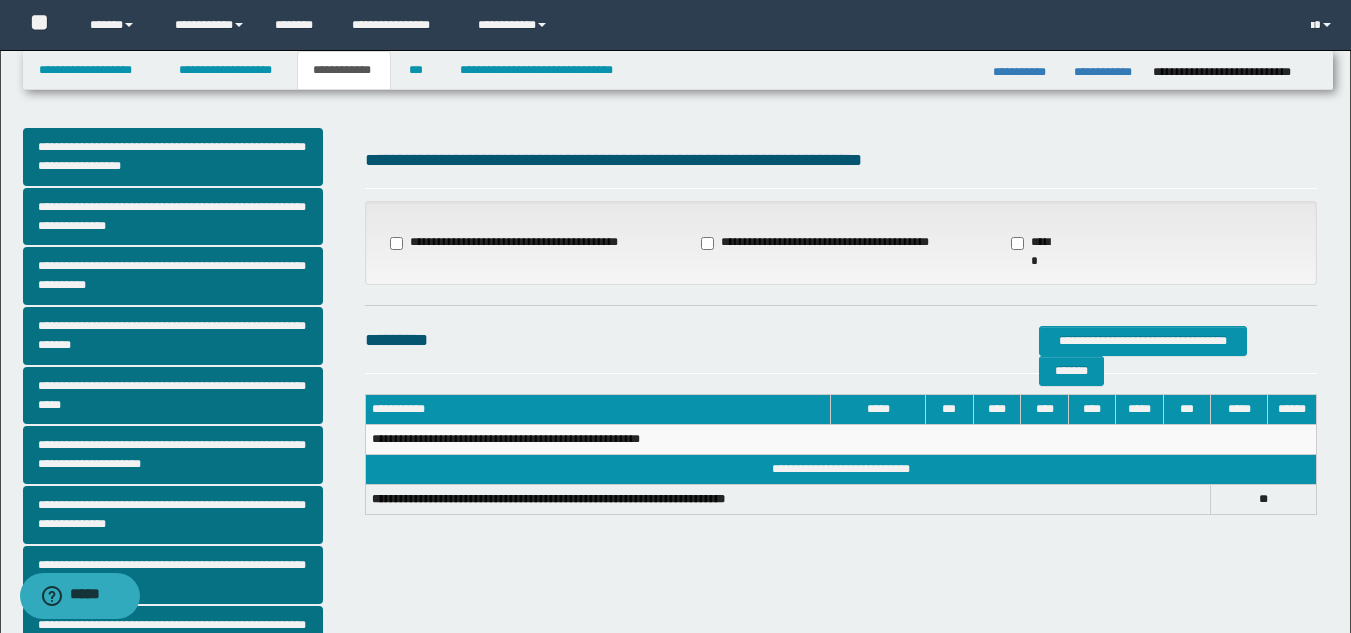 click on "**********" at bounding box center [817, 243] 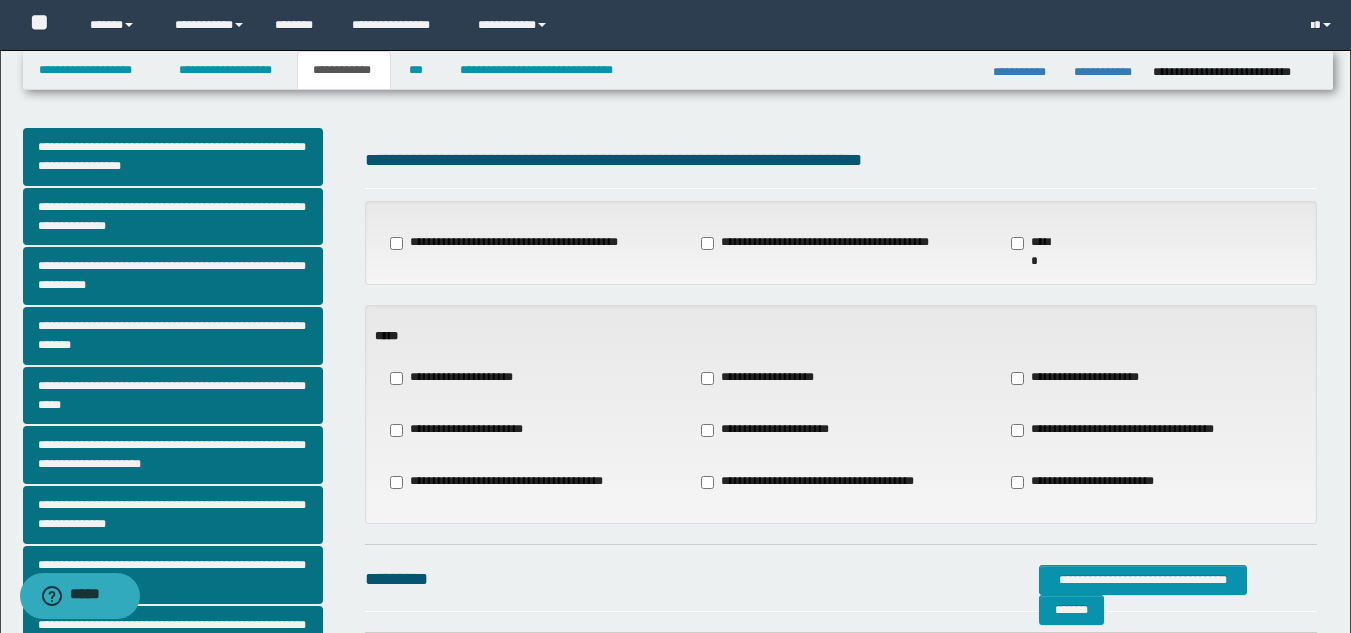 click on "**********" at bounding box center [1082, 378] 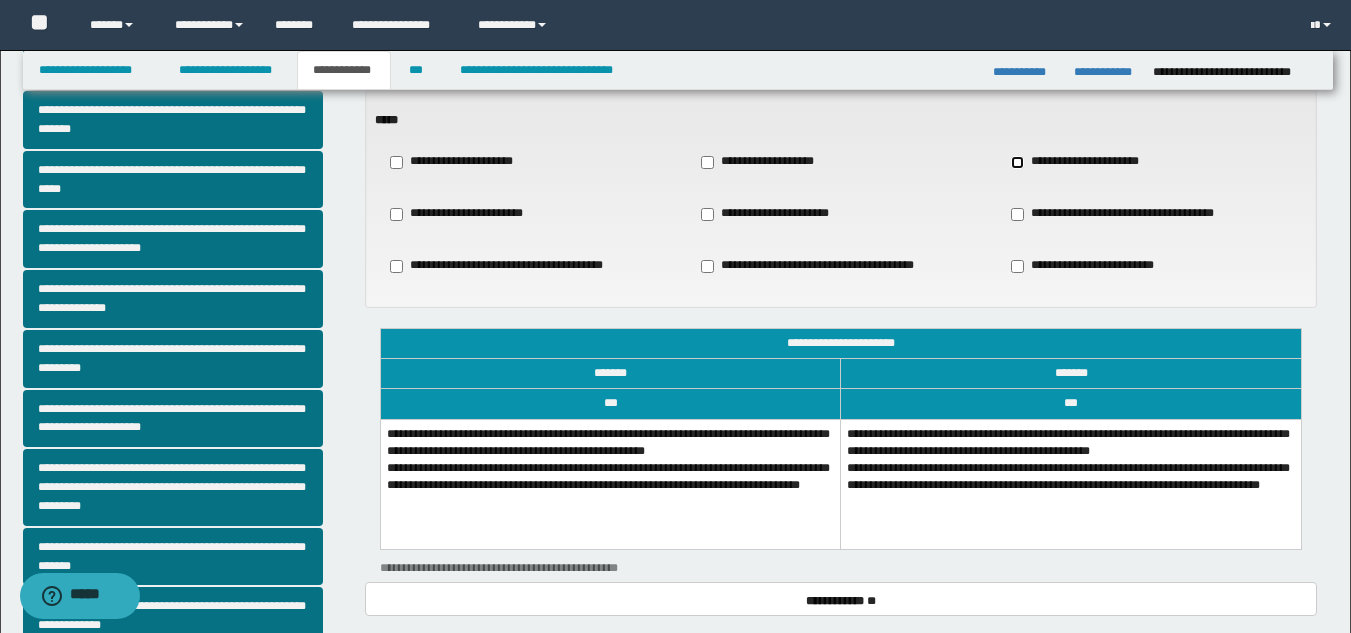 scroll, scrollTop: 218, scrollLeft: 0, axis: vertical 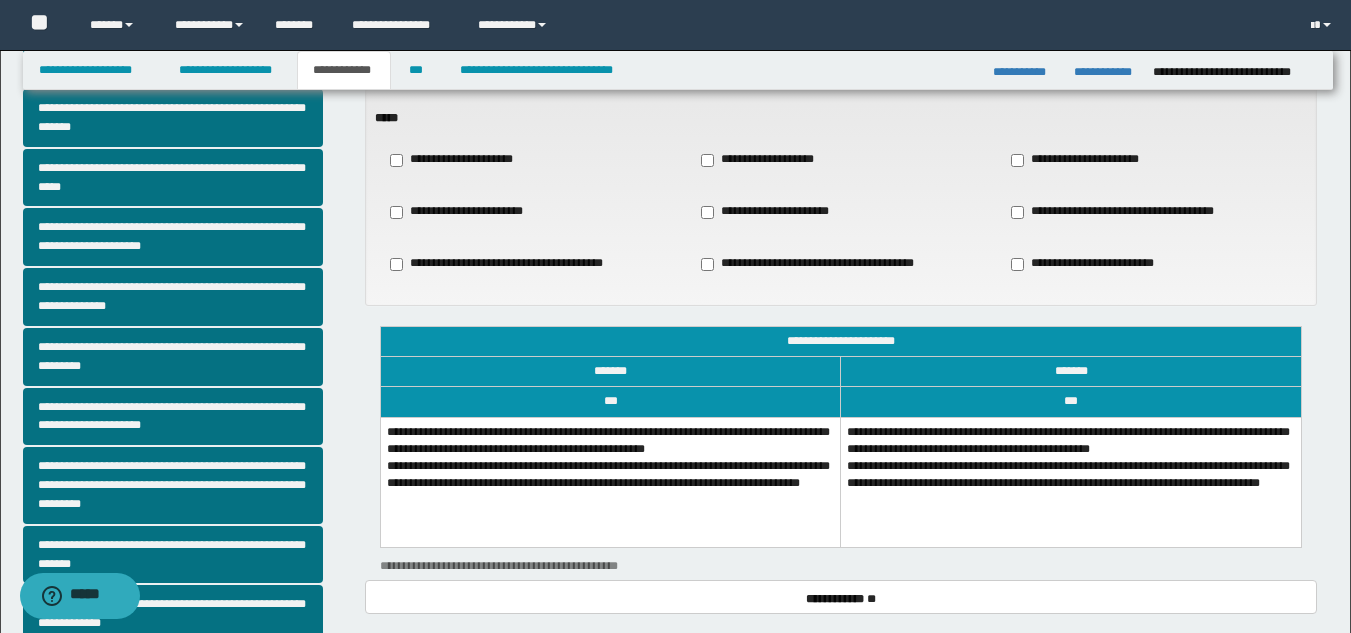 click on "**********" at bounding box center [1071, 482] 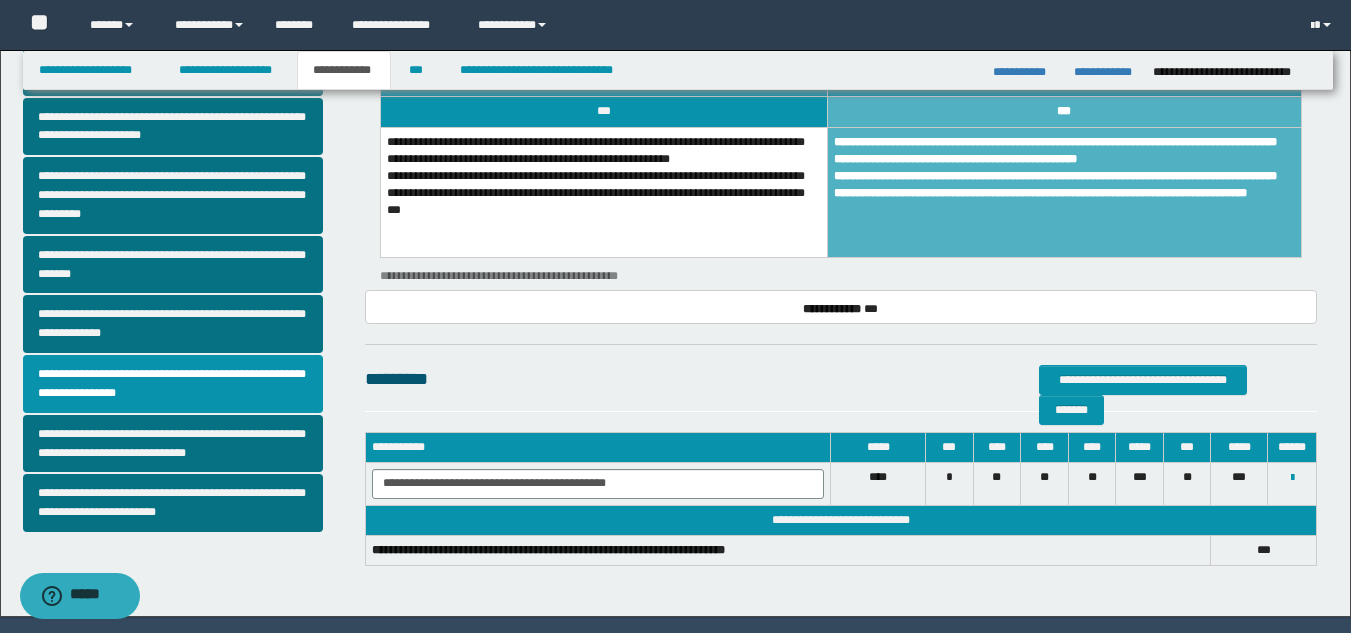 scroll, scrollTop: 524, scrollLeft: 0, axis: vertical 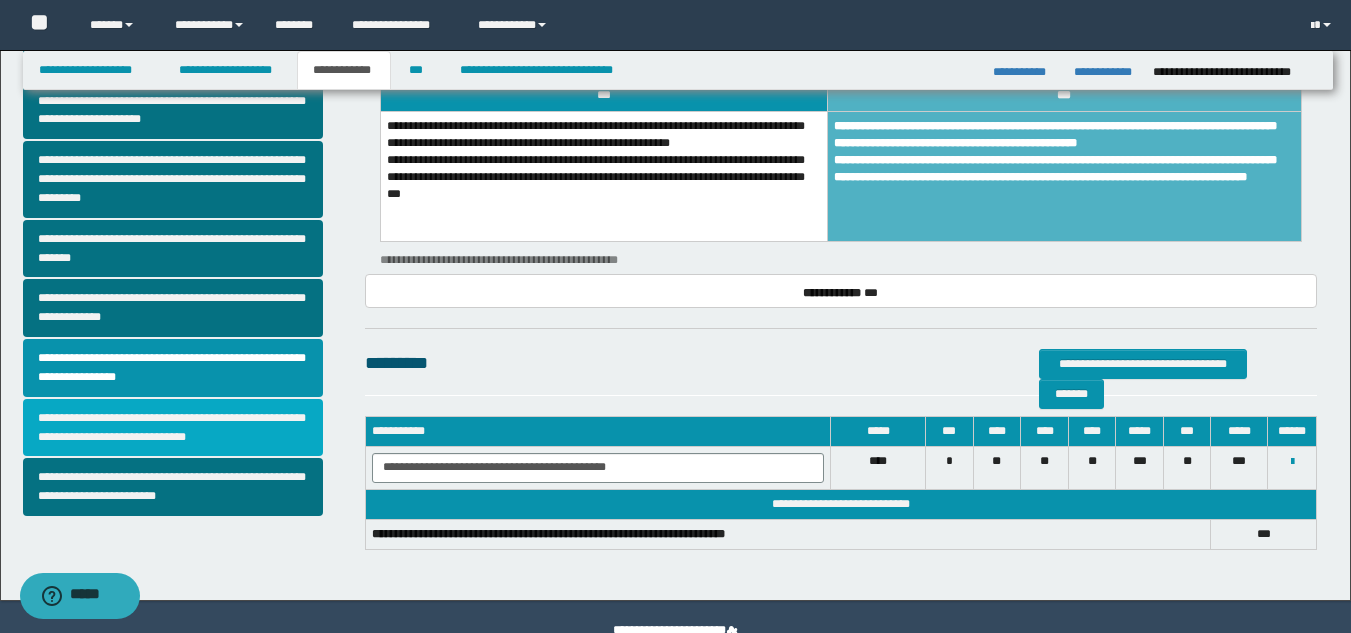 click on "**********" at bounding box center (173, 428) 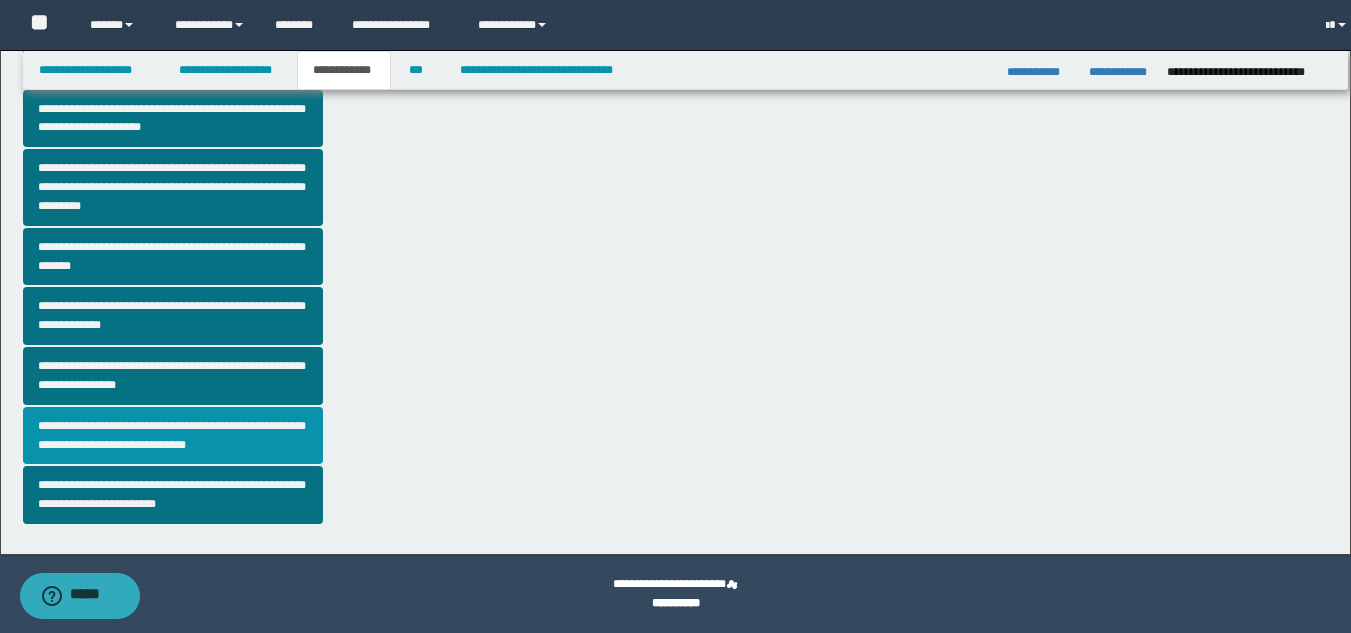 scroll, scrollTop: 0, scrollLeft: 0, axis: both 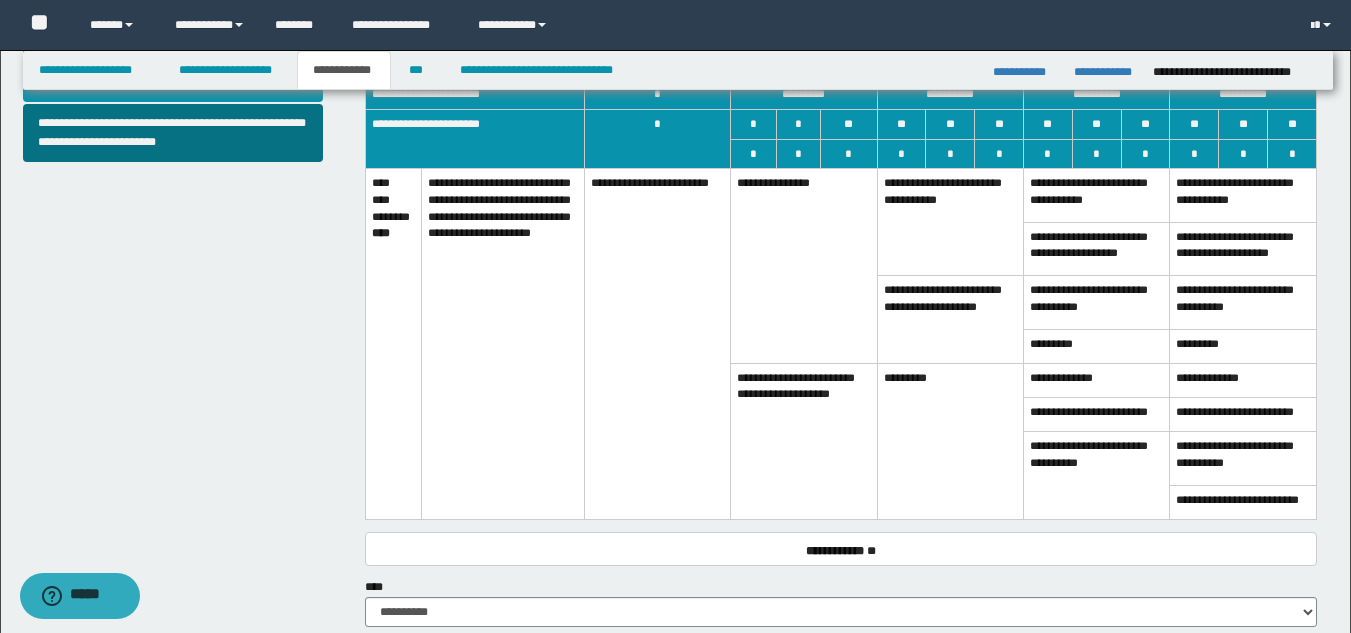 click on "*********" at bounding box center [1097, 346] 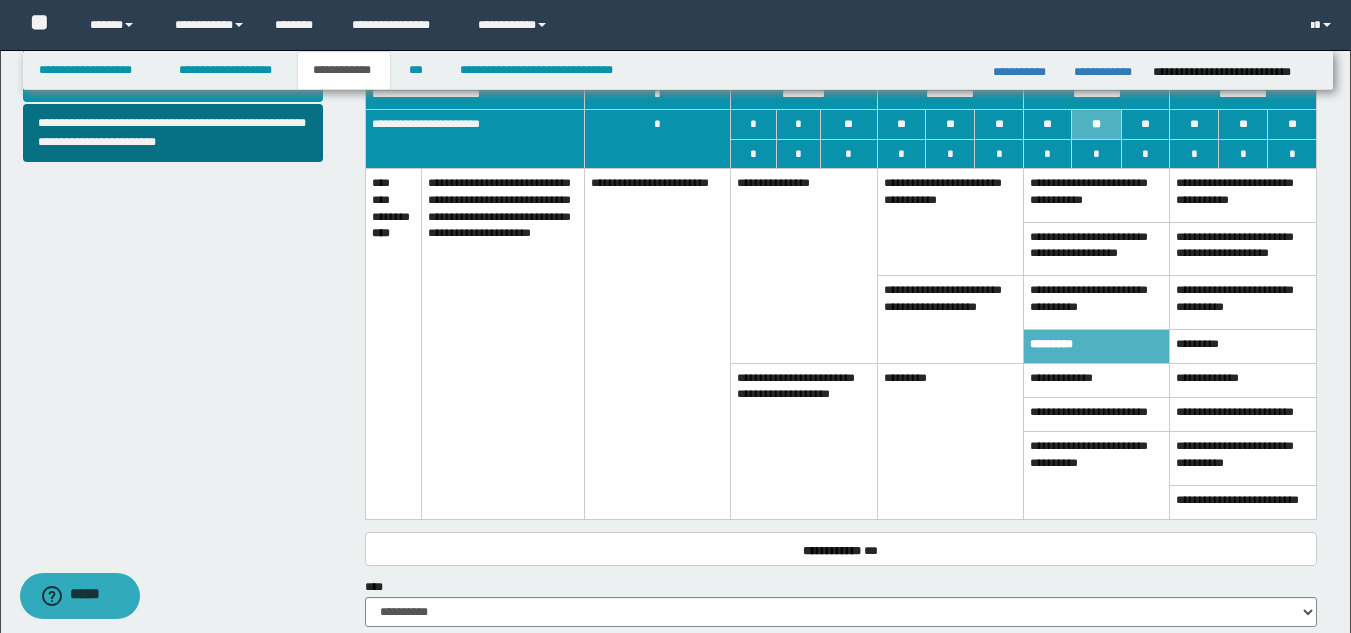 click on "**********" at bounding box center [1097, 302] 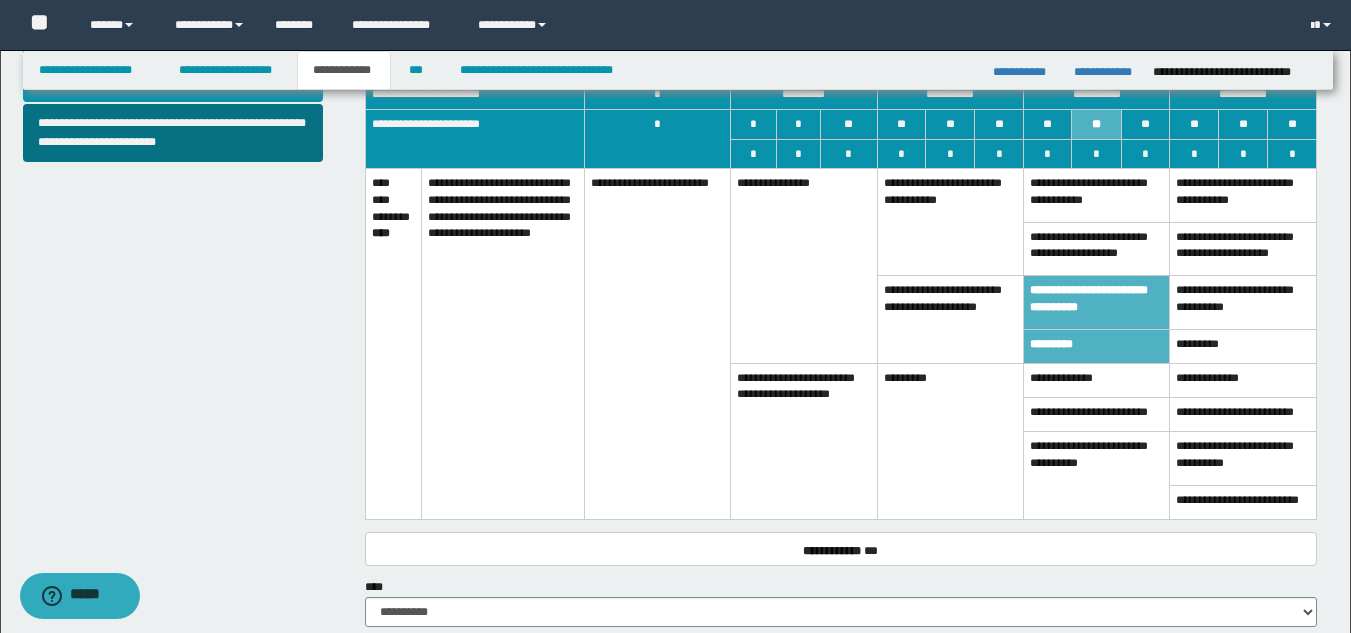 click on "**********" at bounding box center [1097, 195] 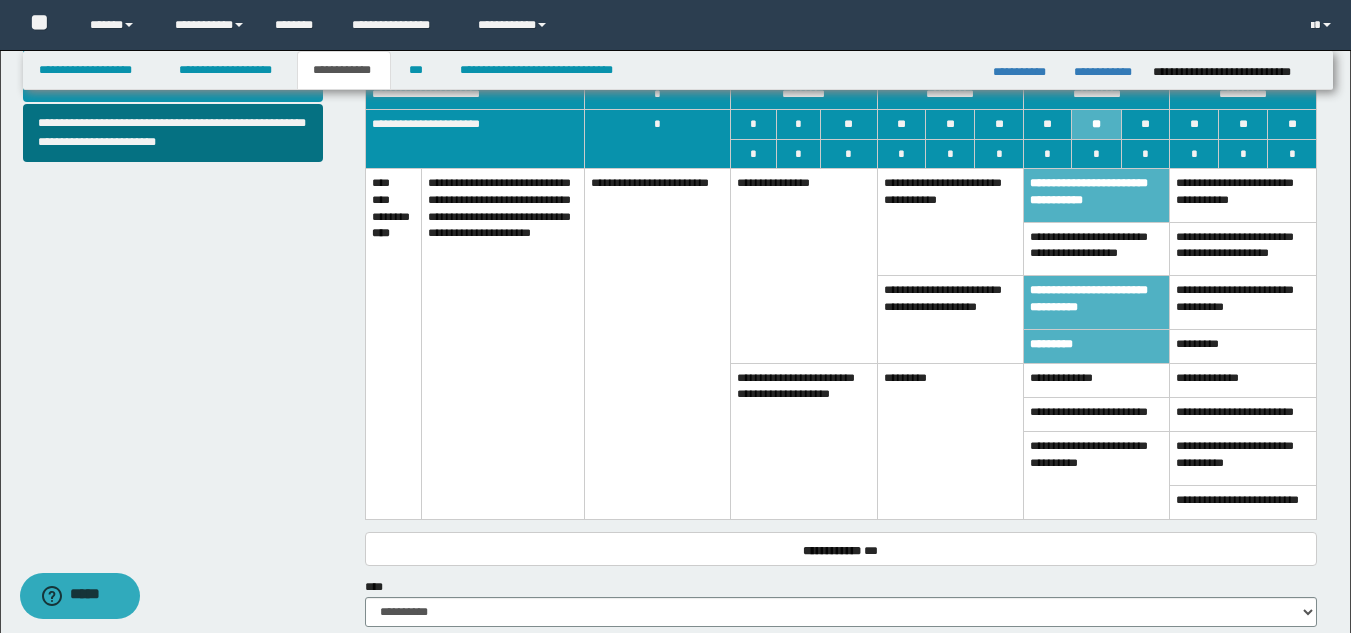 click on "**********" at bounding box center (1097, 380) 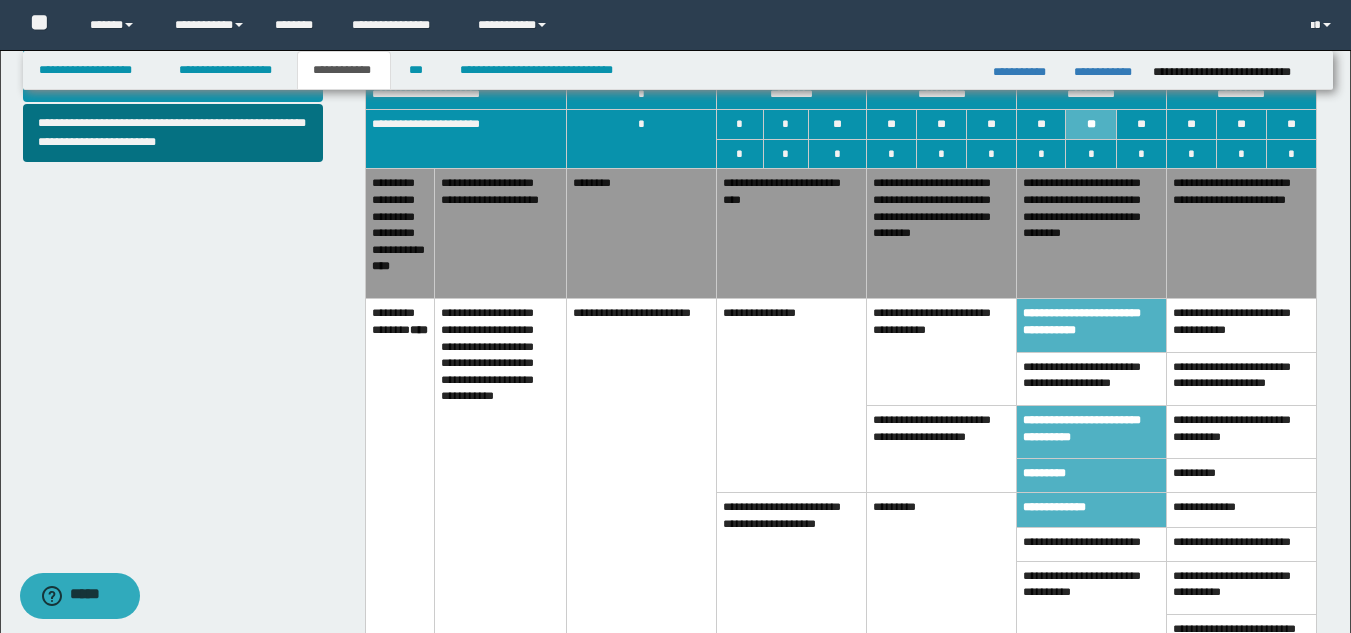 click on "**********" at bounding box center (1241, 234) 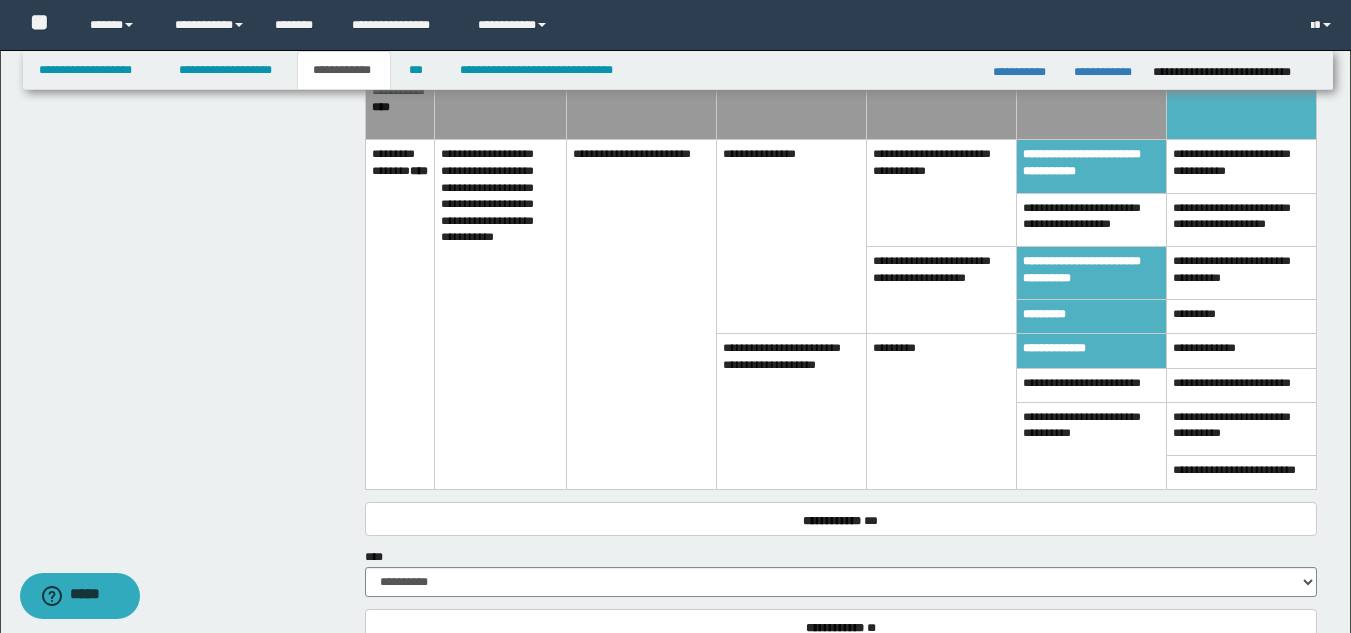 scroll, scrollTop: 1041, scrollLeft: 0, axis: vertical 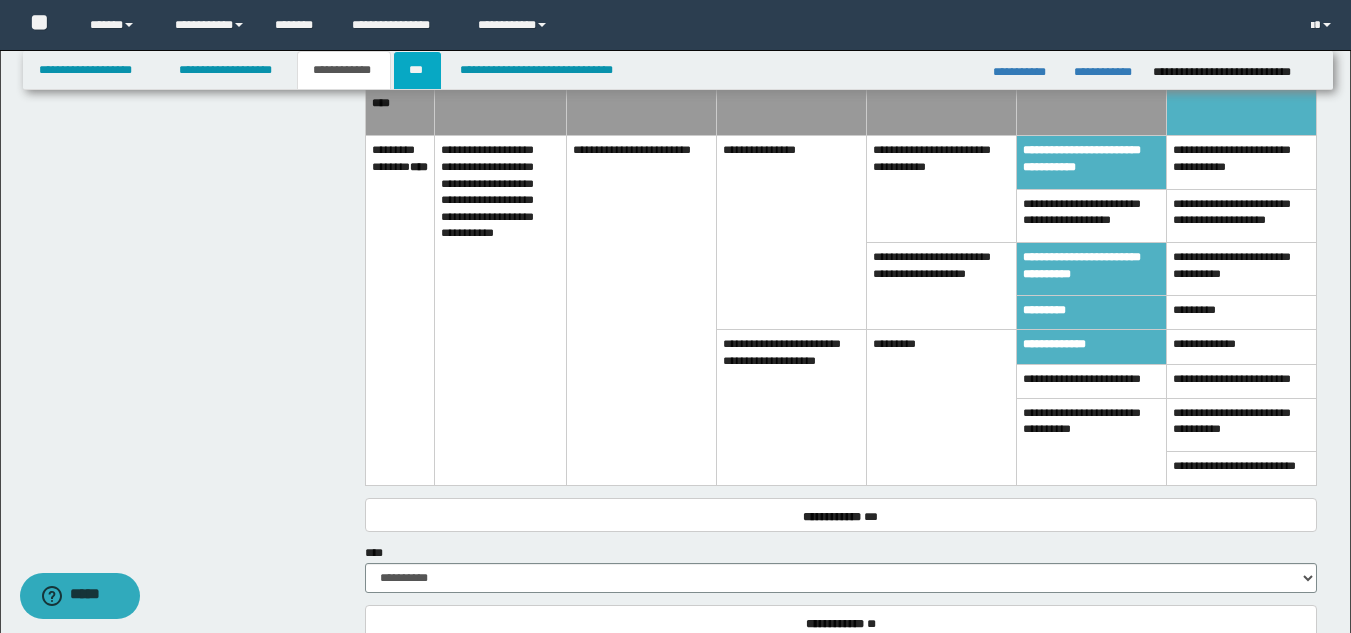 click on "***" at bounding box center (417, 70) 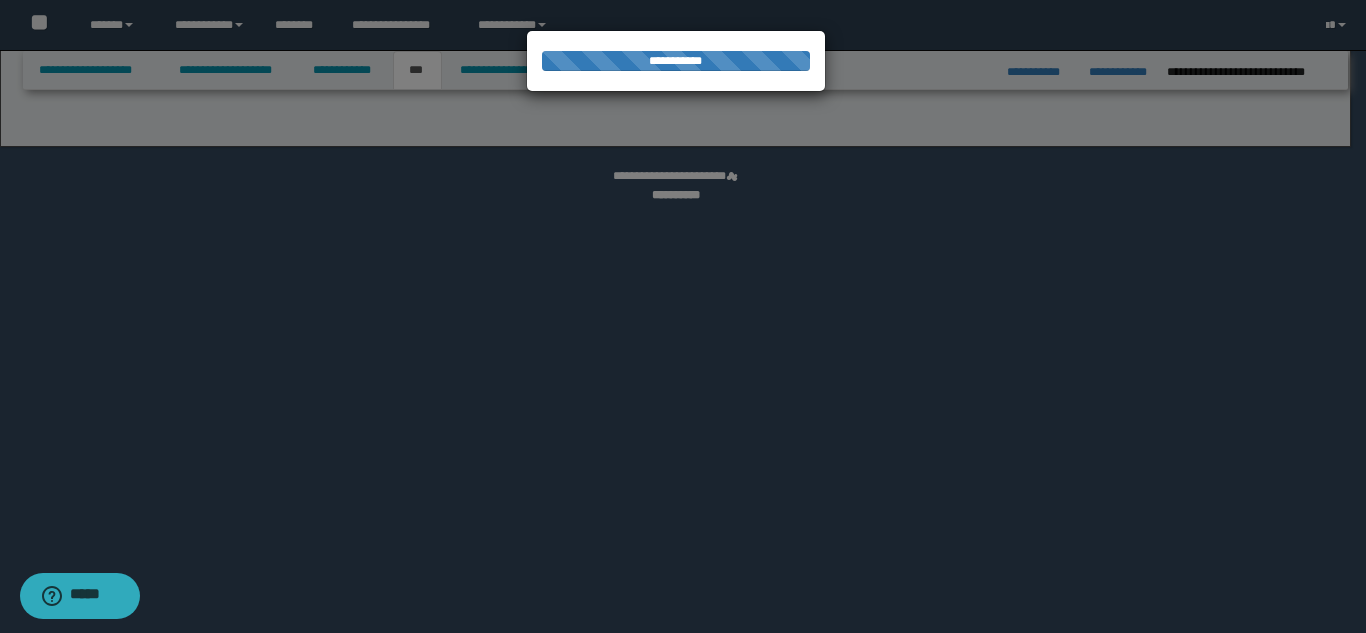 select on "**" 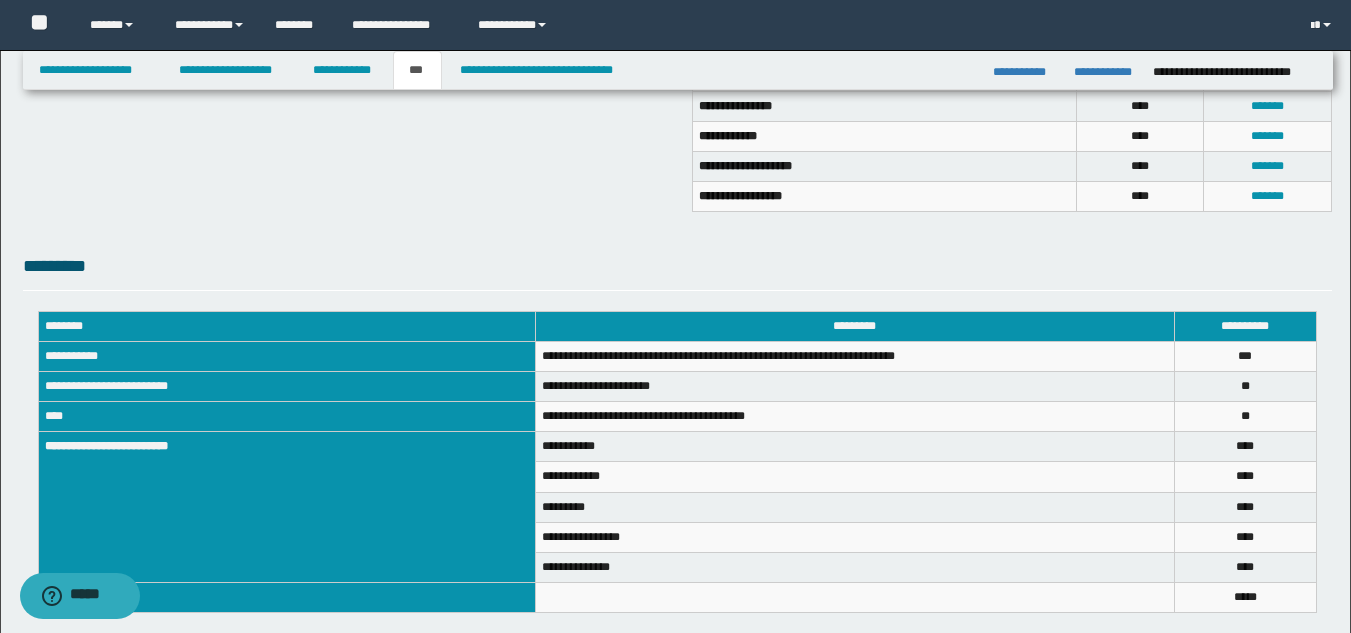 scroll, scrollTop: 674, scrollLeft: 0, axis: vertical 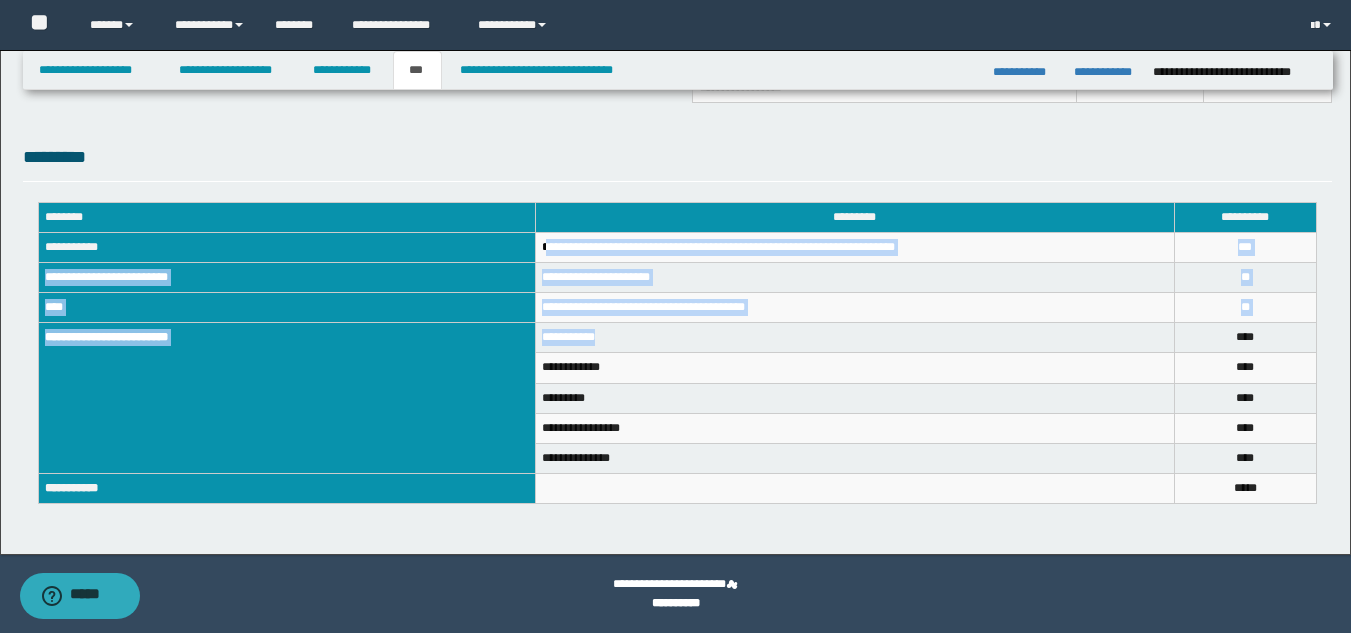 drag, startPoint x: 546, startPoint y: 245, endPoint x: 857, endPoint y: 346, distance: 326.9893 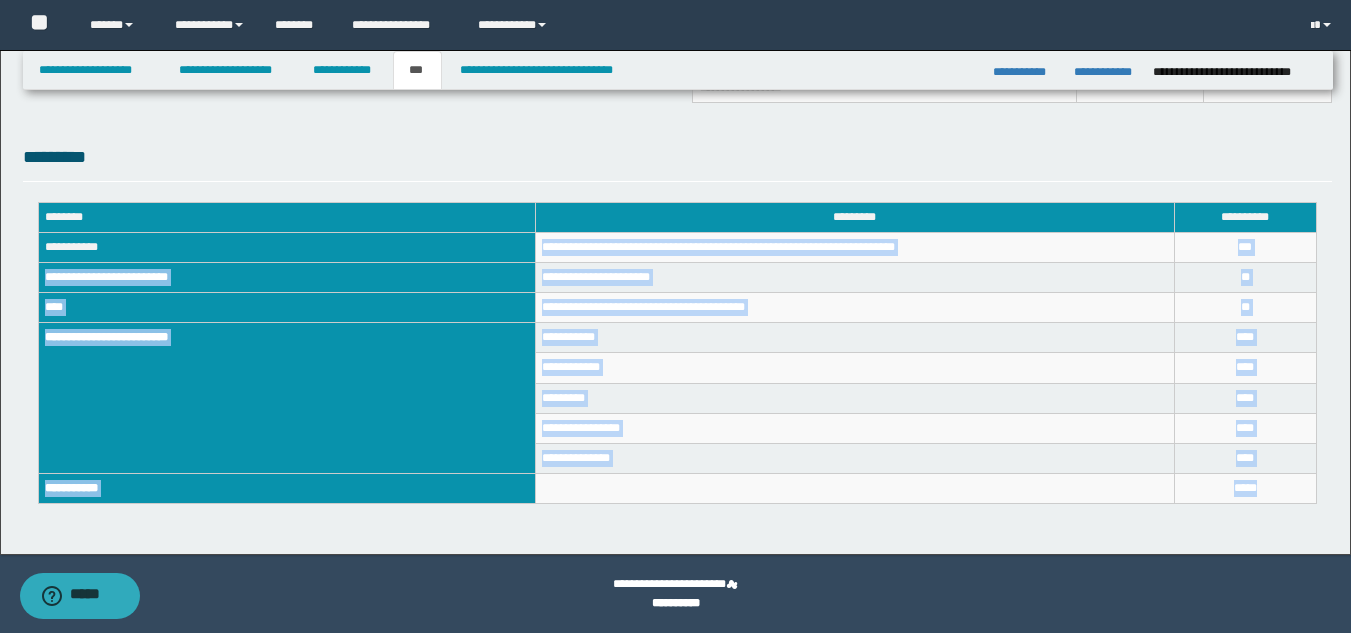 drag, startPoint x: 542, startPoint y: 246, endPoint x: 1260, endPoint y: 487, distance: 757.3671 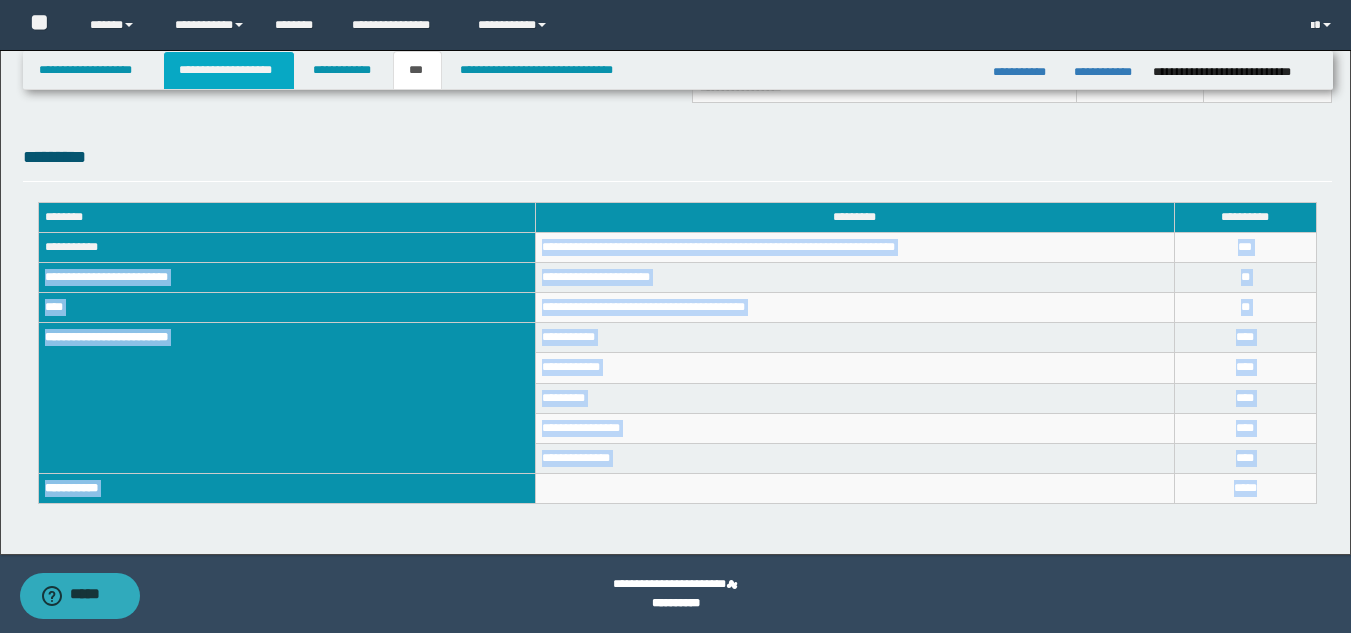 click on "**********" at bounding box center [229, 70] 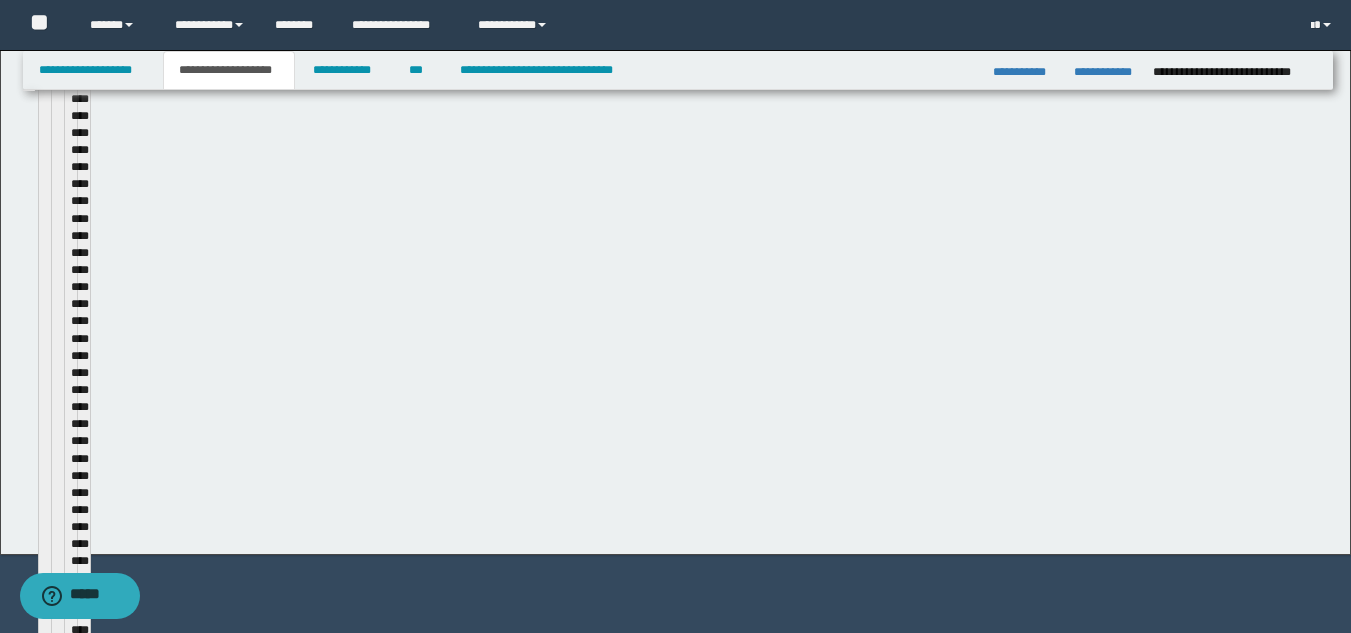 scroll, scrollTop: 705, scrollLeft: 0, axis: vertical 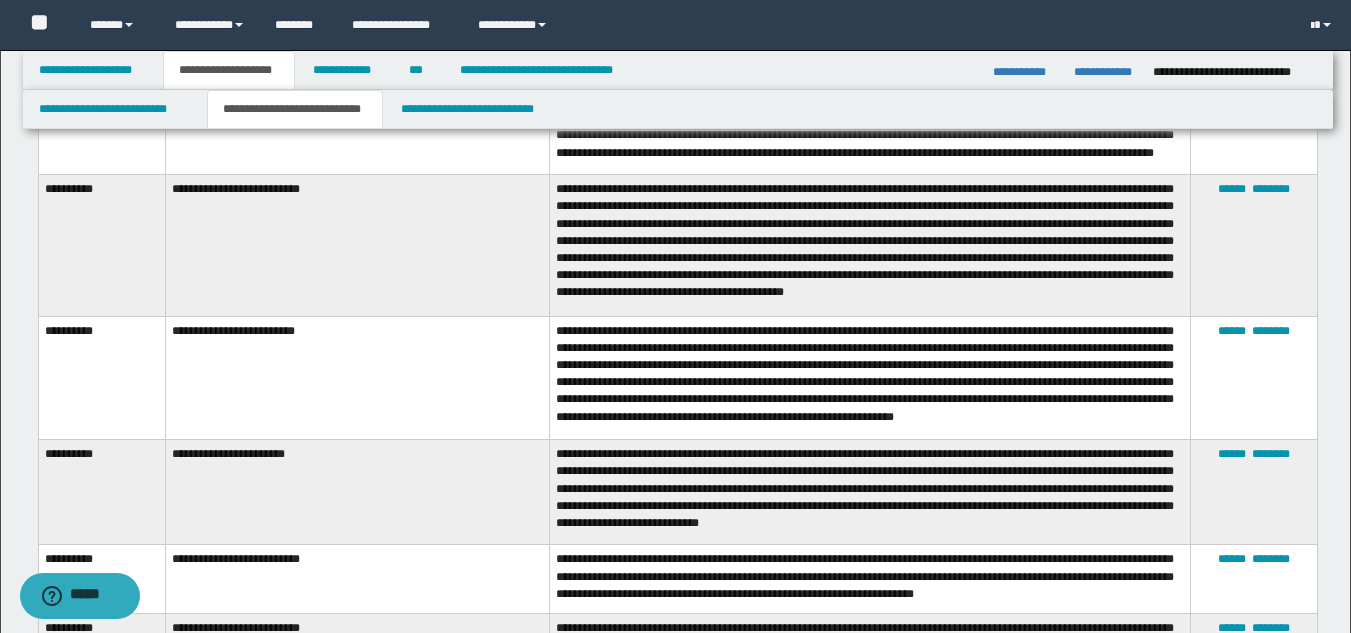 click on "**********" at bounding box center (295, 109) 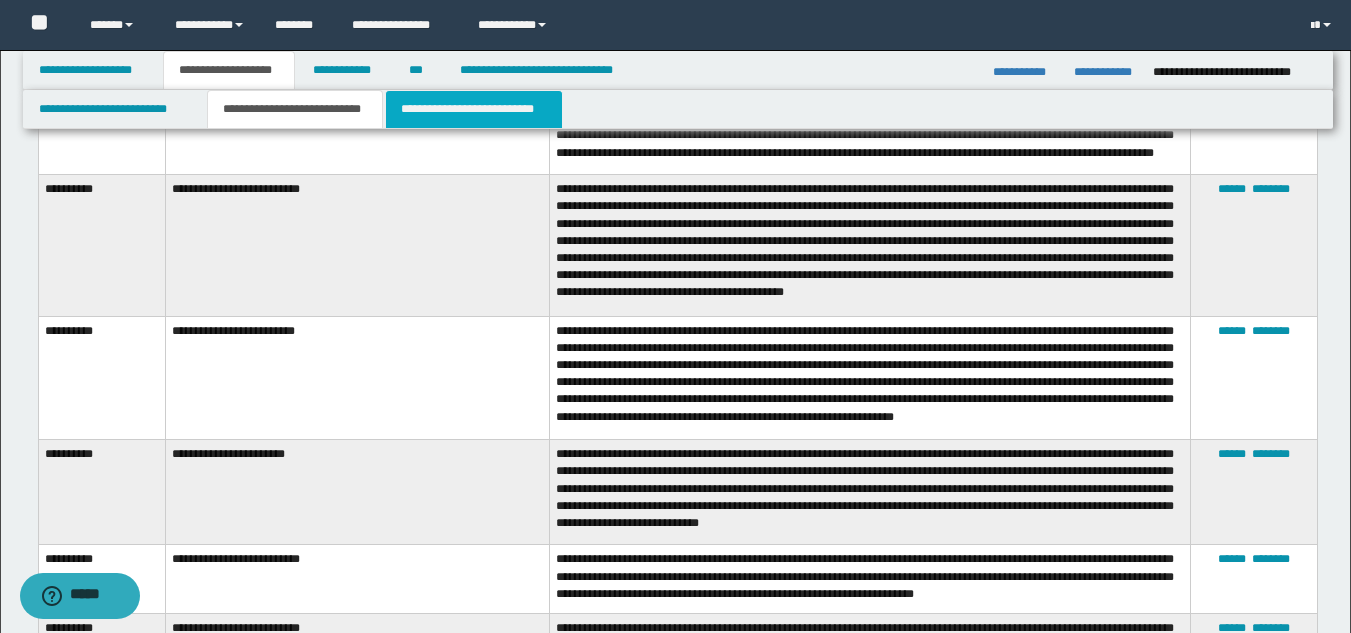 click on "**********" at bounding box center (474, 109) 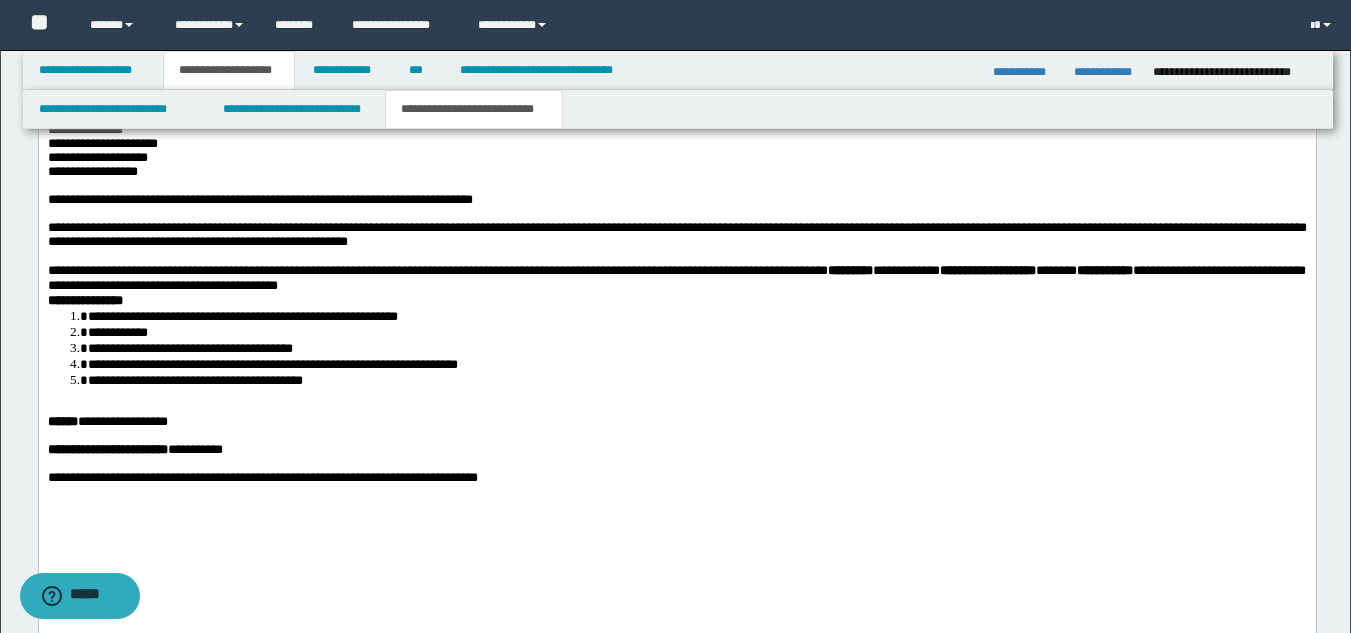 scroll, scrollTop: 2402, scrollLeft: 0, axis: vertical 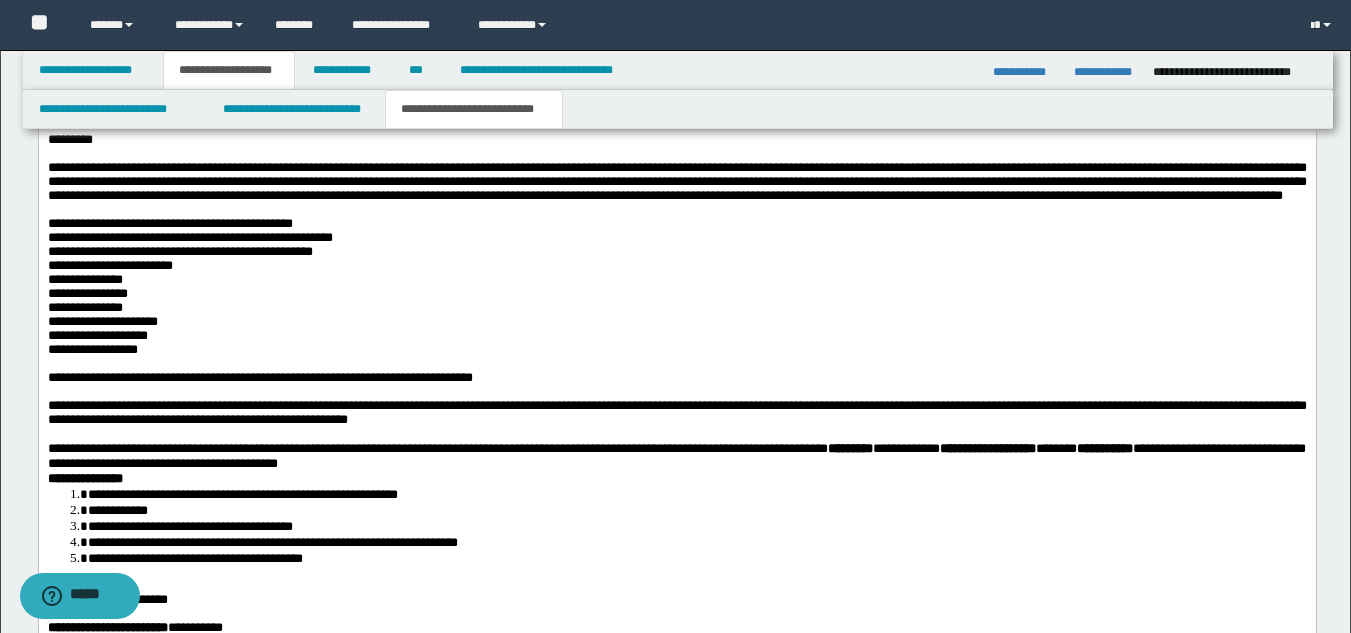 drag, startPoint x: 1359, startPoint y: 178, endPoint x: 1234, endPoint y: 993, distance: 824.53015 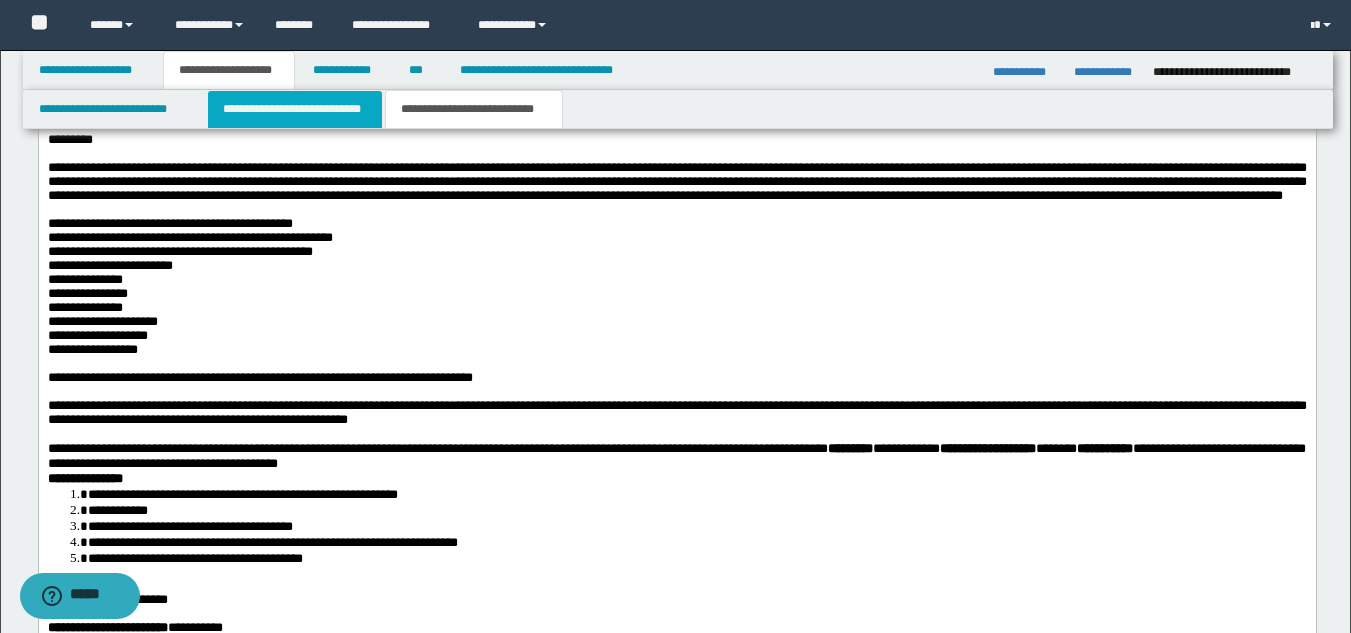 click on "**********" at bounding box center [295, 109] 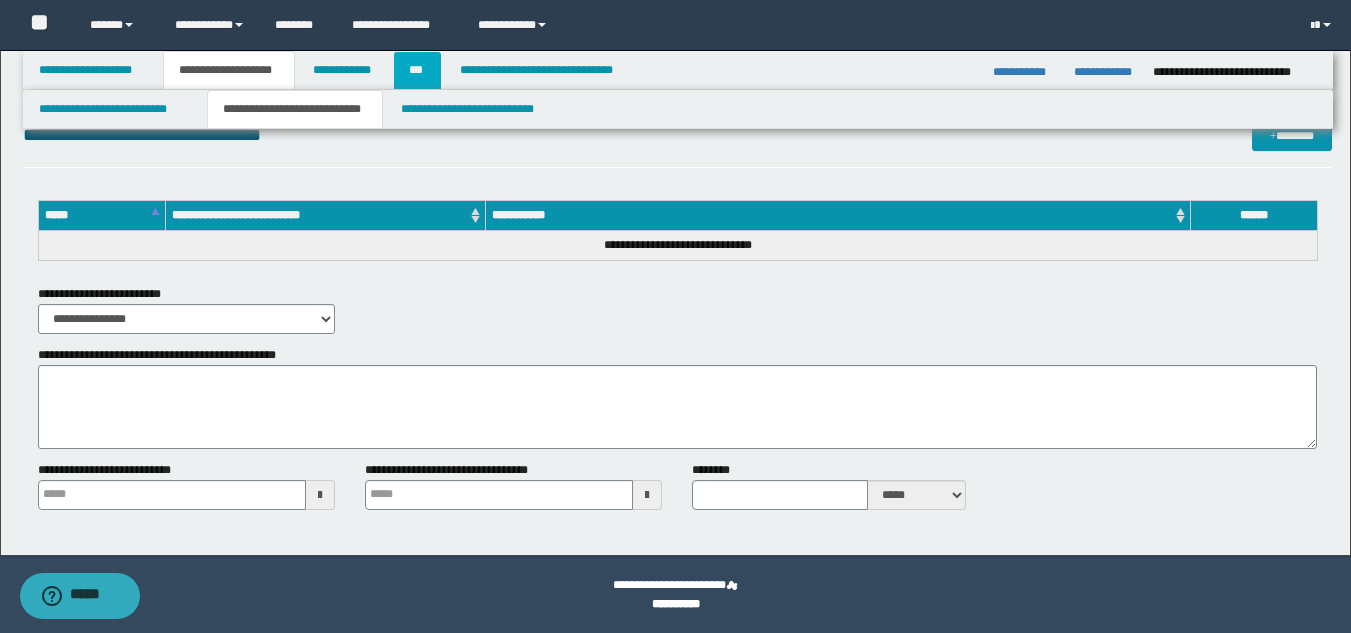 click on "***" at bounding box center (417, 70) 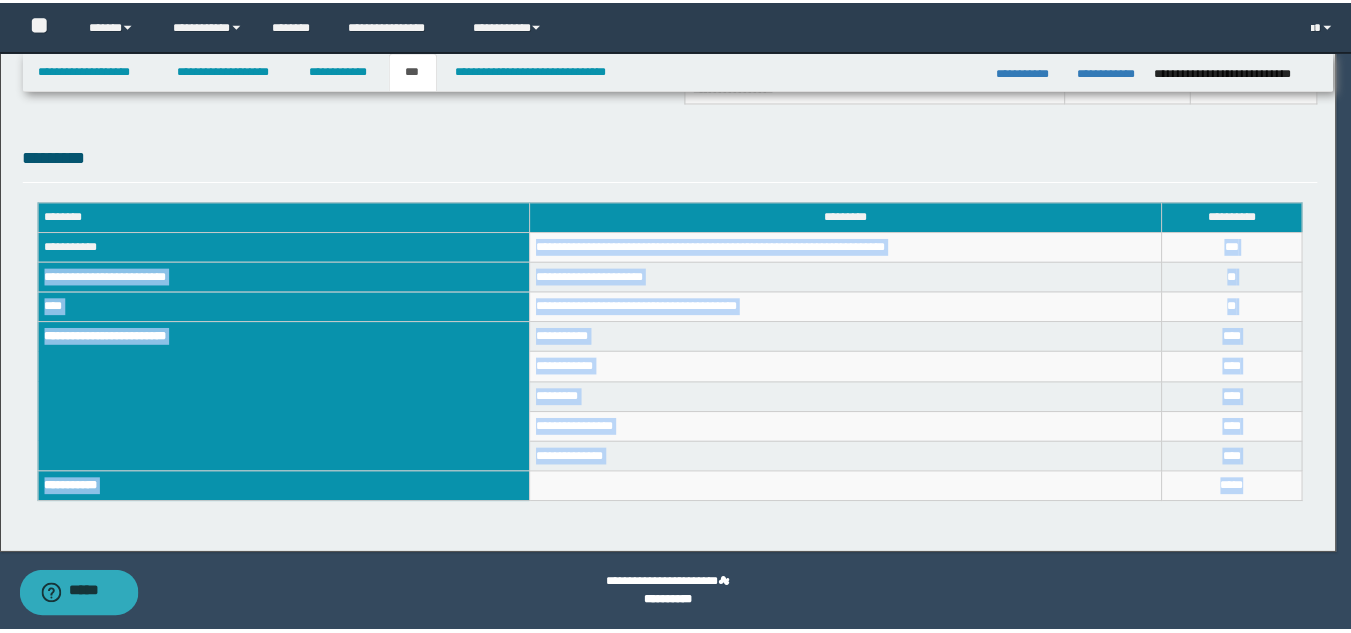 scroll, scrollTop: 655, scrollLeft: 0, axis: vertical 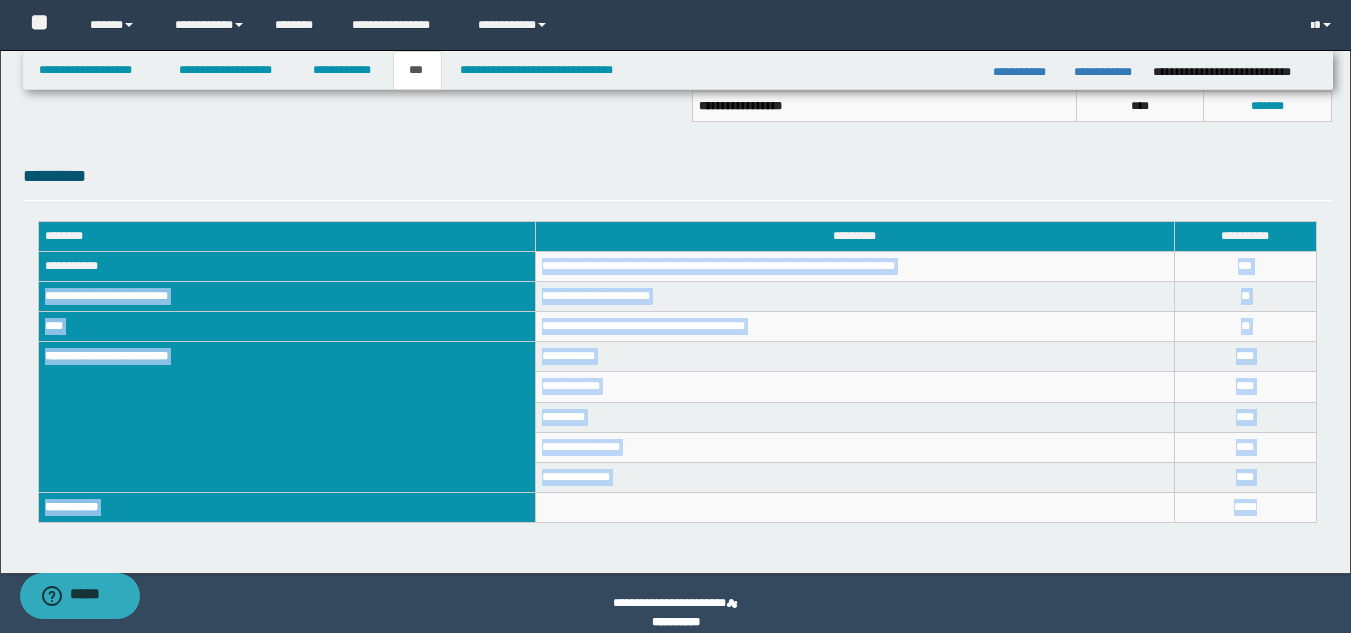 click on "**********" at bounding box center (718, 266) 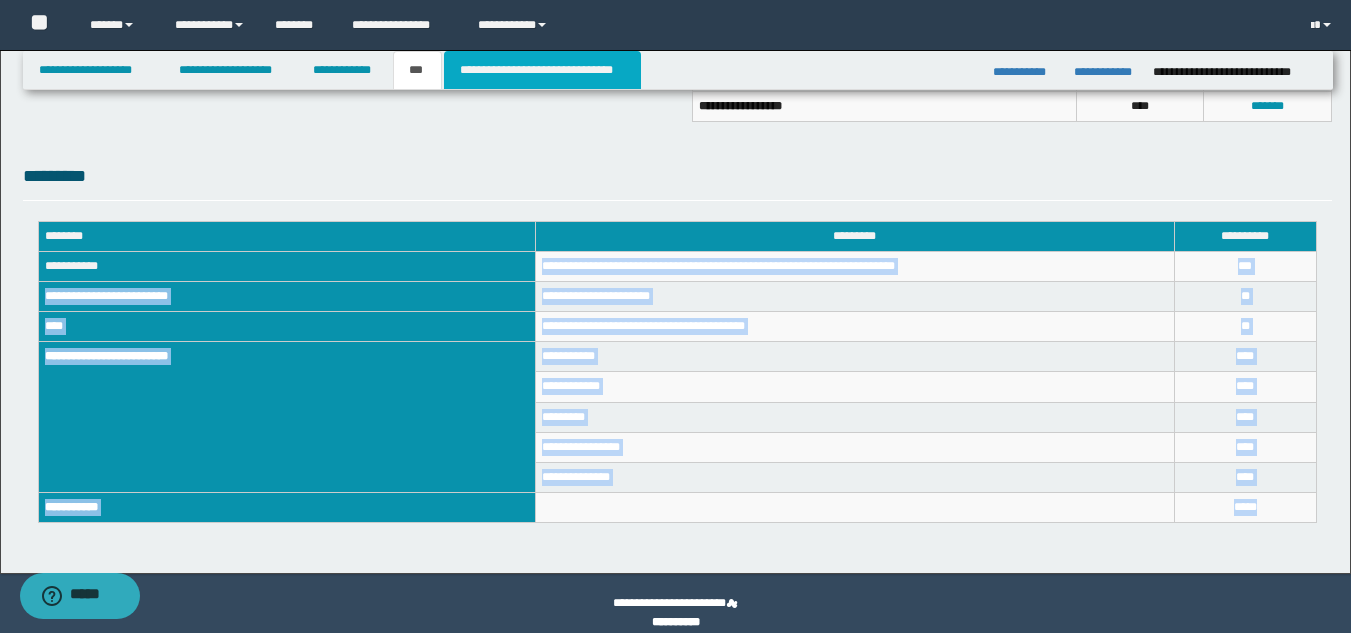 drag, startPoint x: 484, startPoint y: 82, endPoint x: 494, endPoint y: 97, distance: 18.027756 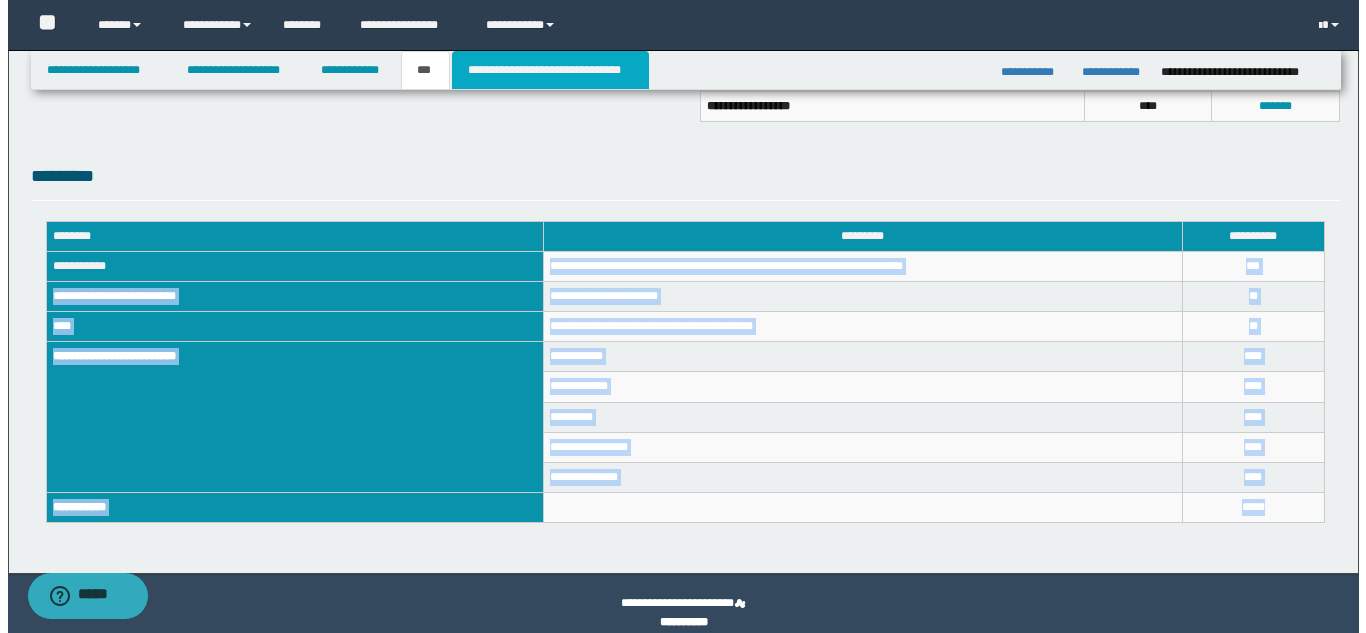 scroll, scrollTop: 0, scrollLeft: 0, axis: both 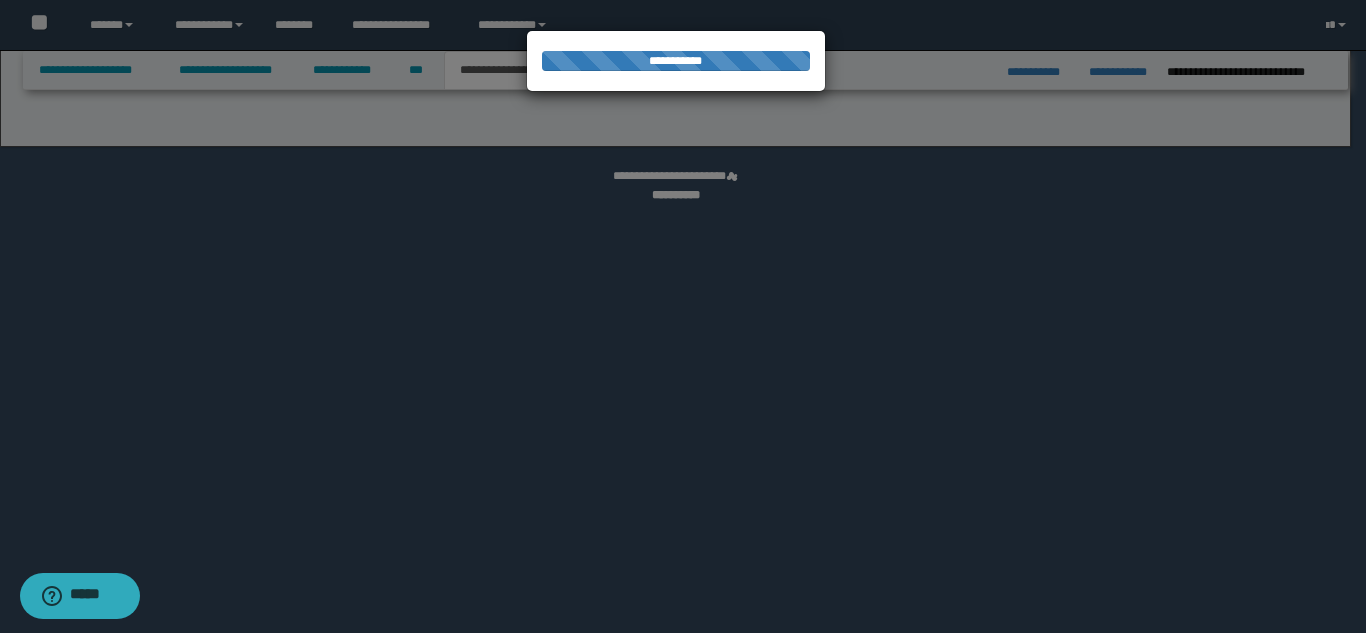 select on "*" 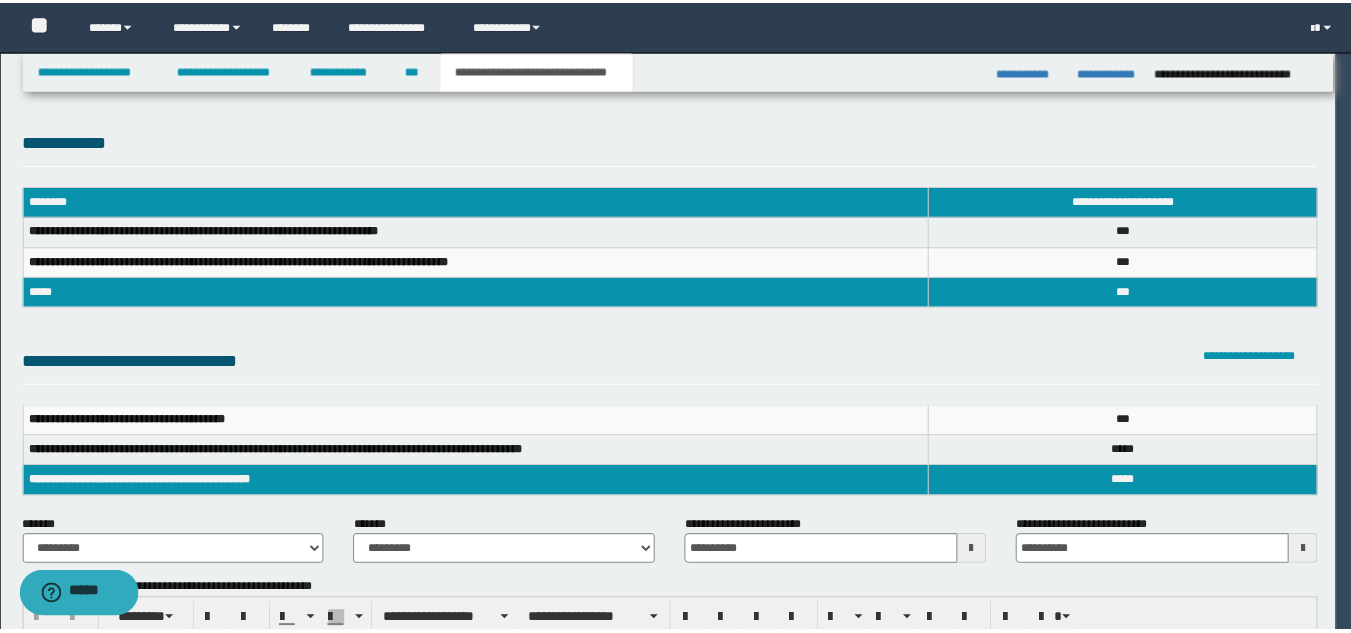 scroll, scrollTop: 0, scrollLeft: 0, axis: both 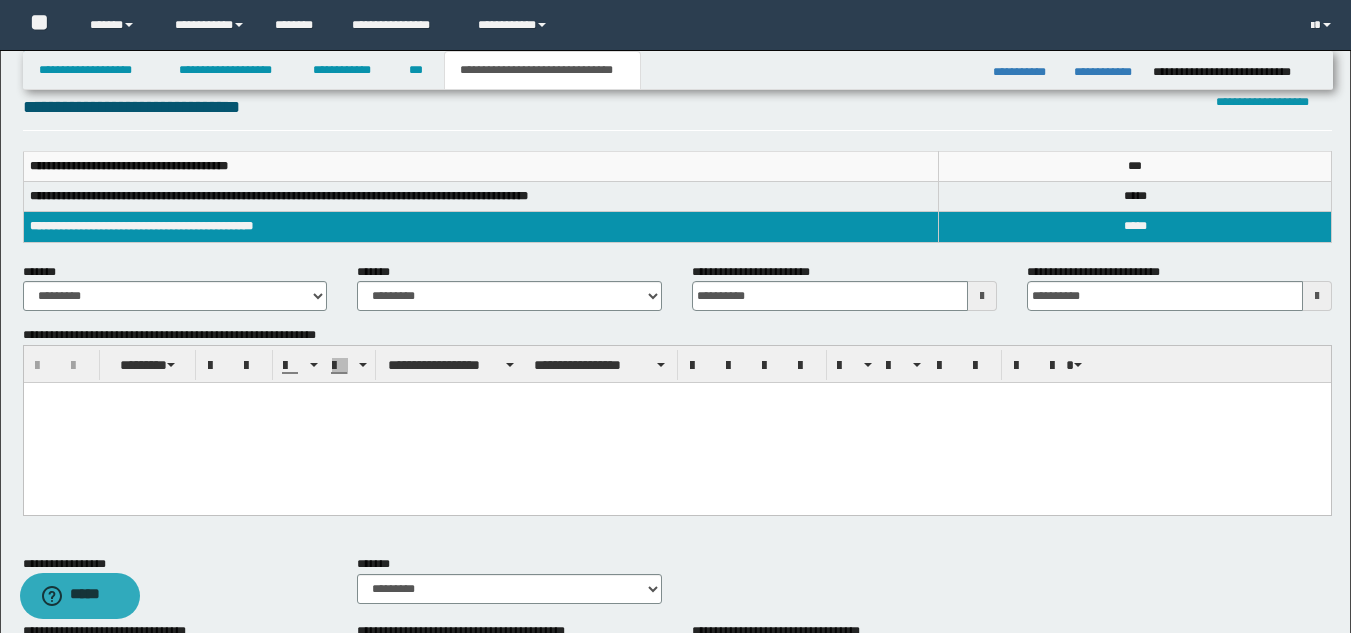 click at bounding box center [676, 423] 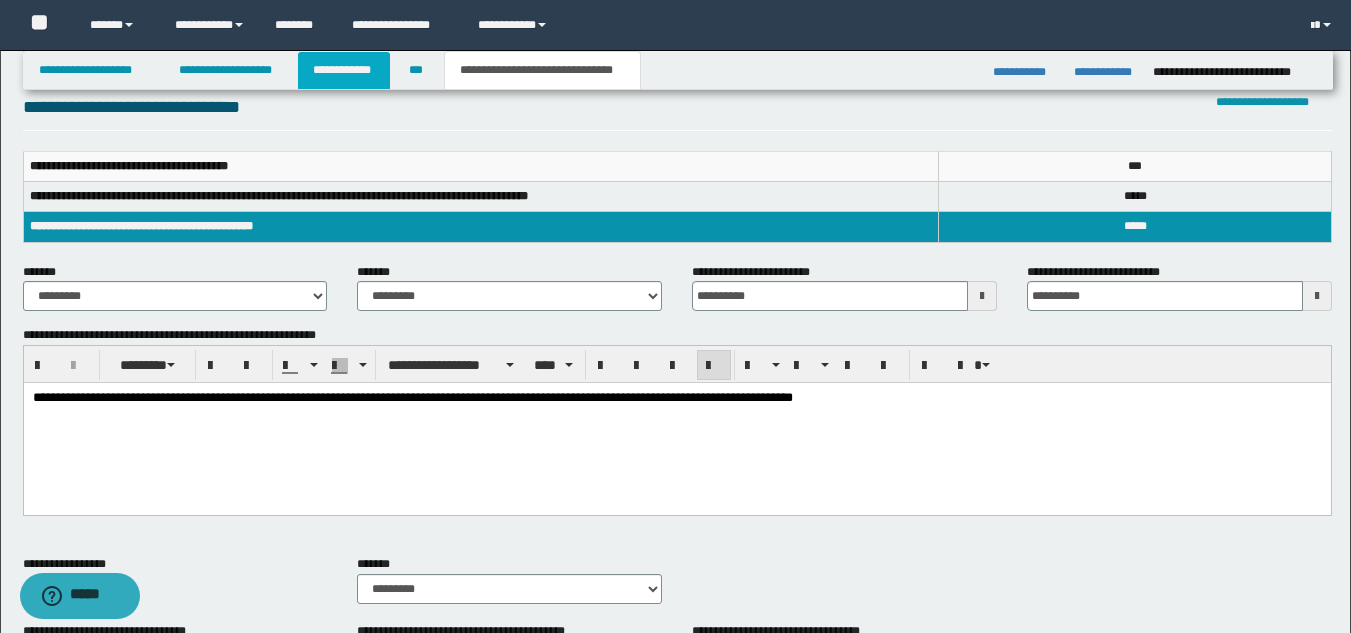 click on "**********" at bounding box center [344, 70] 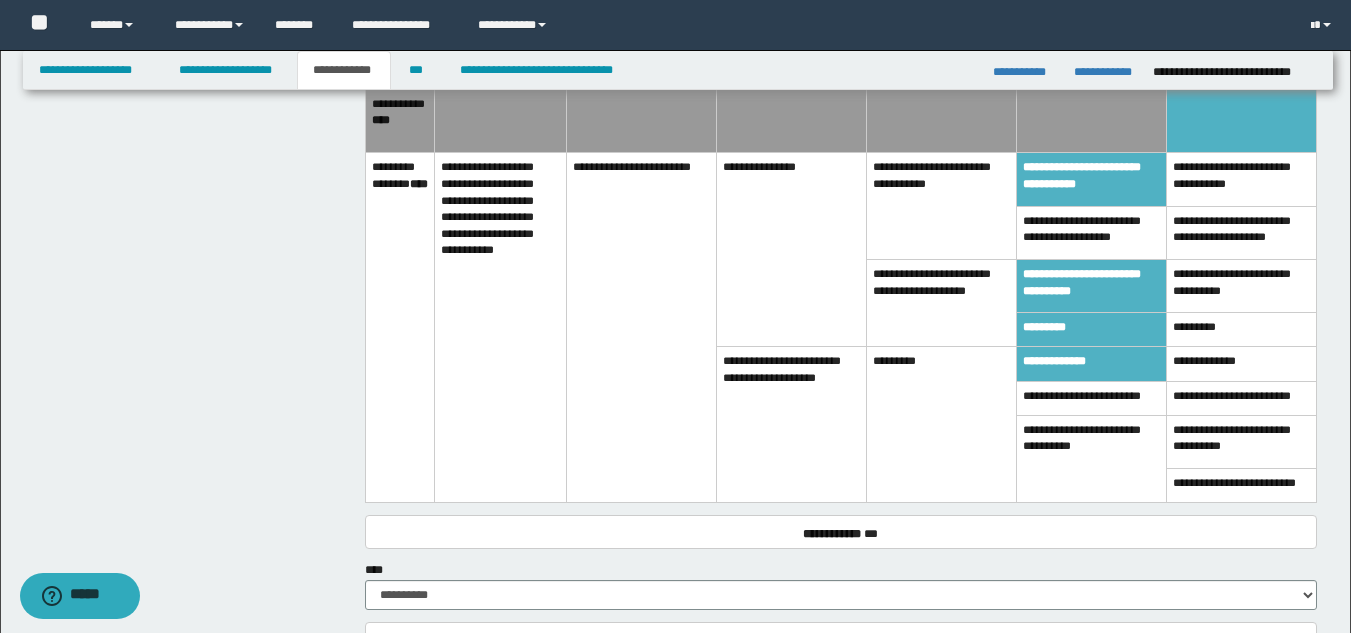 scroll, scrollTop: 1350, scrollLeft: 0, axis: vertical 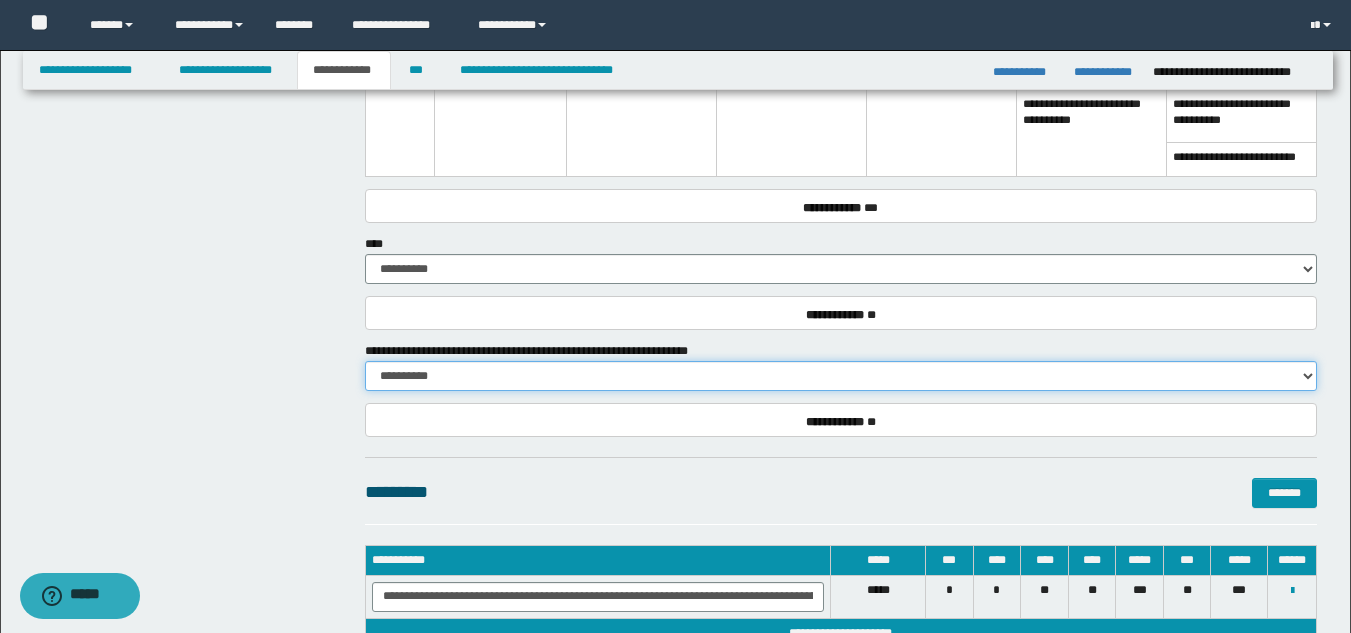 click on "**********" at bounding box center (841, 376) 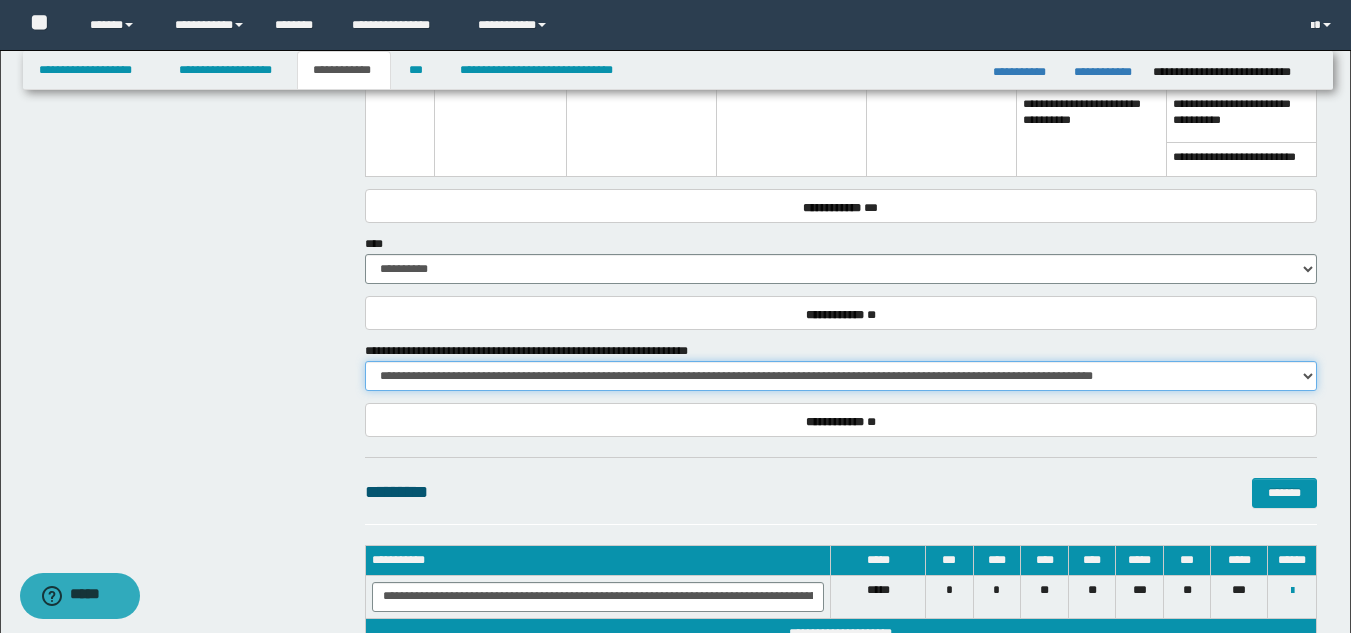click on "**********" at bounding box center [841, 376] 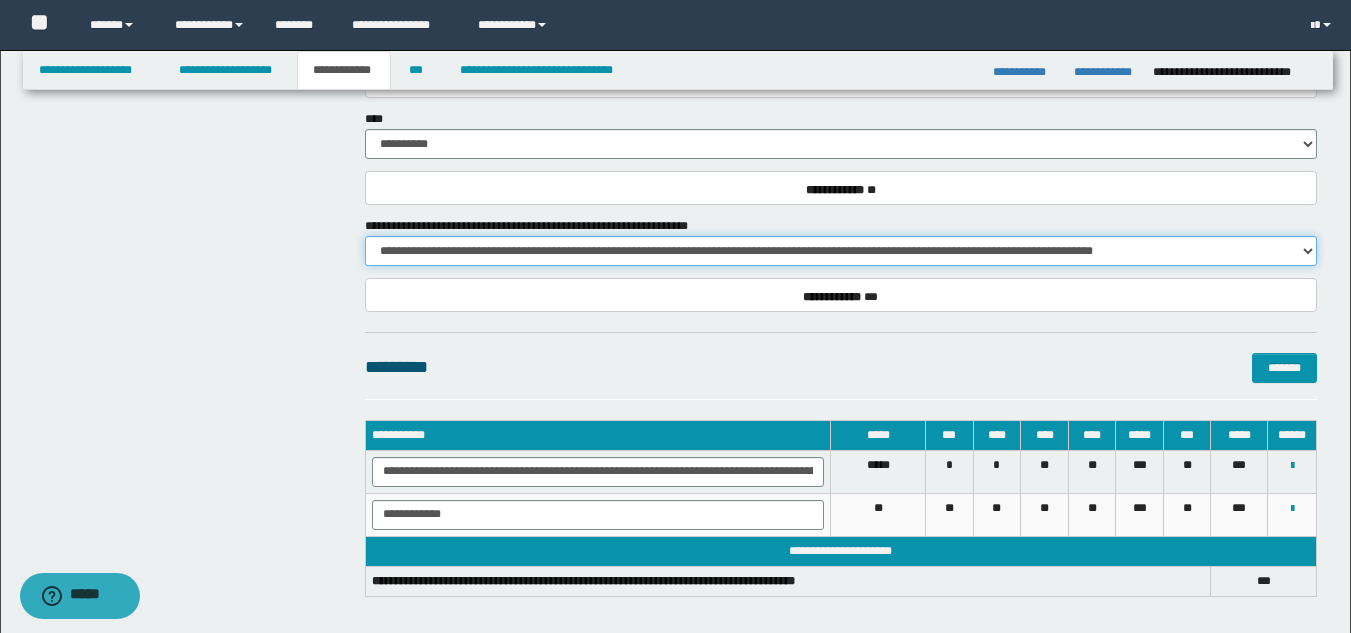 scroll, scrollTop: 1471, scrollLeft: 0, axis: vertical 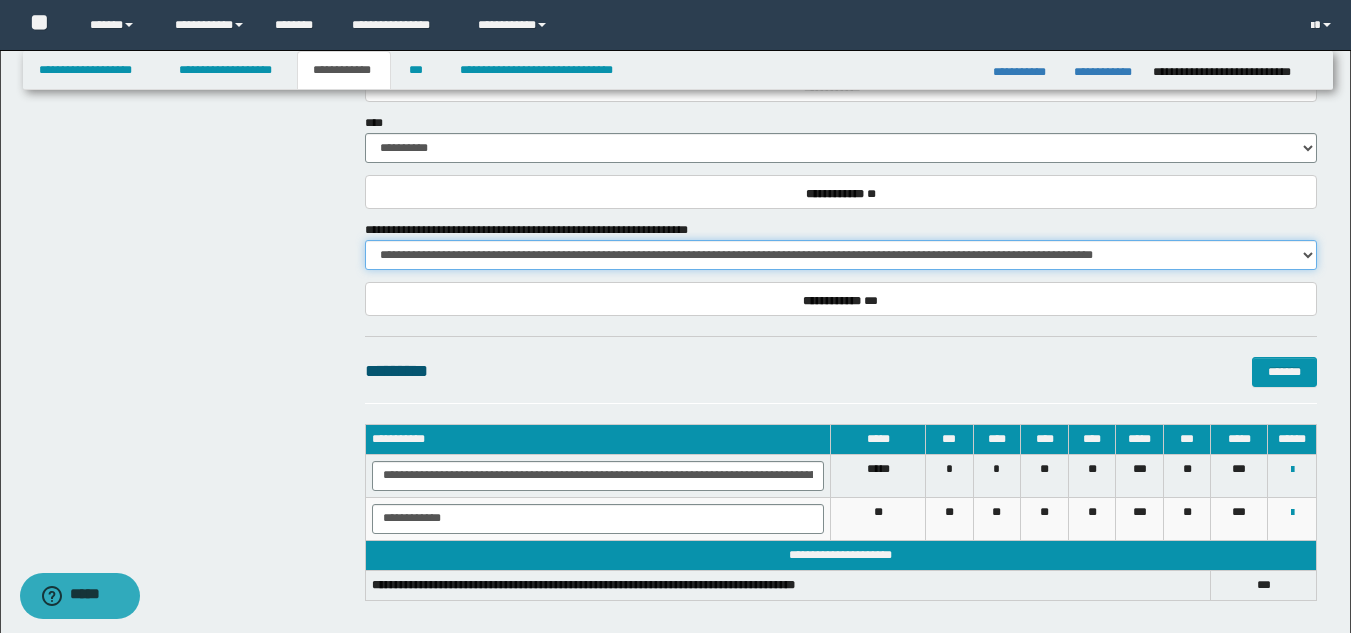 click on "**********" at bounding box center [841, 255] 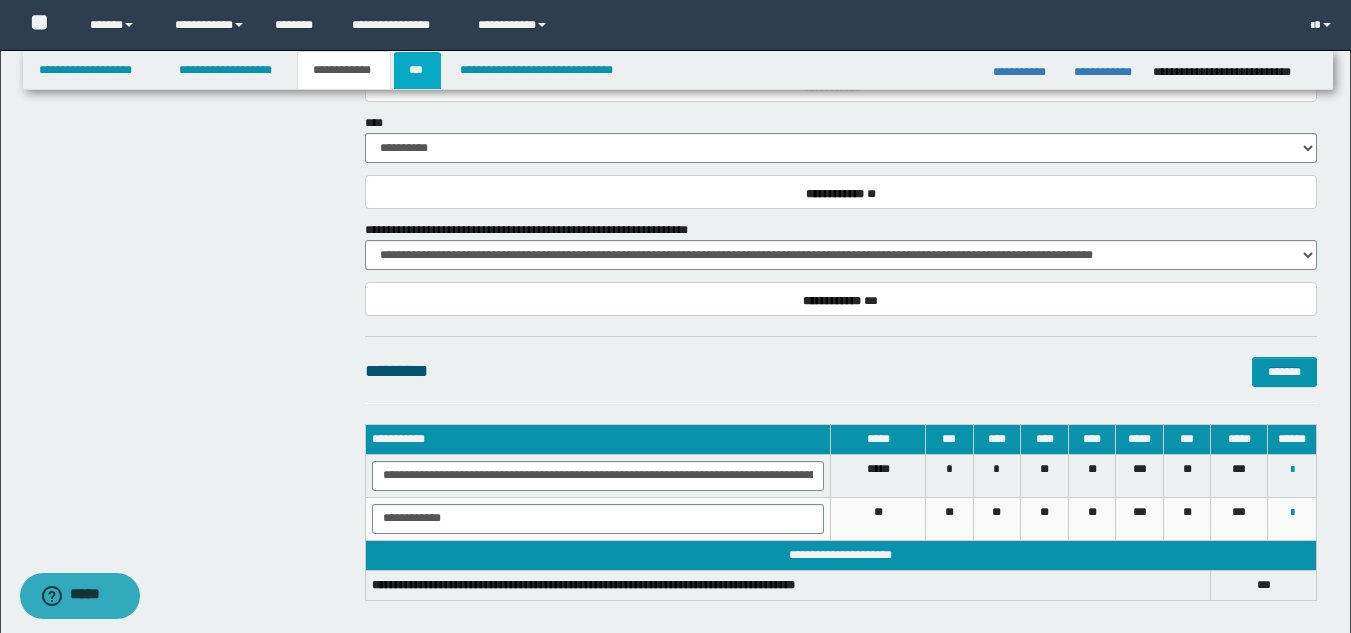 click on "***" at bounding box center [417, 70] 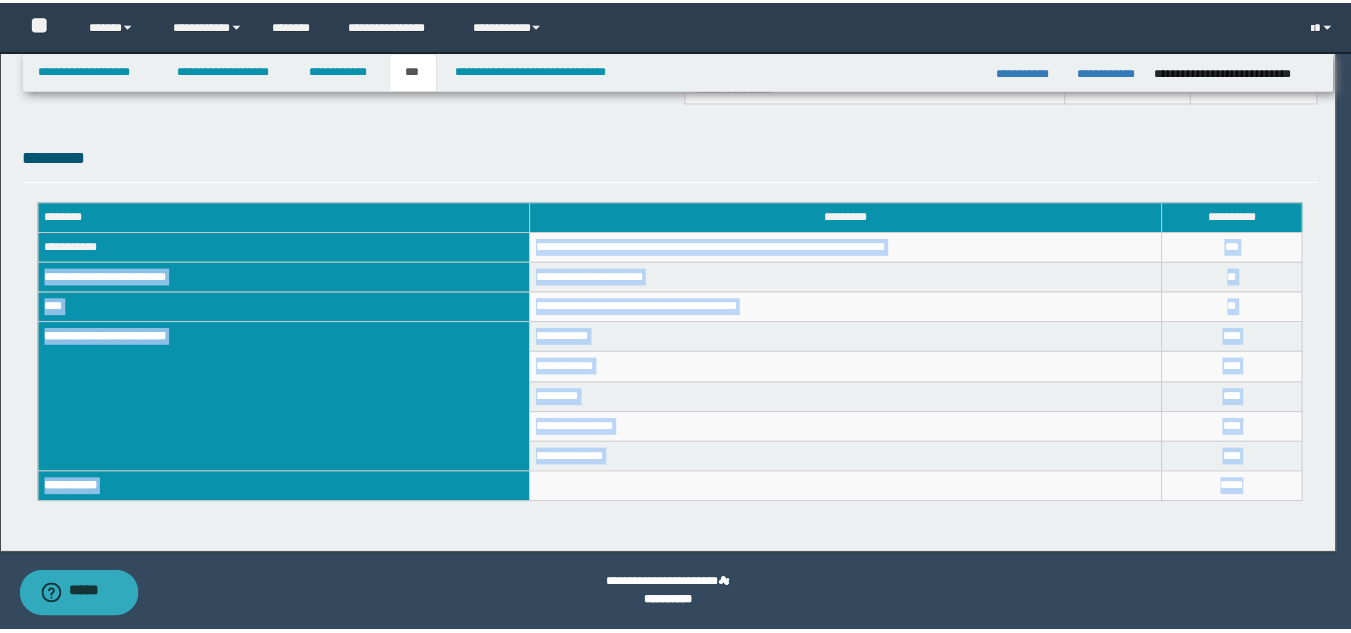 scroll, scrollTop: 655, scrollLeft: 0, axis: vertical 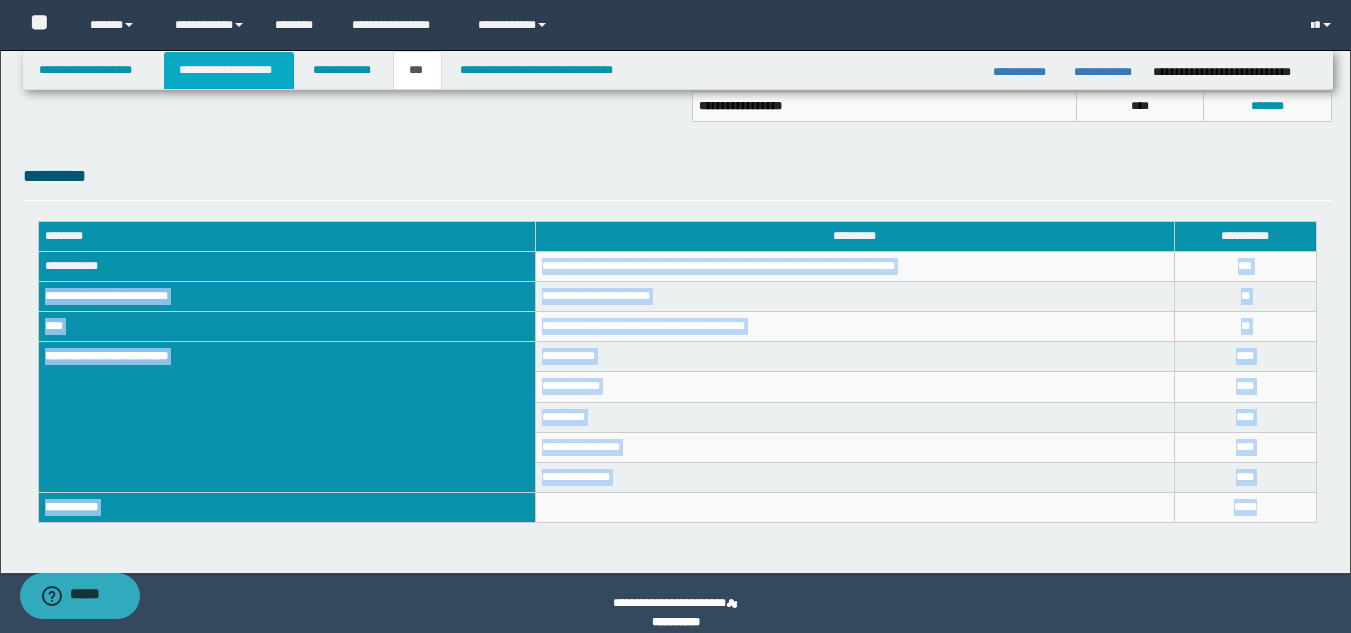 click on "**********" at bounding box center [229, 70] 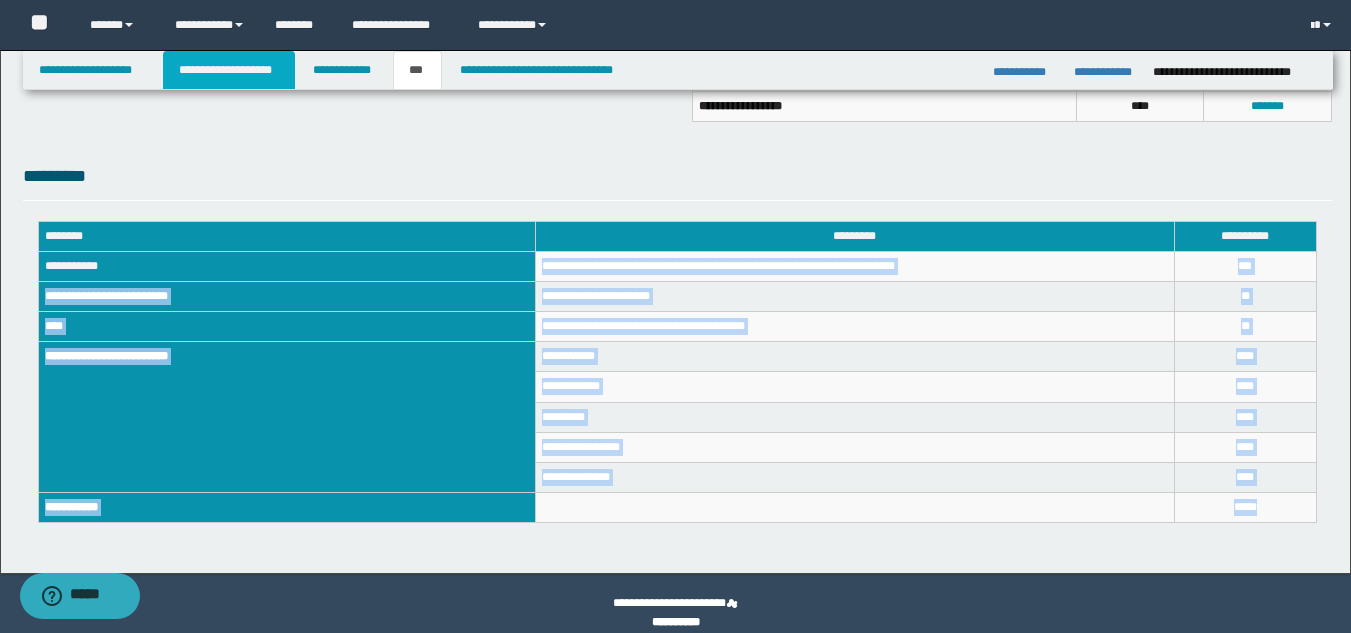 scroll, scrollTop: 686, scrollLeft: 0, axis: vertical 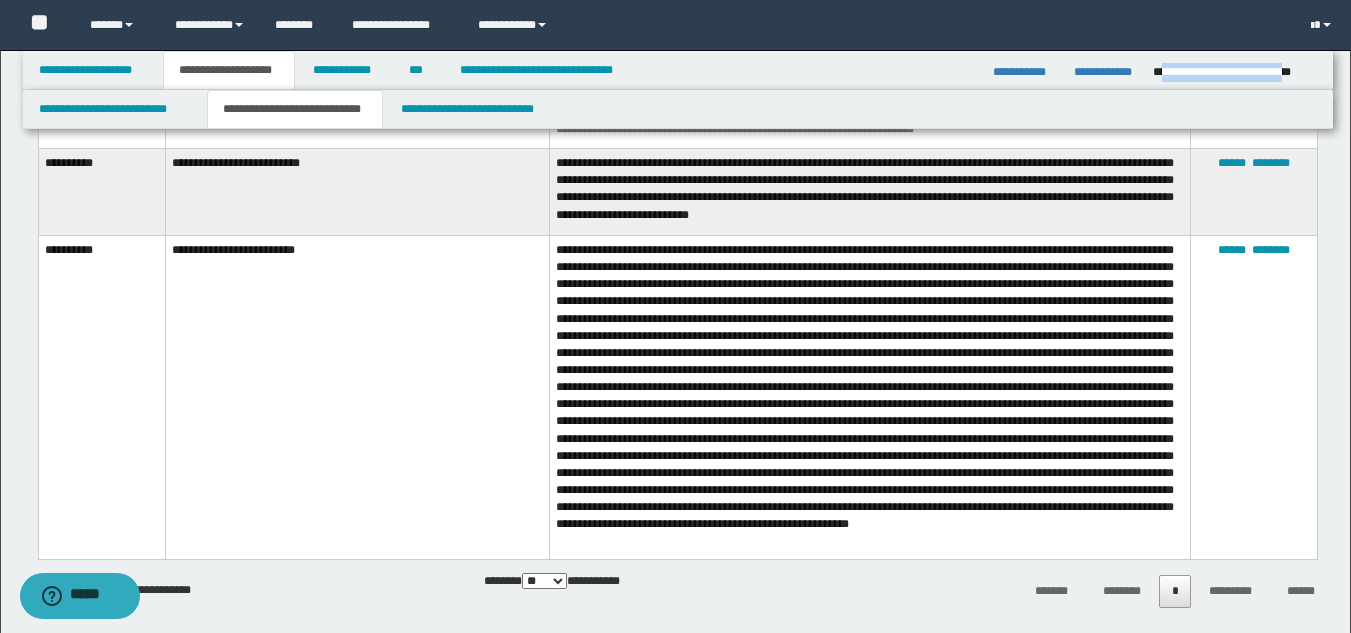 drag, startPoint x: 1159, startPoint y: 64, endPoint x: 1312, endPoint y: 78, distance: 153.63919 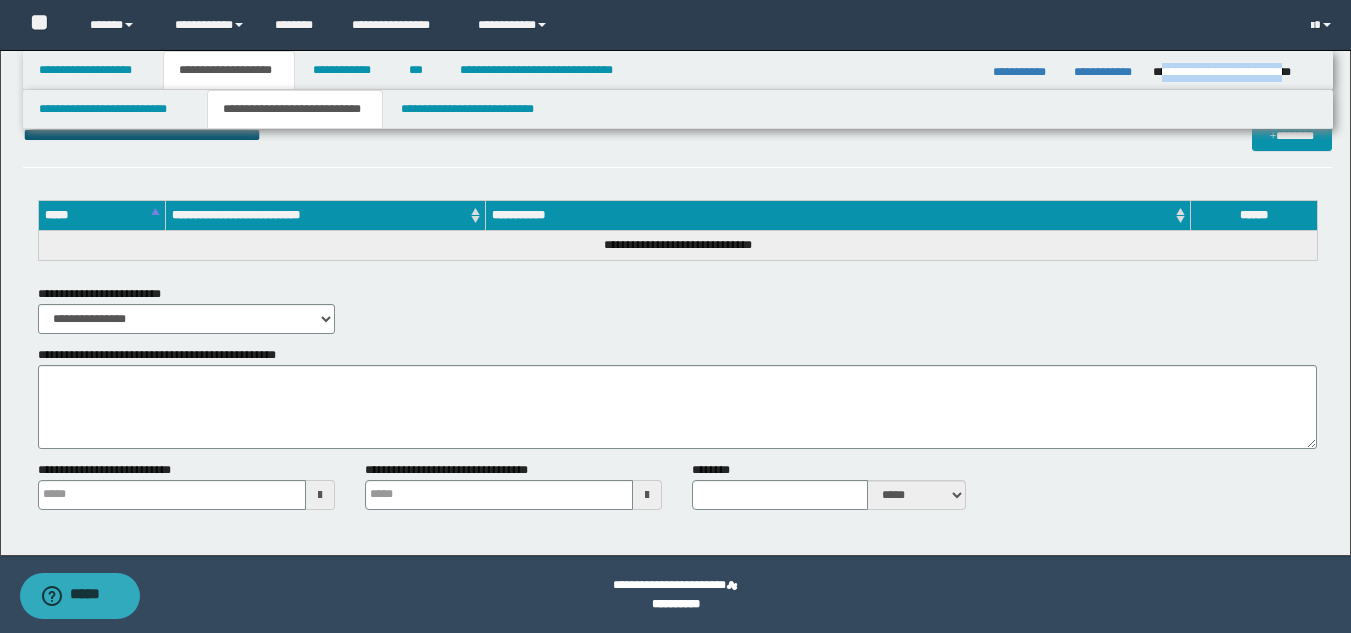 scroll, scrollTop: 1170, scrollLeft: 0, axis: vertical 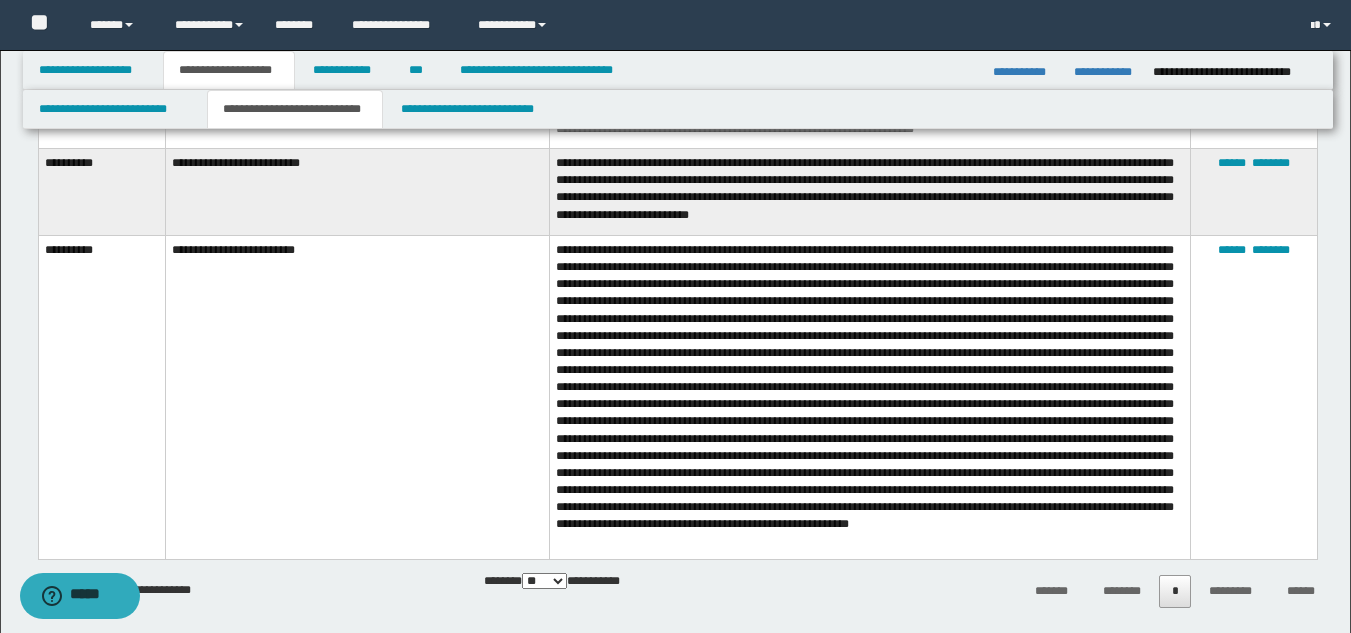 click on "**********" at bounding box center [357, 398] 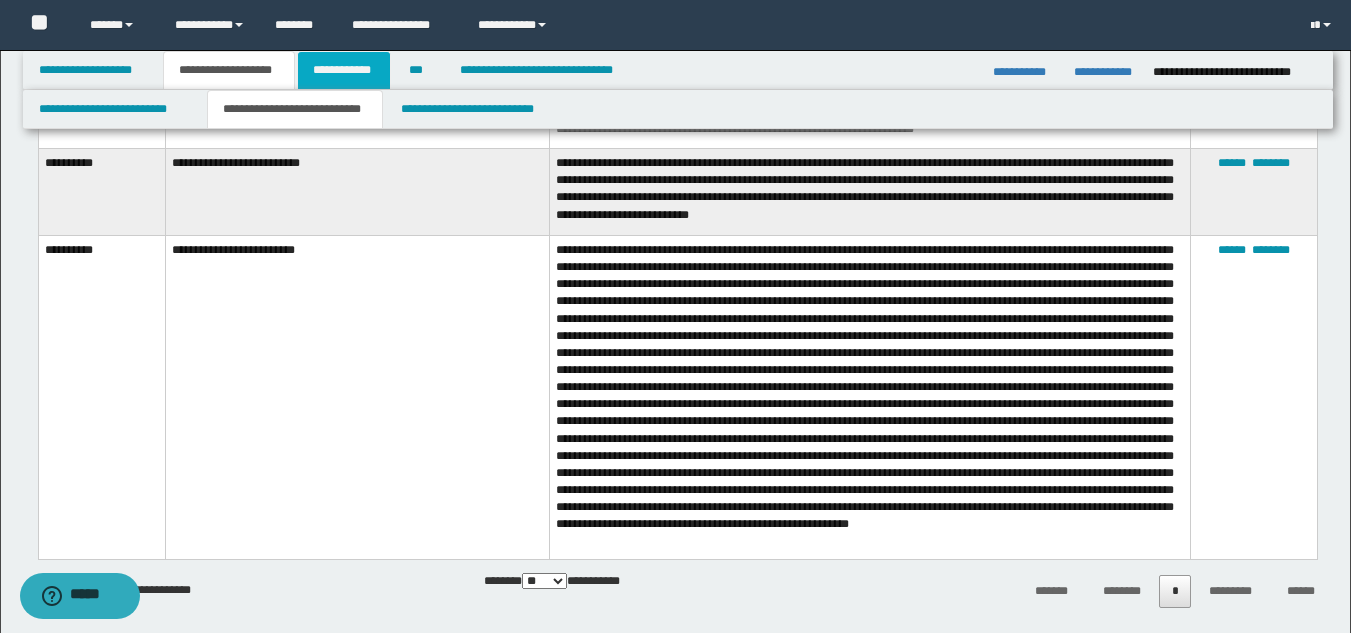 click on "**********" at bounding box center [344, 70] 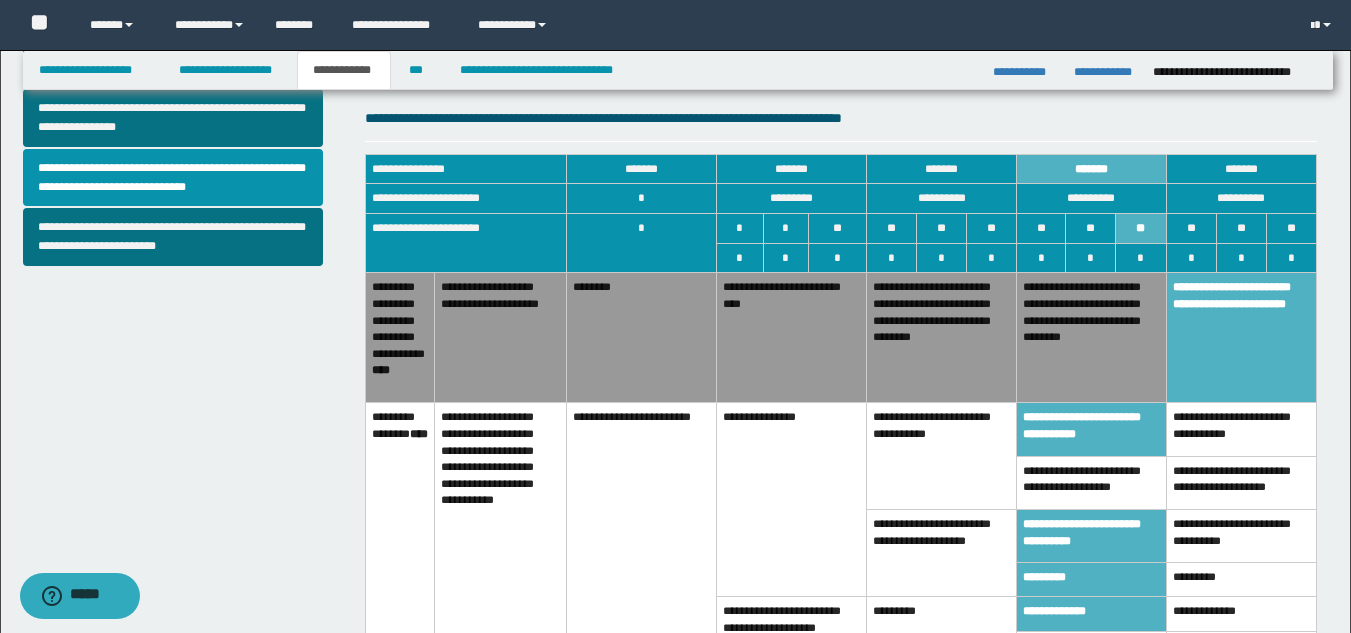 scroll, scrollTop: 766, scrollLeft: 0, axis: vertical 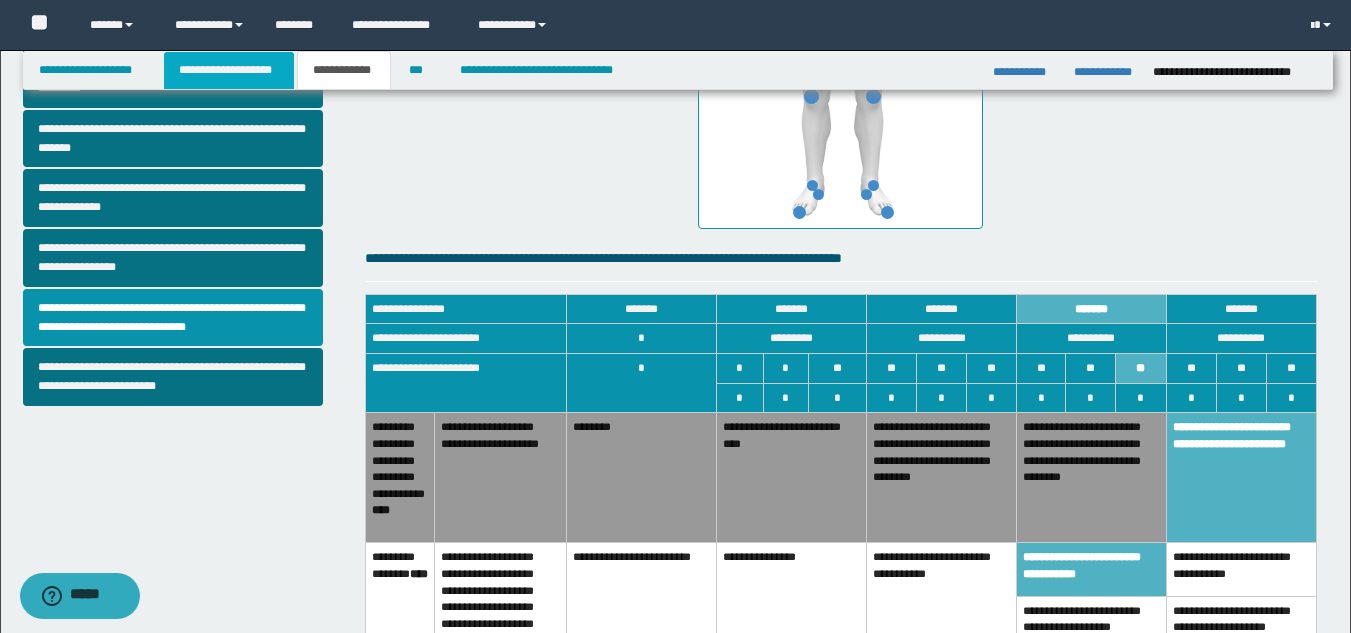click on "**********" at bounding box center (229, 70) 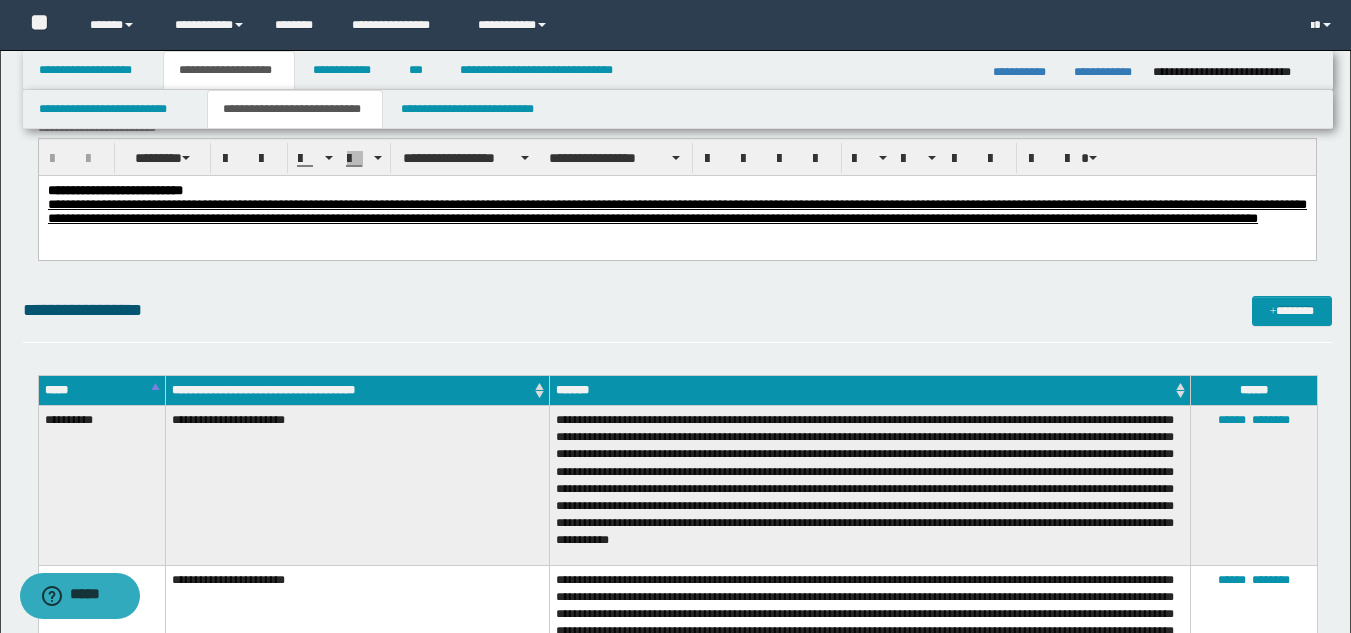 scroll, scrollTop: 0, scrollLeft: 0, axis: both 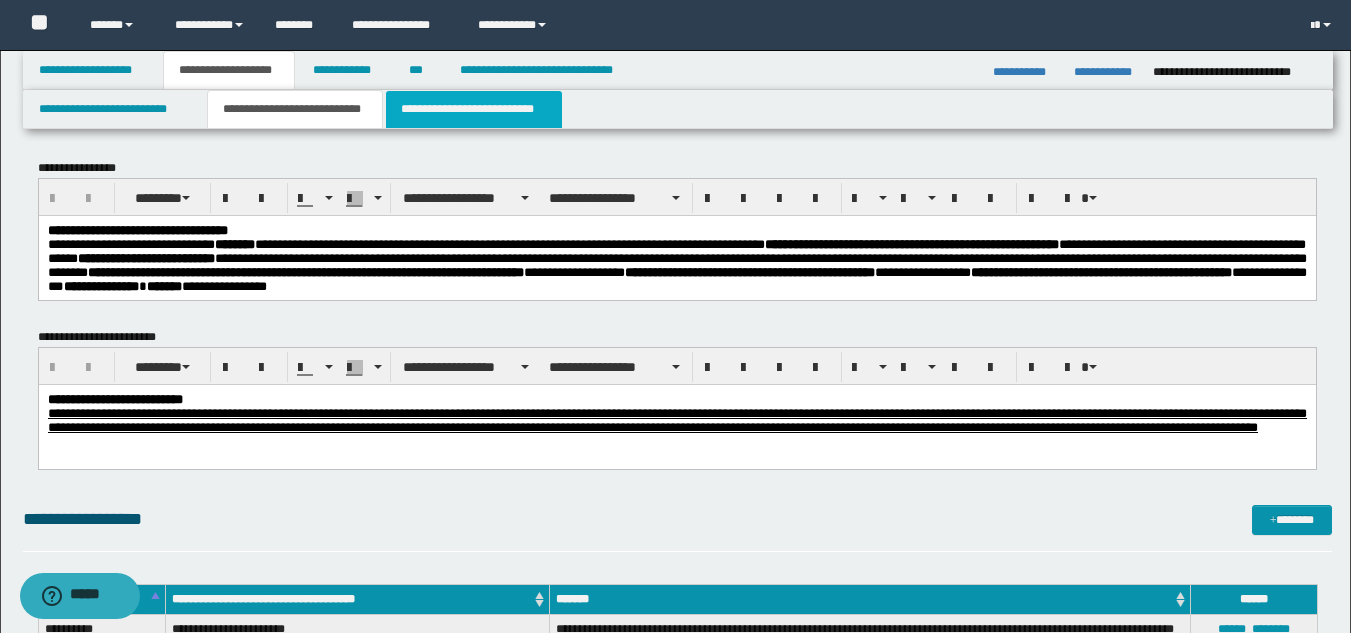 click on "**********" at bounding box center (474, 109) 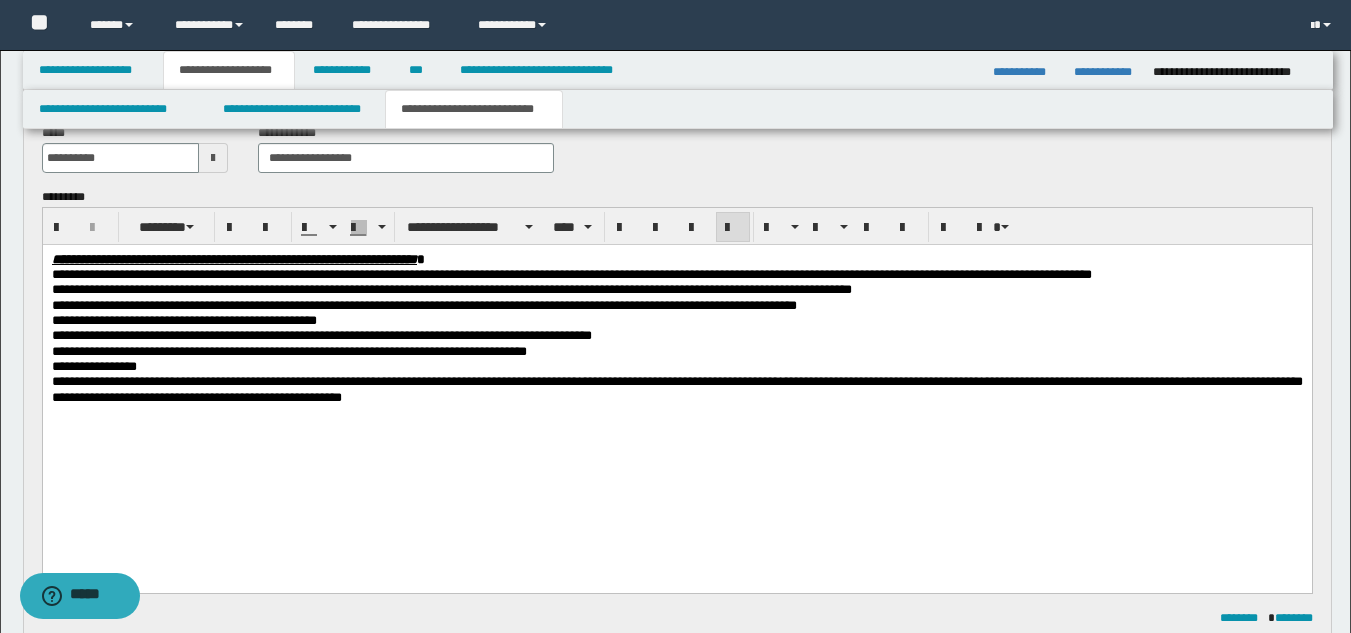scroll, scrollTop: 773, scrollLeft: 0, axis: vertical 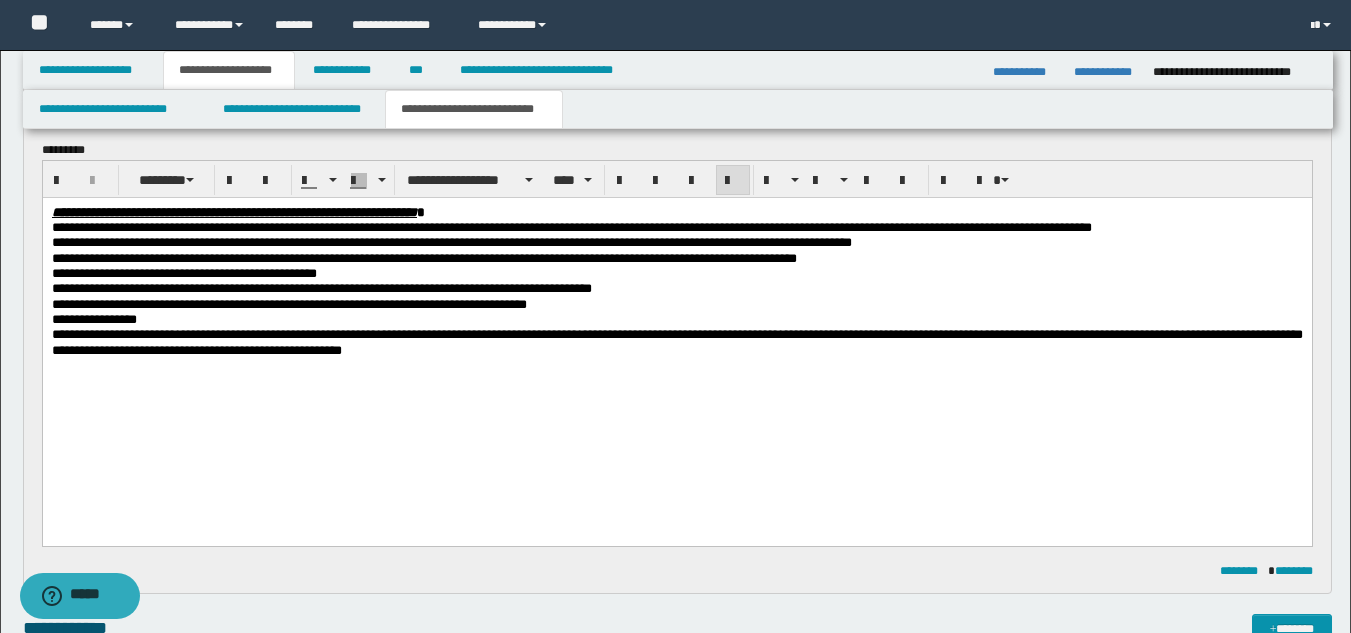 click on "**********" at bounding box center (321, 287) 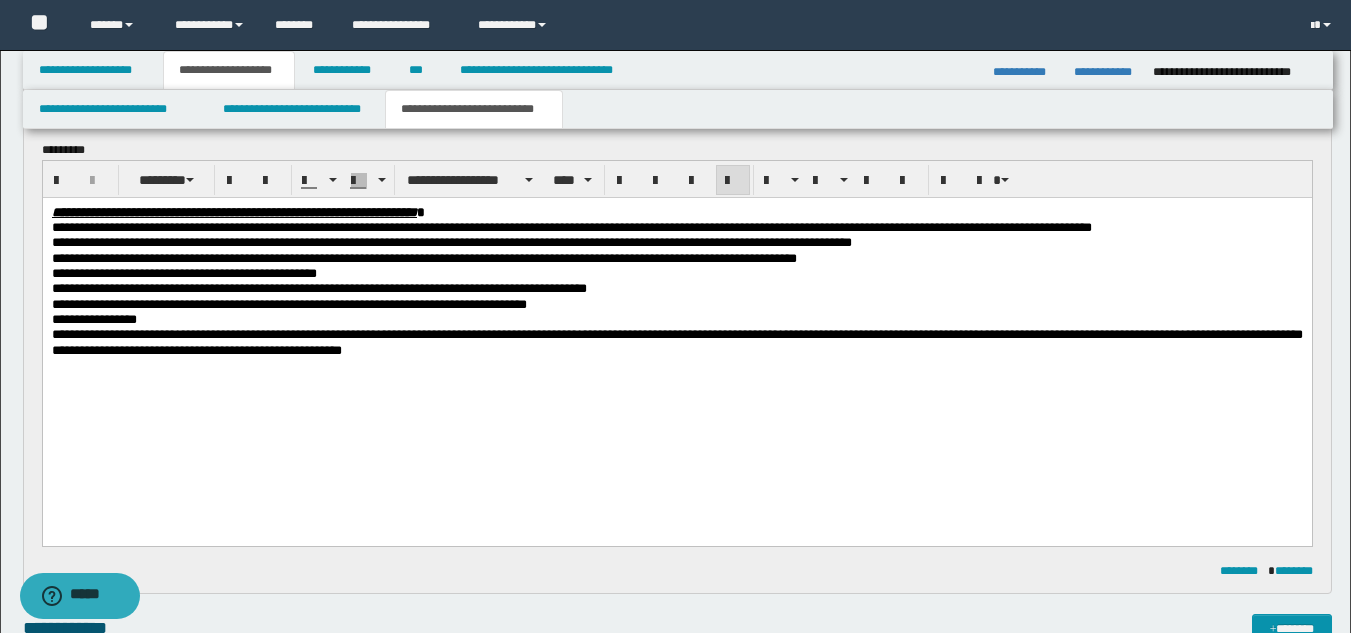 click at bounding box center [676, 364] 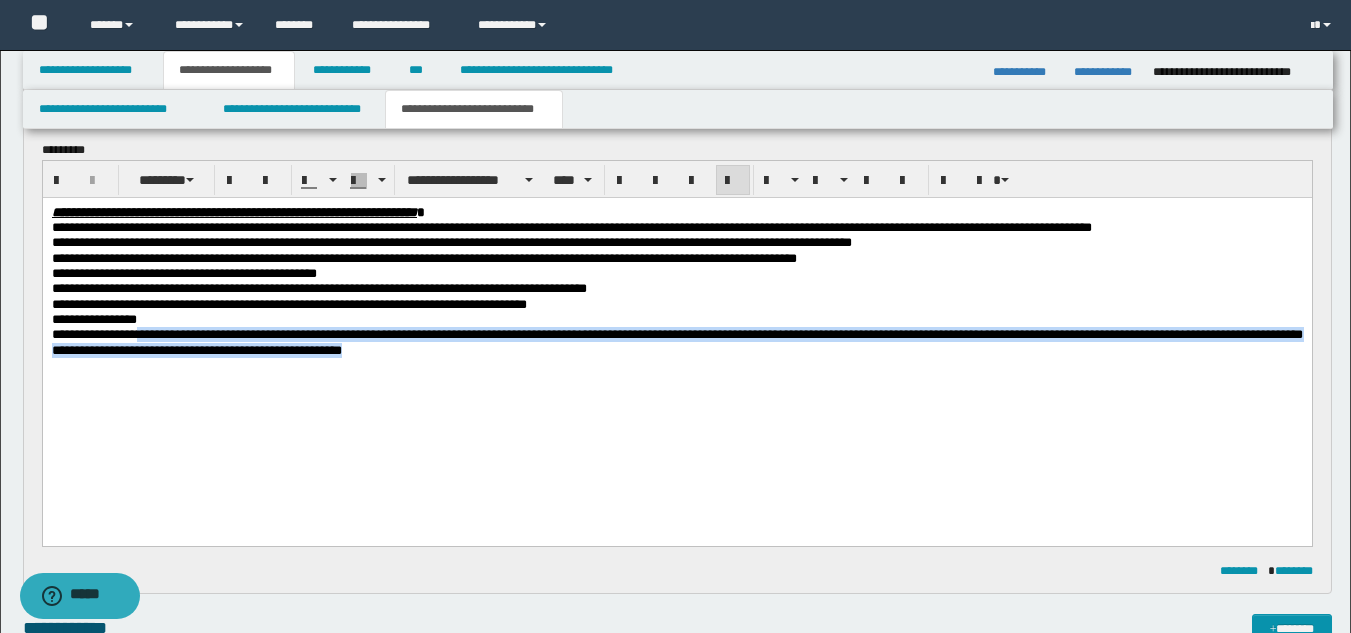 drag, startPoint x: 153, startPoint y: 354, endPoint x: 732, endPoint y: 375, distance: 579.3807 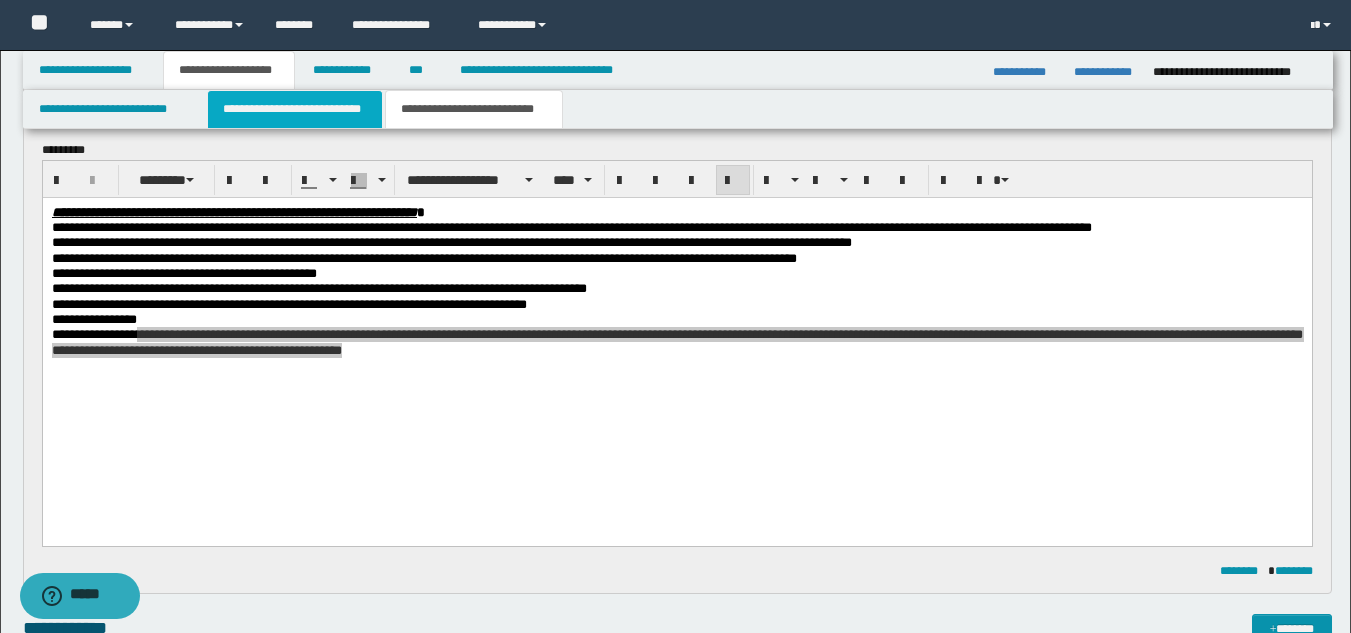 drag, startPoint x: 254, startPoint y: 98, endPoint x: 266, endPoint y: 108, distance: 15.6205 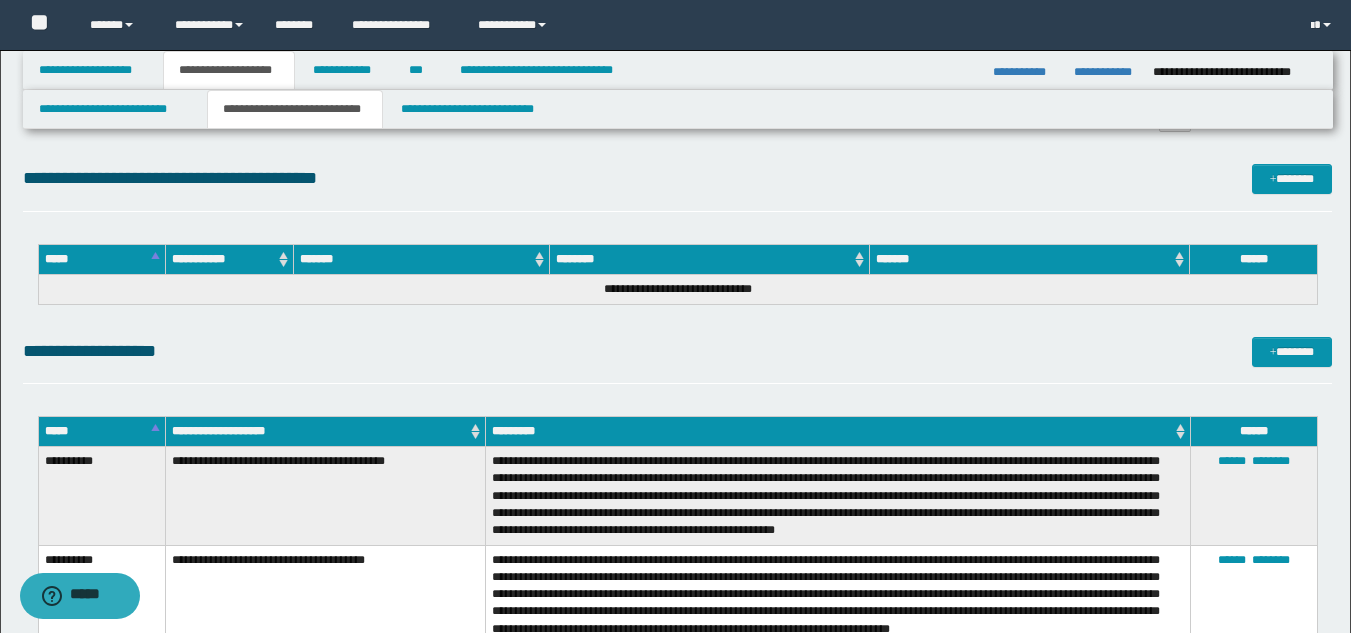 scroll, scrollTop: 1888, scrollLeft: 0, axis: vertical 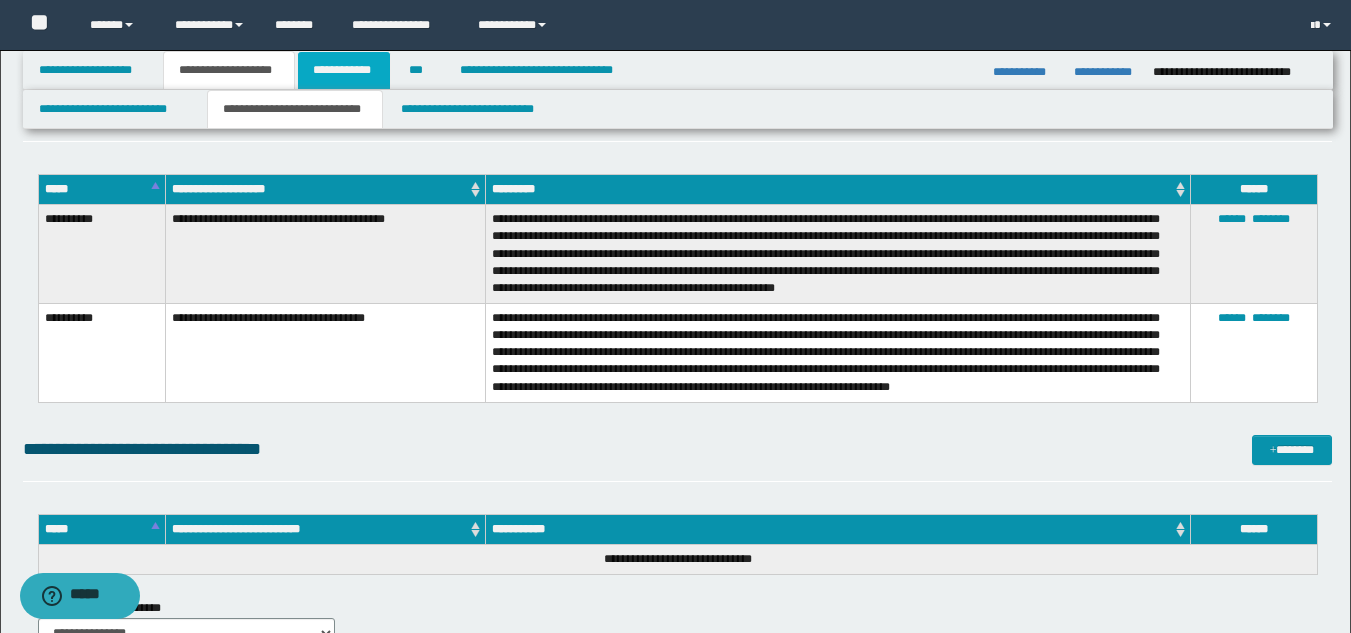 click on "**********" at bounding box center [344, 70] 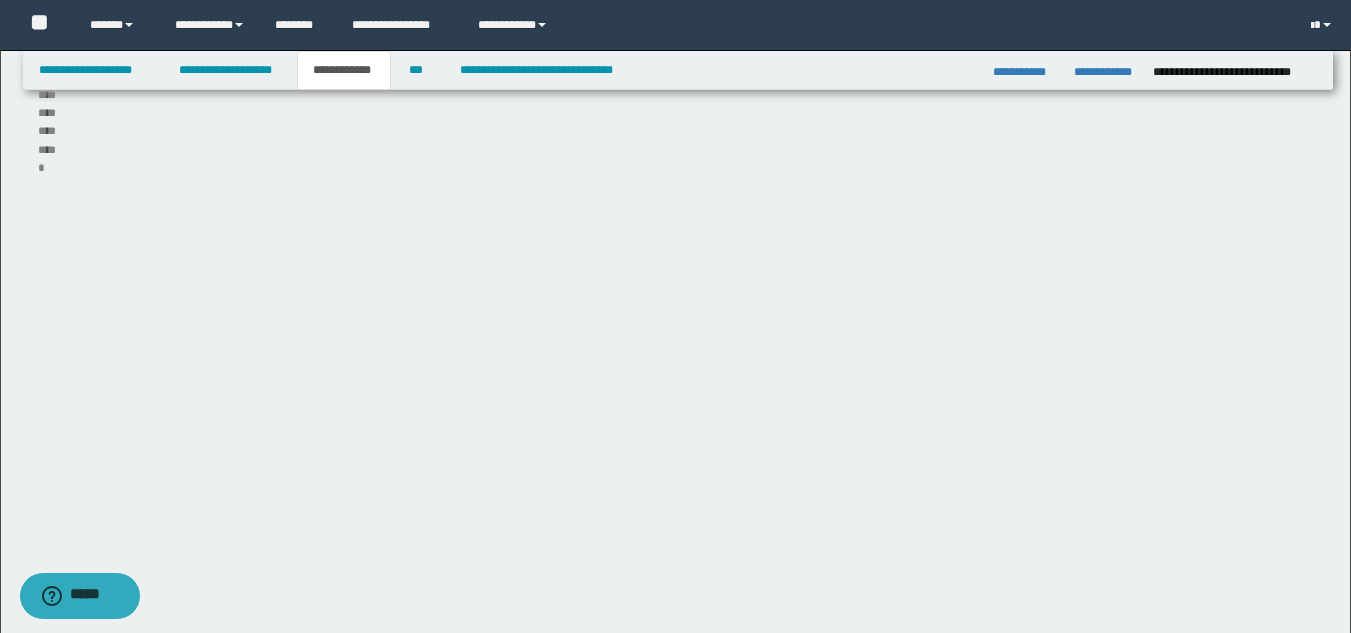 scroll, scrollTop: 1568, scrollLeft: 0, axis: vertical 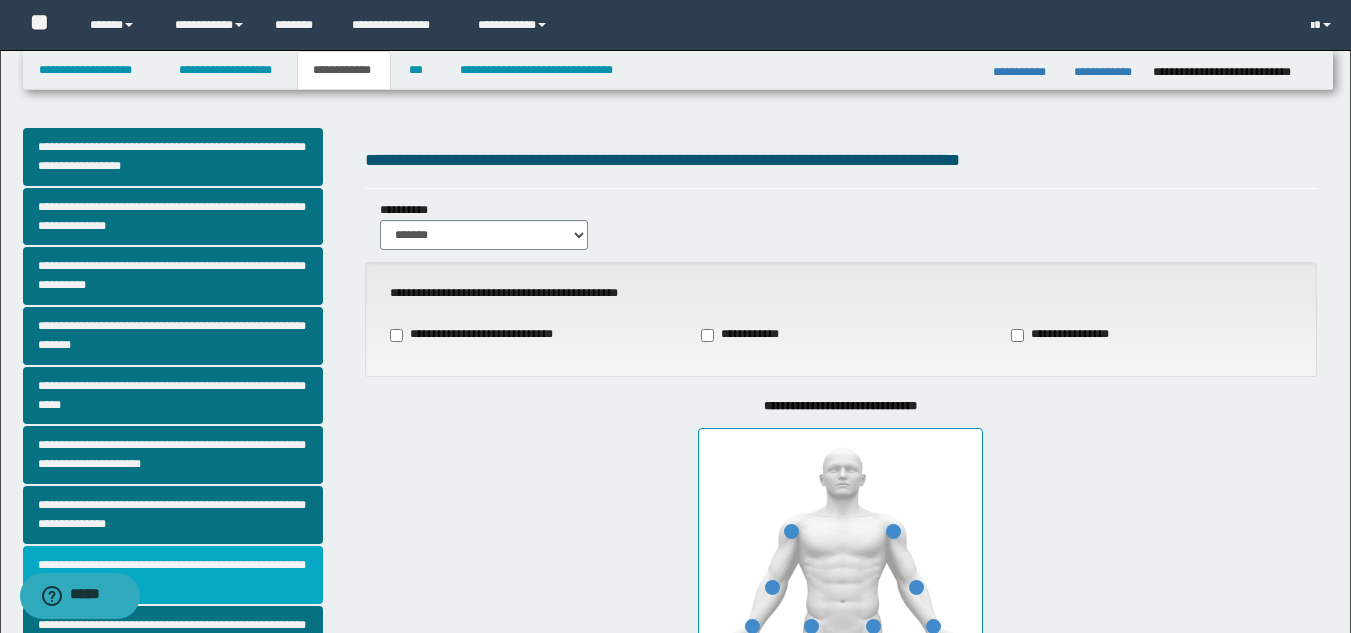 click on "**********" at bounding box center (173, 575) 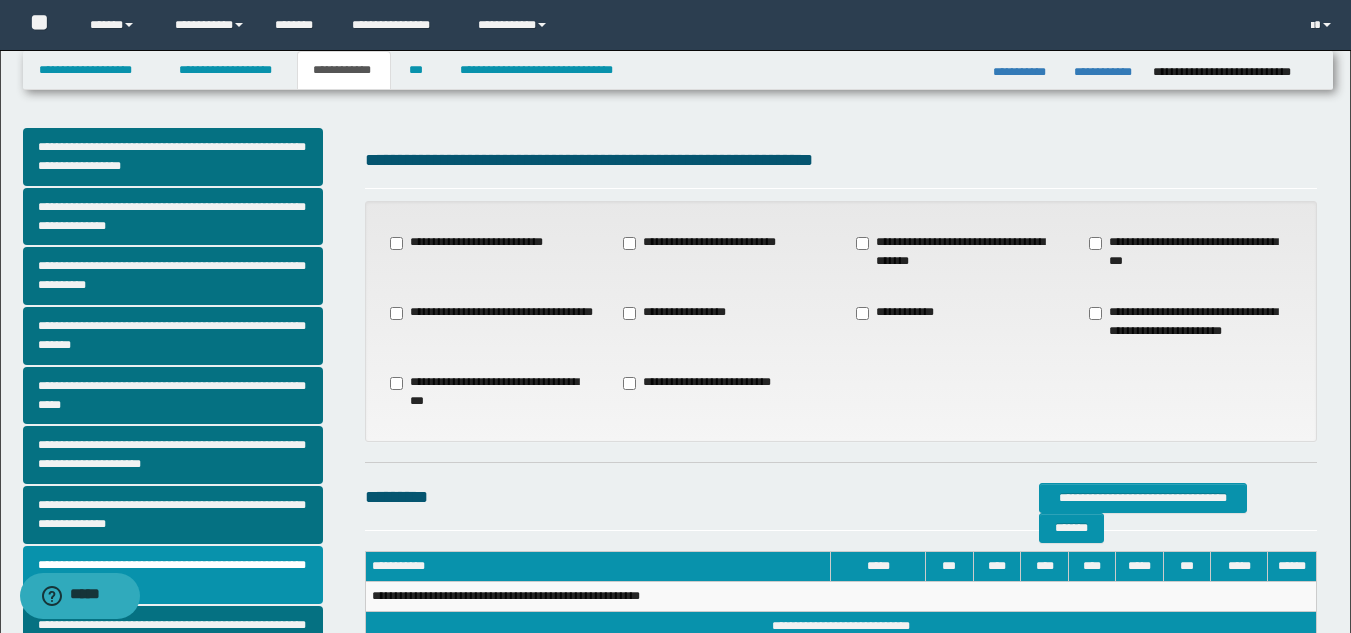 click on "**********" at bounding box center [709, 383] 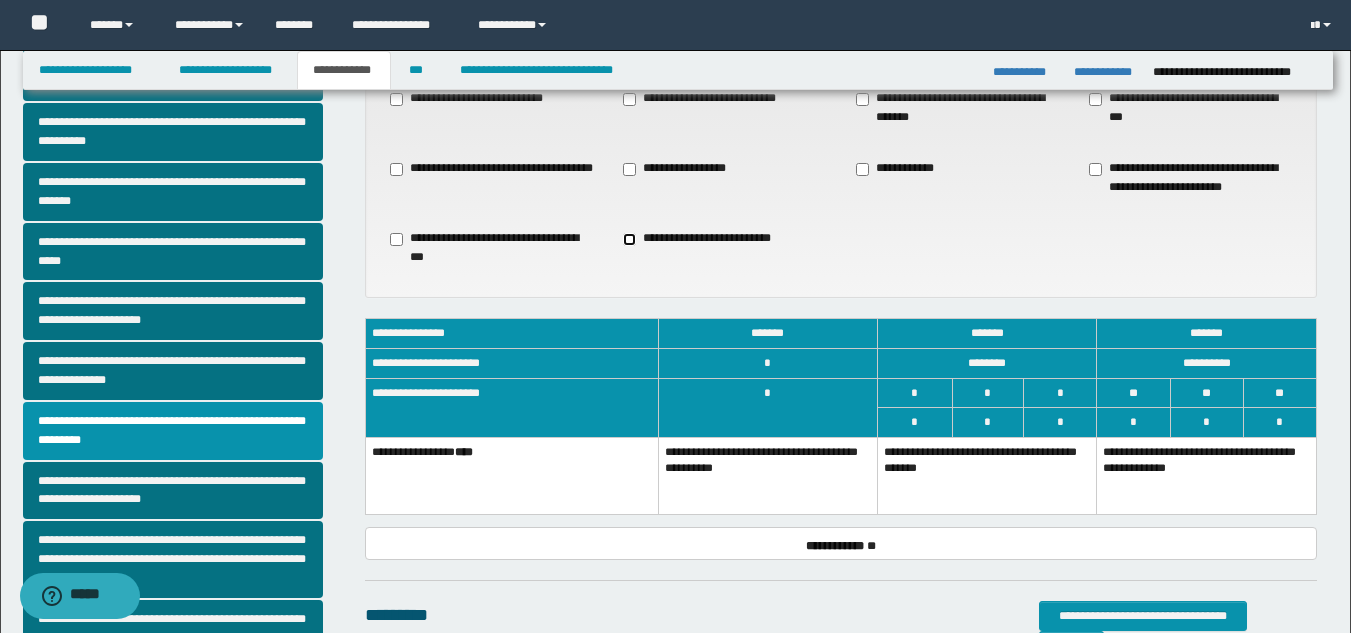 scroll, scrollTop: 150, scrollLeft: 0, axis: vertical 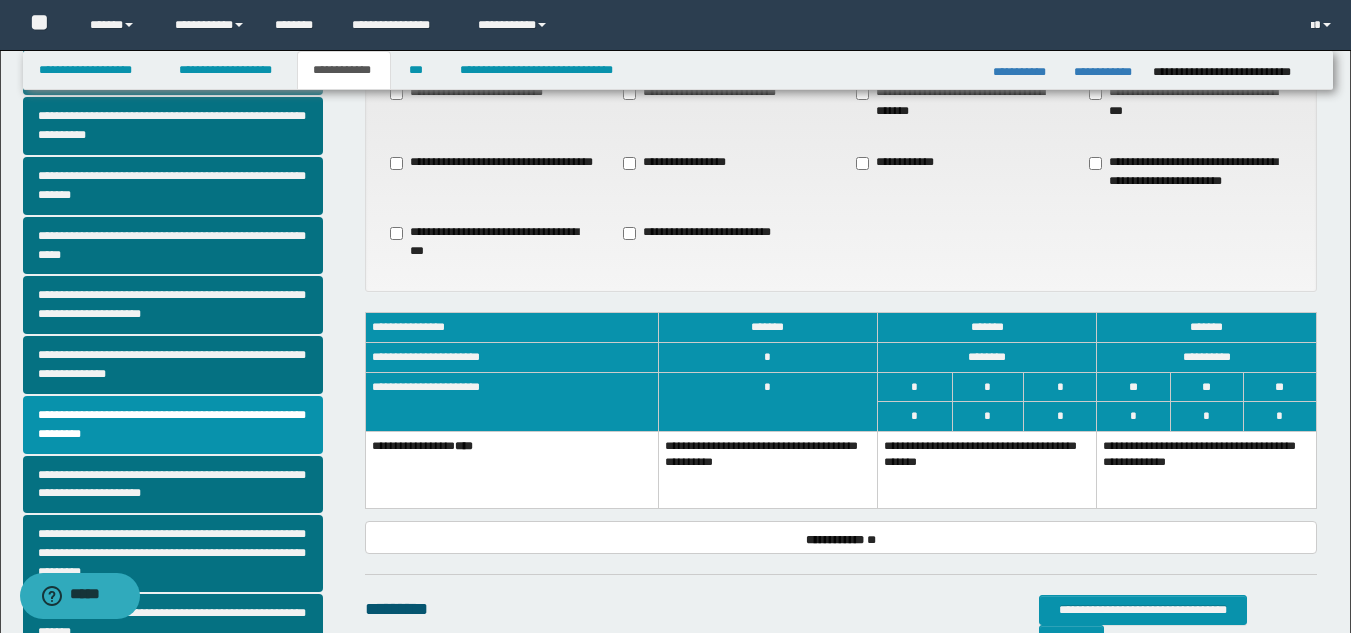 drag, startPoint x: 1071, startPoint y: 469, endPoint x: 1059, endPoint y: 471, distance: 12.165525 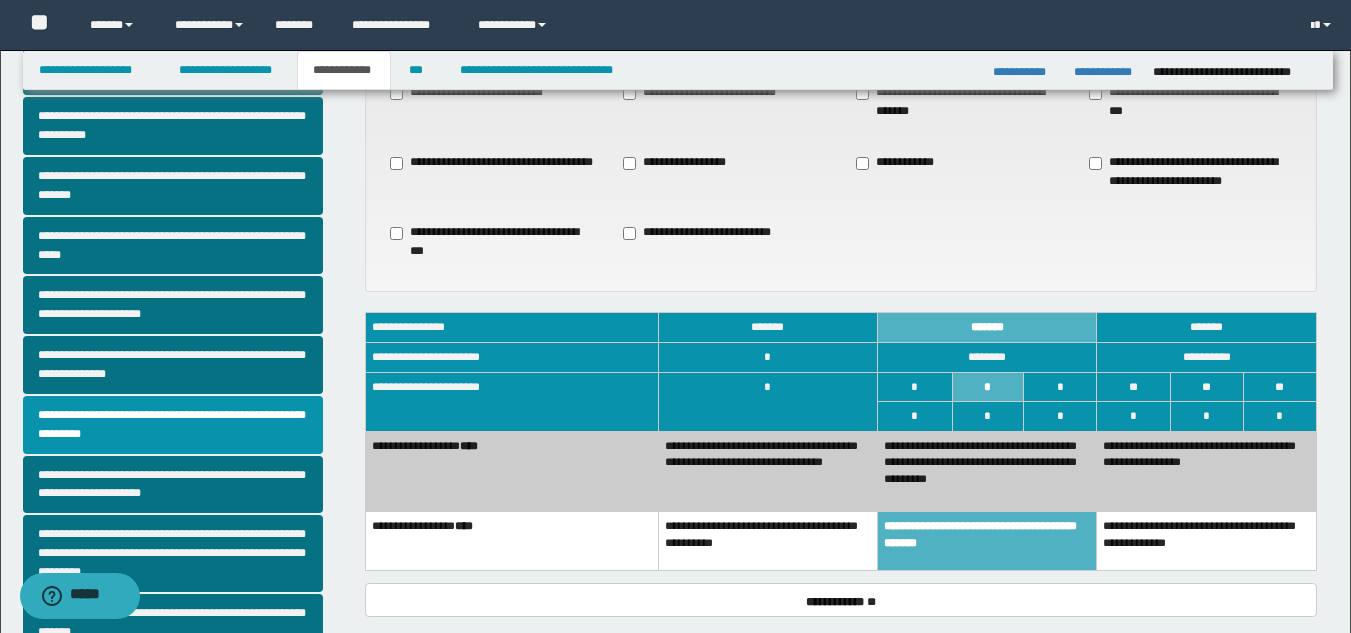 click on "**********" at bounding box center [1207, 471] 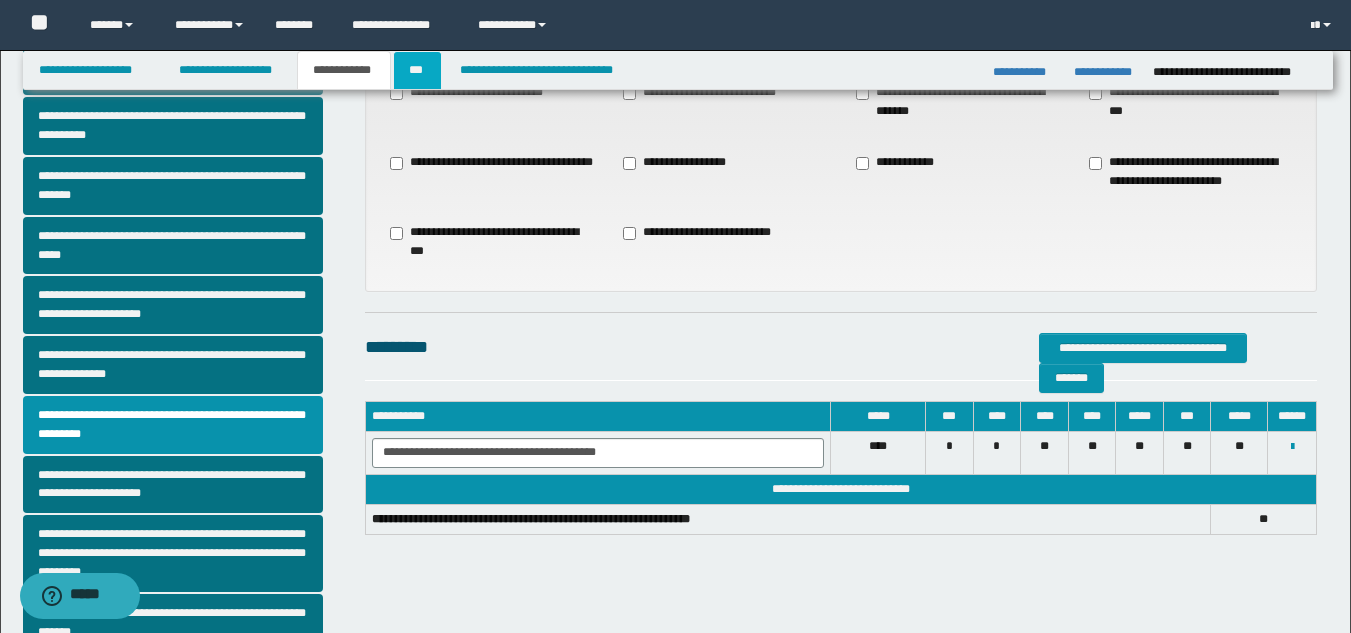 click on "***" at bounding box center [417, 70] 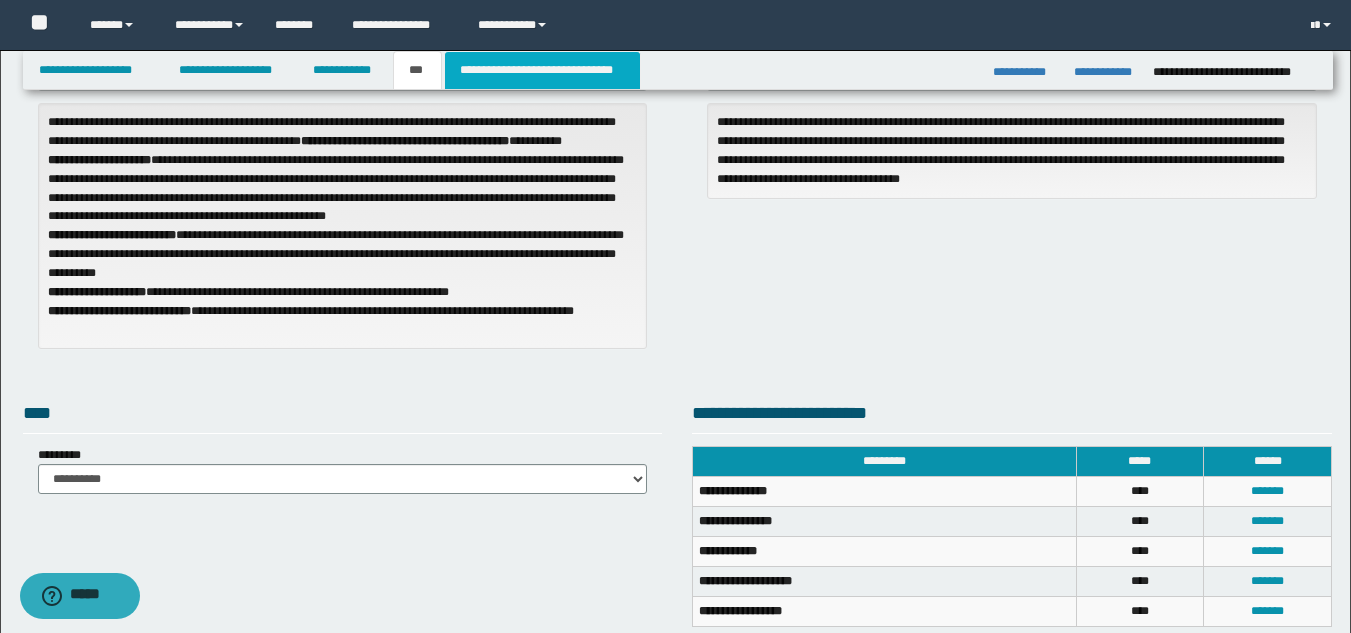 click on "**********" at bounding box center [542, 70] 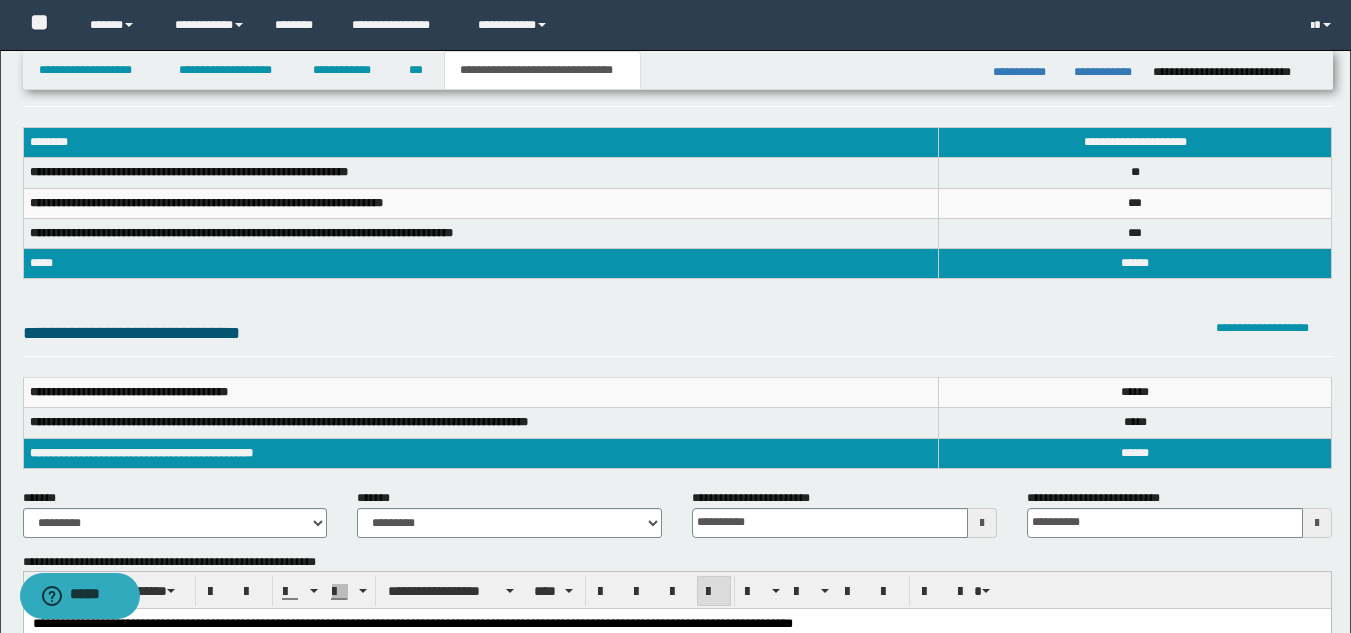 scroll, scrollTop: 57, scrollLeft: 0, axis: vertical 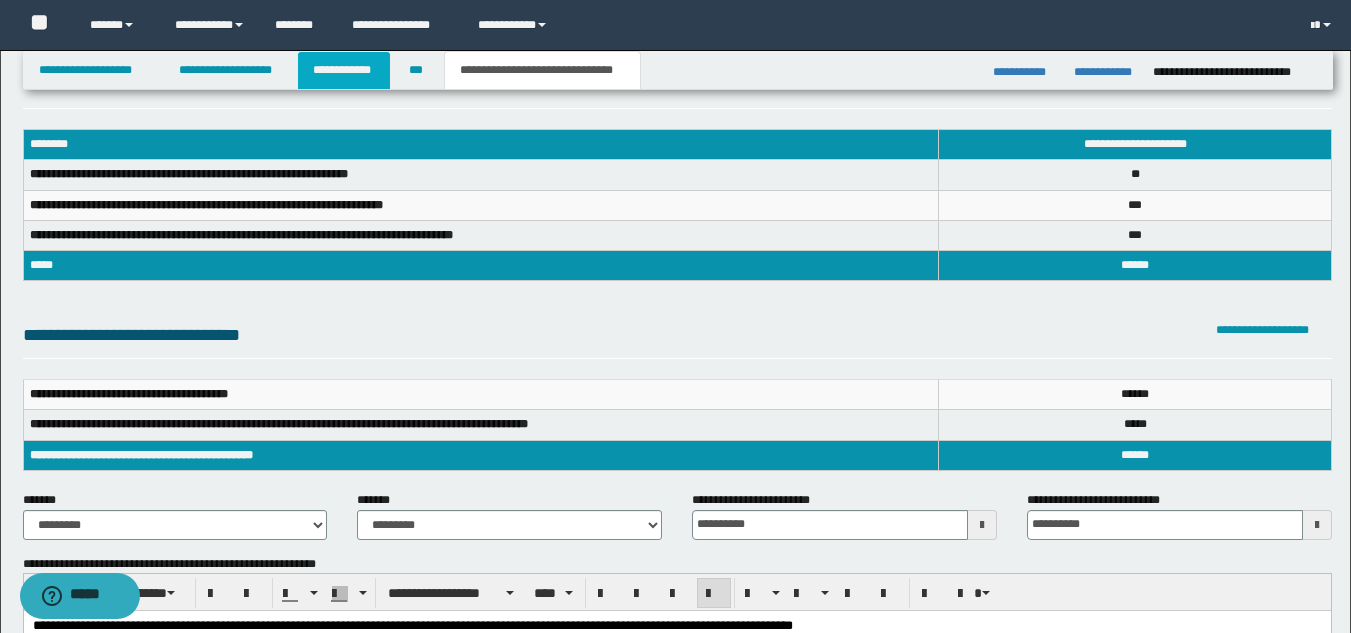 click on "**********" at bounding box center [344, 70] 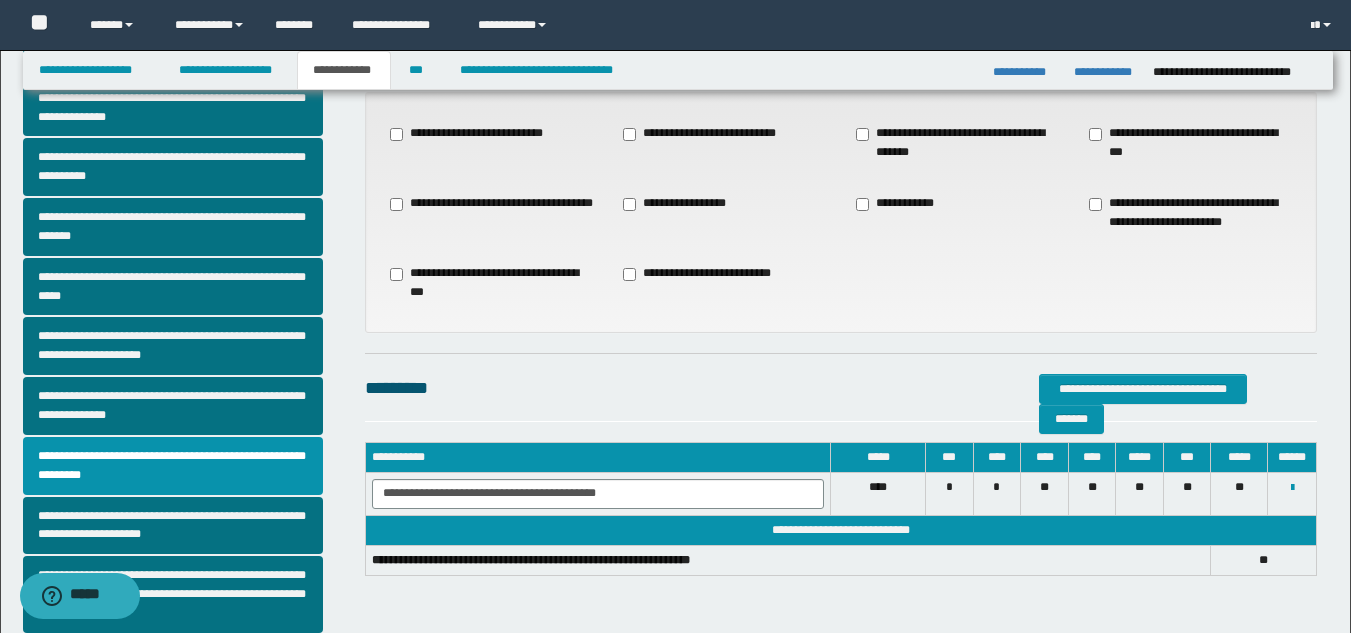 scroll, scrollTop: 113, scrollLeft: 0, axis: vertical 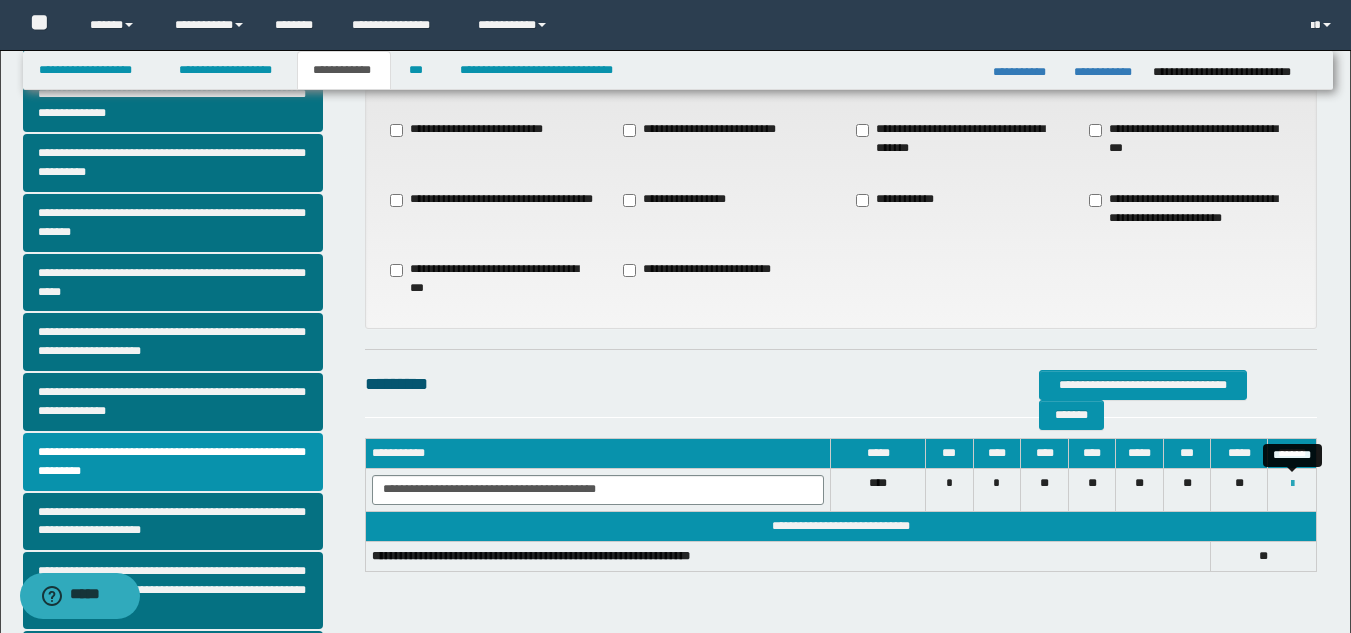 click at bounding box center [1292, 484] 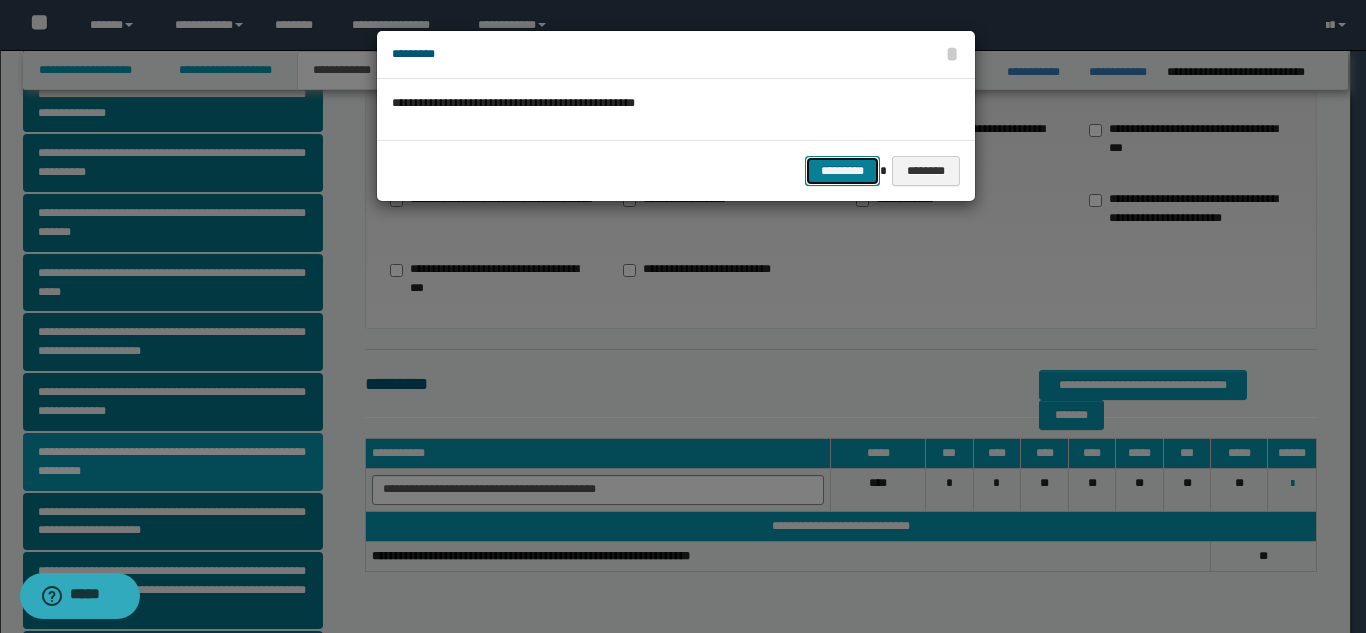 click on "*********" at bounding box center (842, 171) 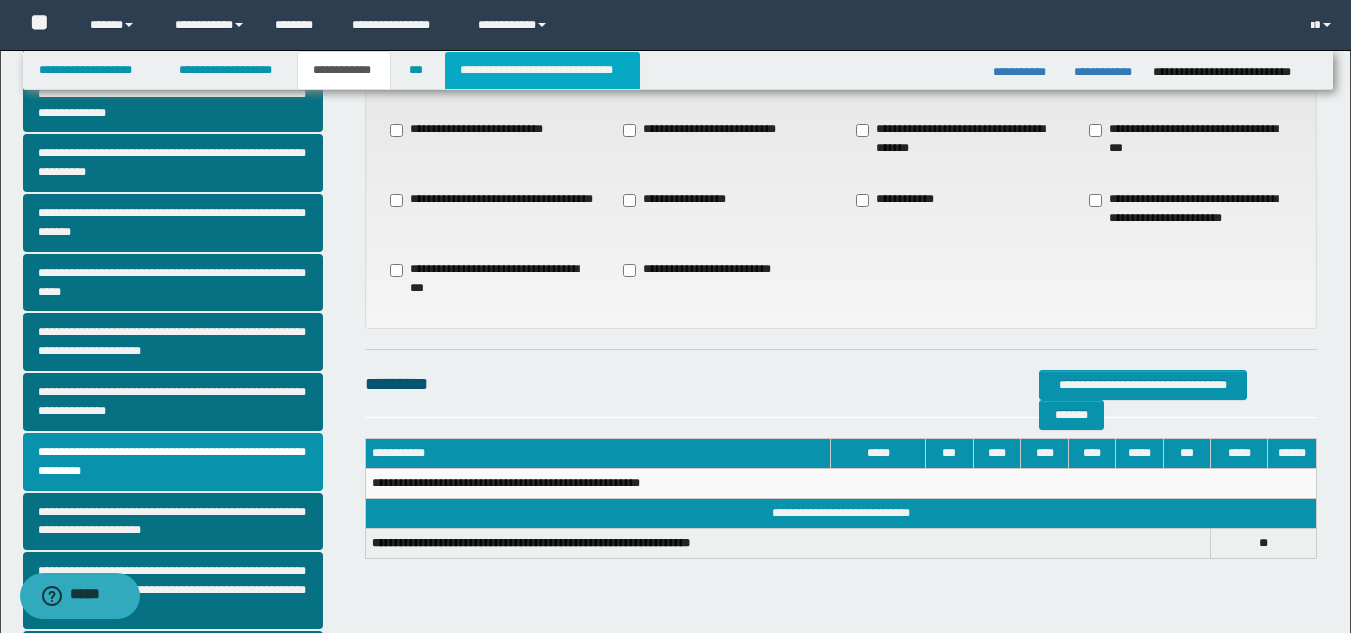 click on "**********" at bounding box center [542, 70] 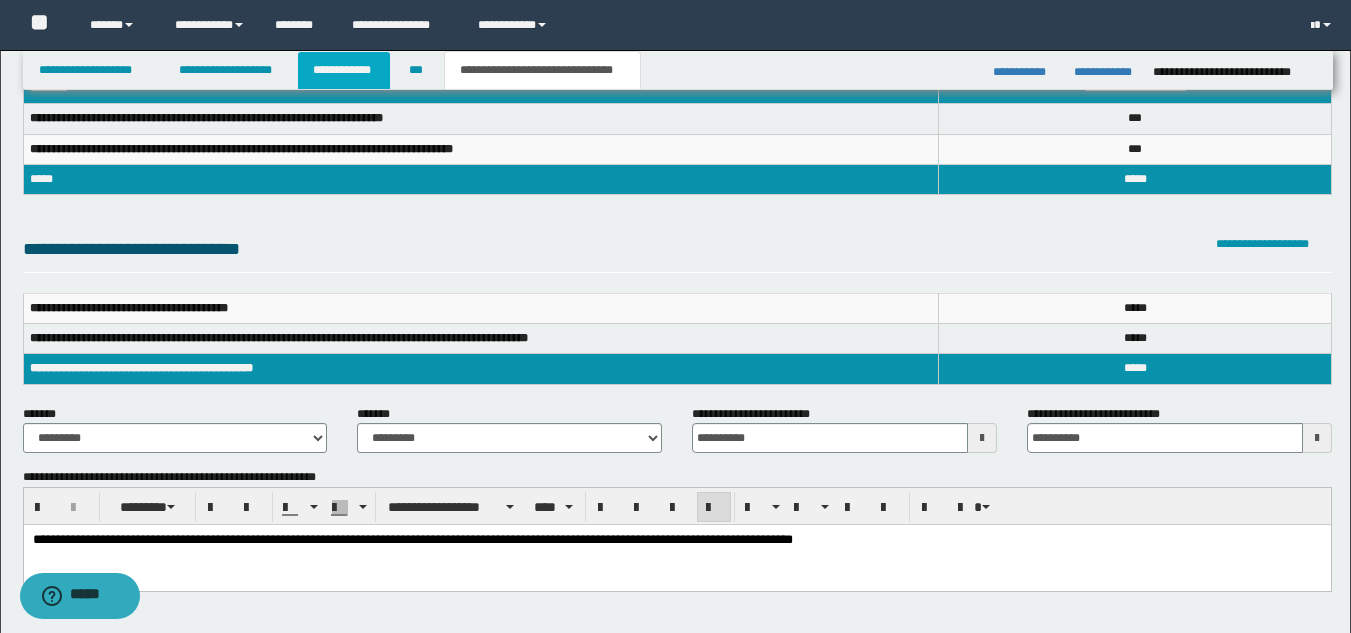 click on "**********" at bounding box center [344, 70] 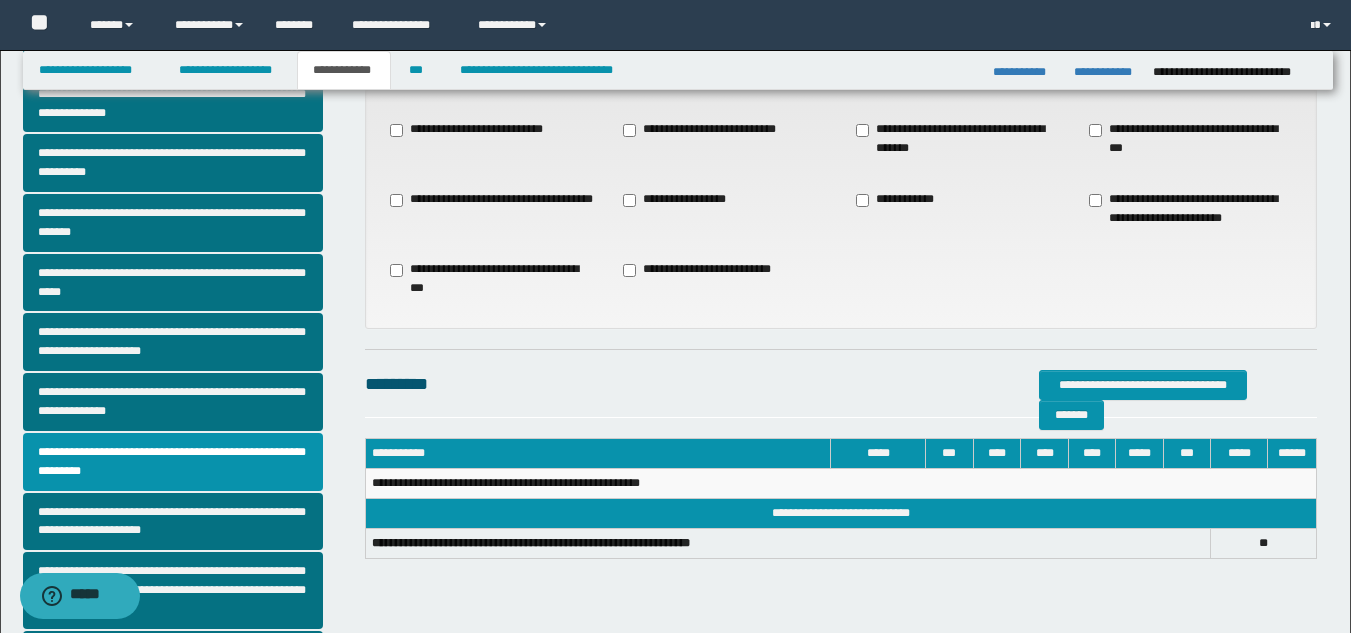 scroll, scrollTop: 0, scrollLeft: 0, axis: both 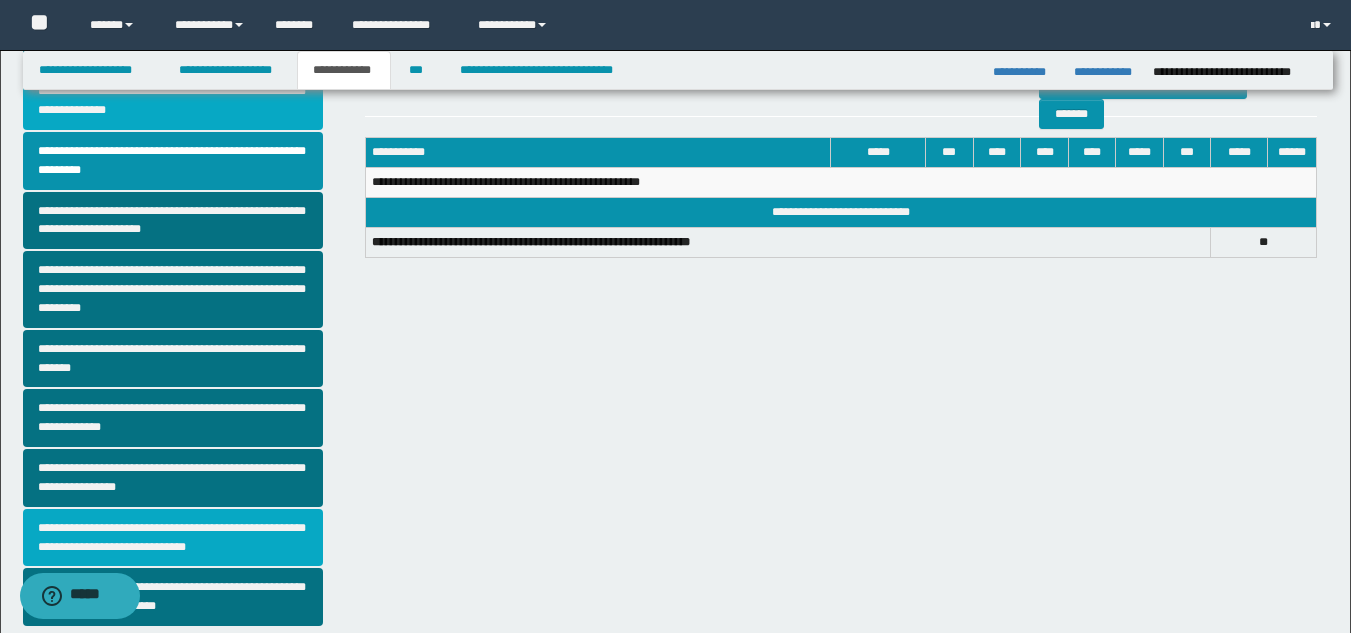 click on "**********" at bounding box center [173, 538] 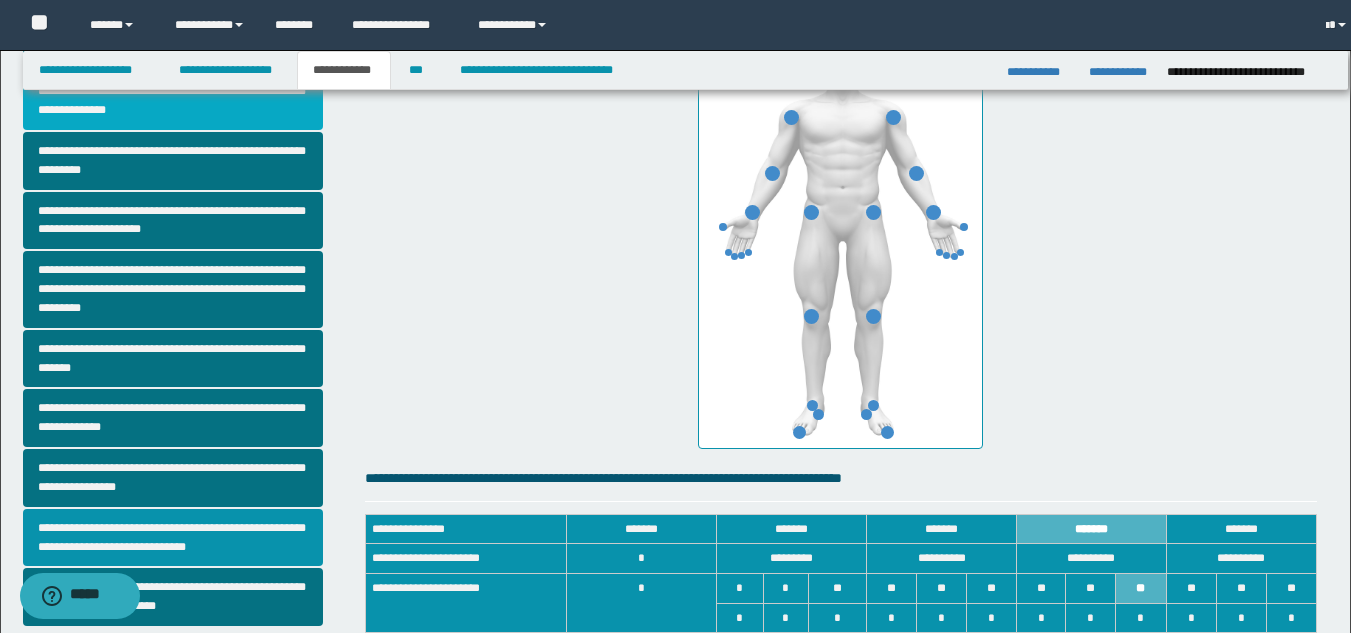 scroll, scrollTop: 0, scrollLeft: 0, axis: both 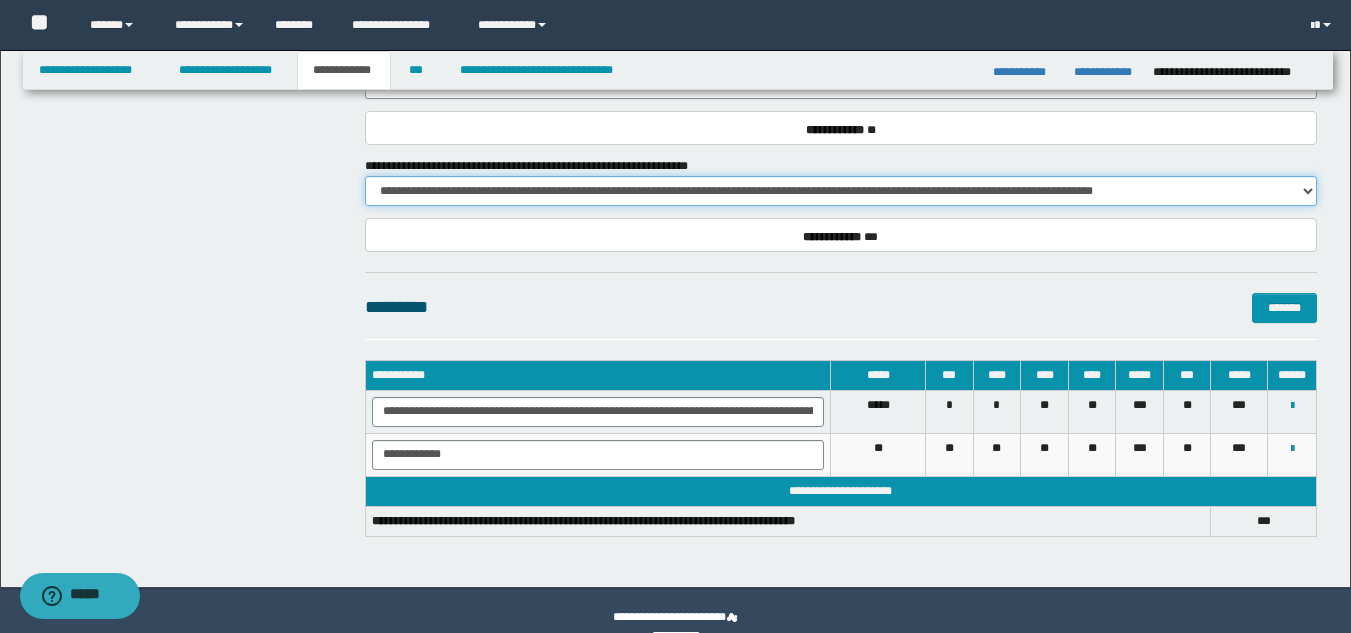 click on "**********" at bounding box center (841, 191) 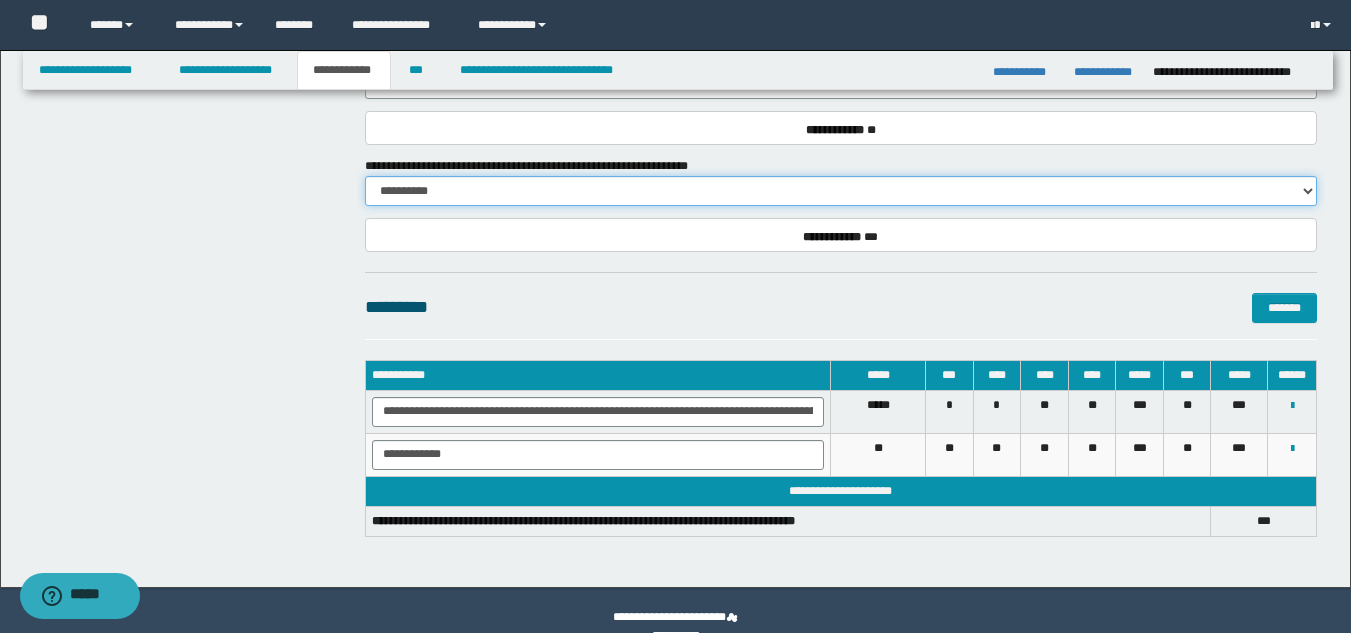 click on "**********" at bounding box center [841, 191] 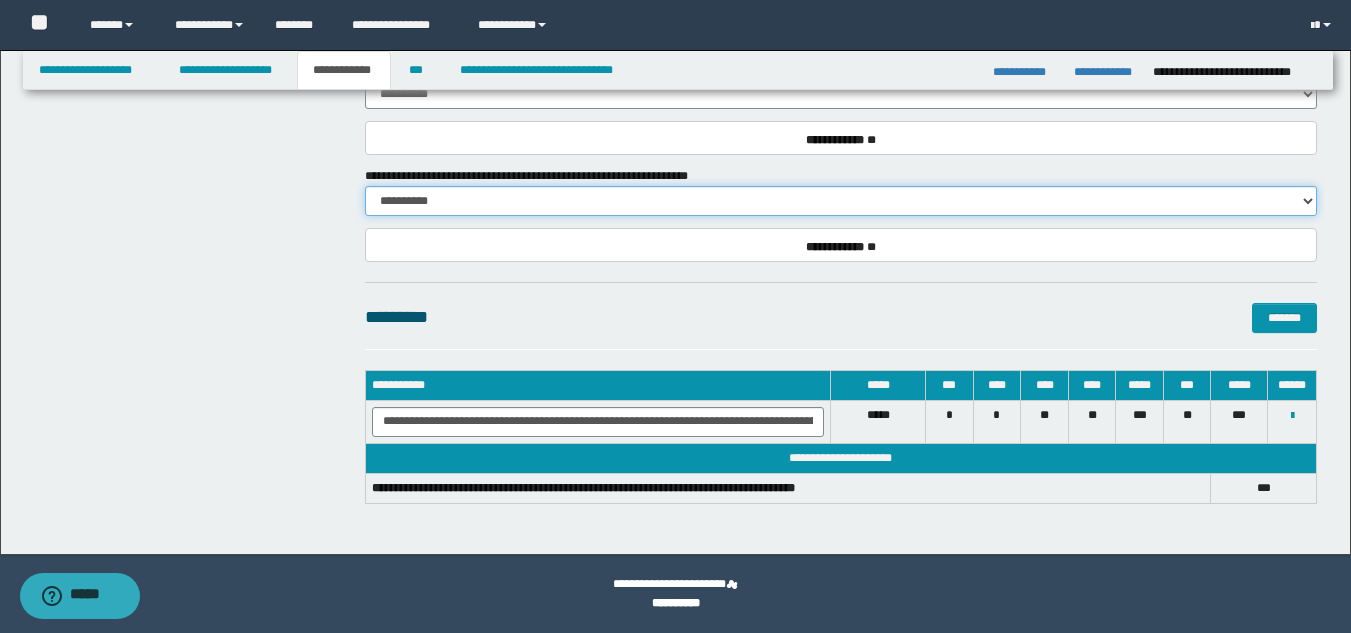 scroll, scrollTop: 1525, scrollLeft: 0, axis: vertical 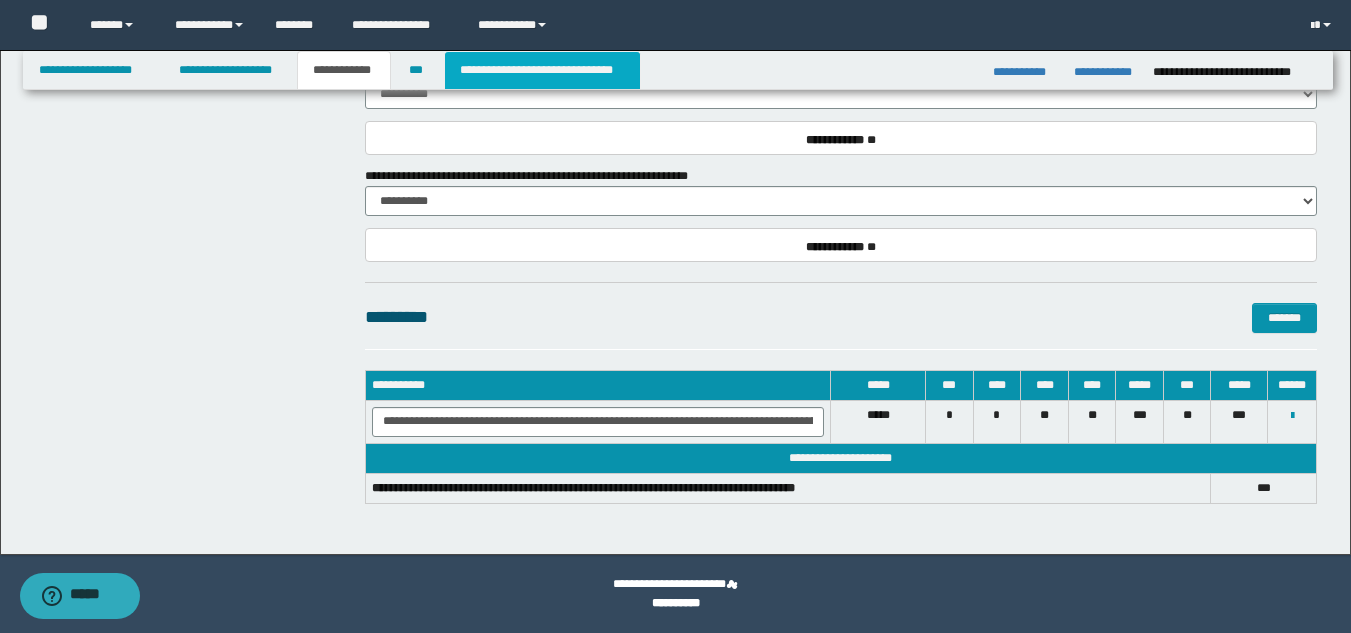 click on "**********" at bounding box center [542, 70] 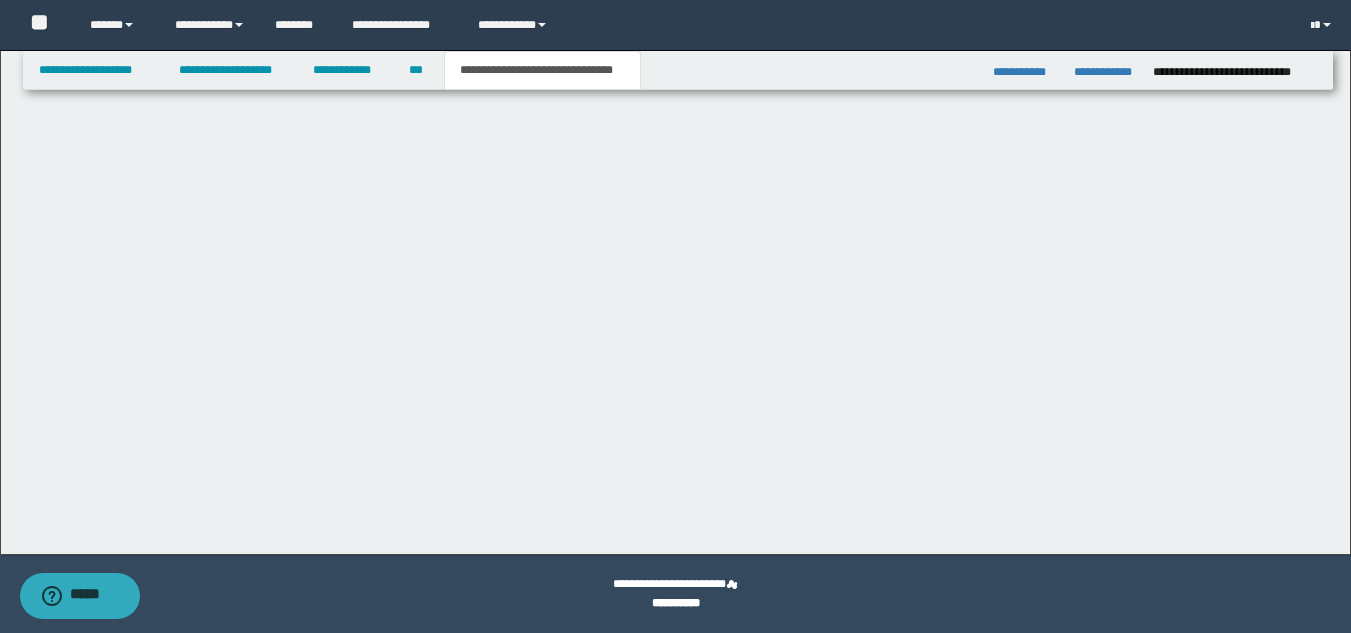 scroll, scrollTop: 764, scrollLeft: 0, axis: vertical 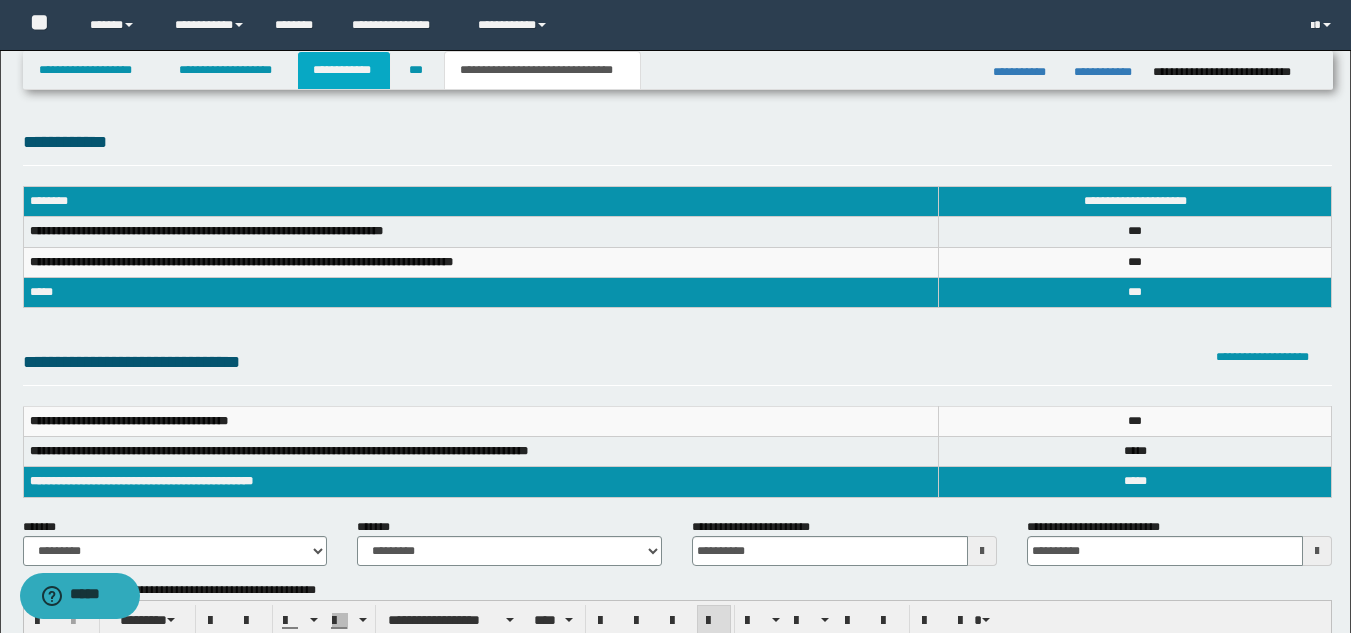click on "**********" at bounding box center [344, 70] 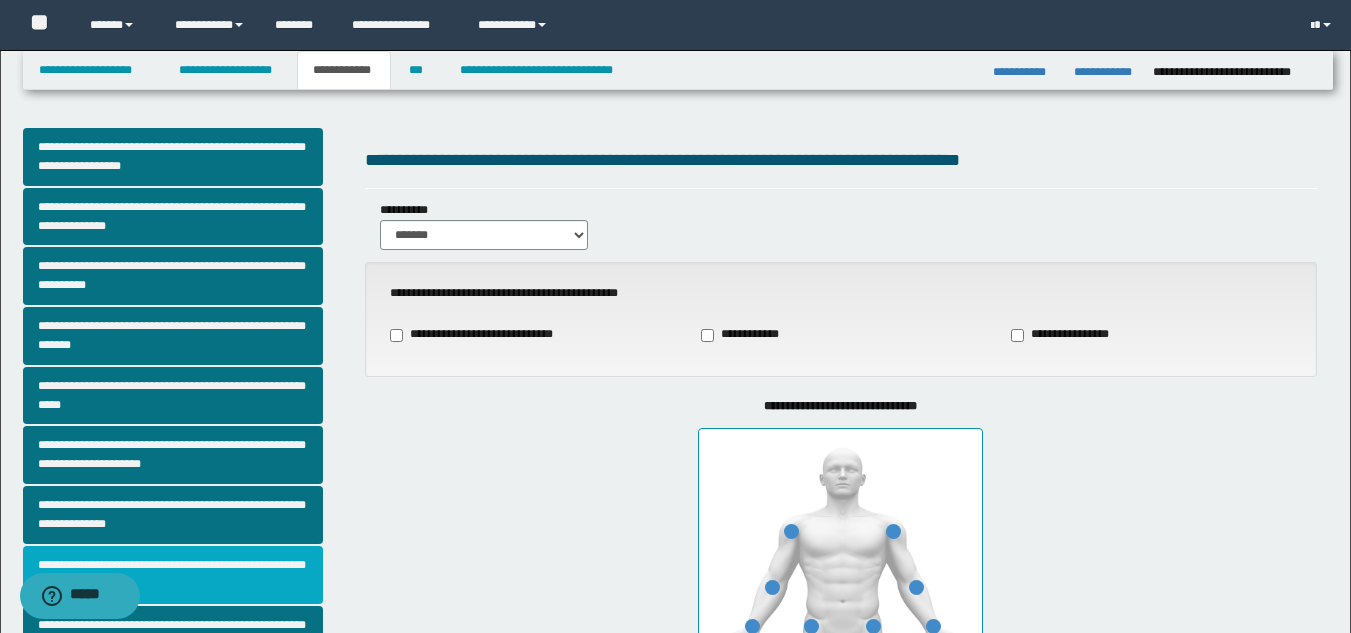 click on "**********" at bounding box center [173, 575] 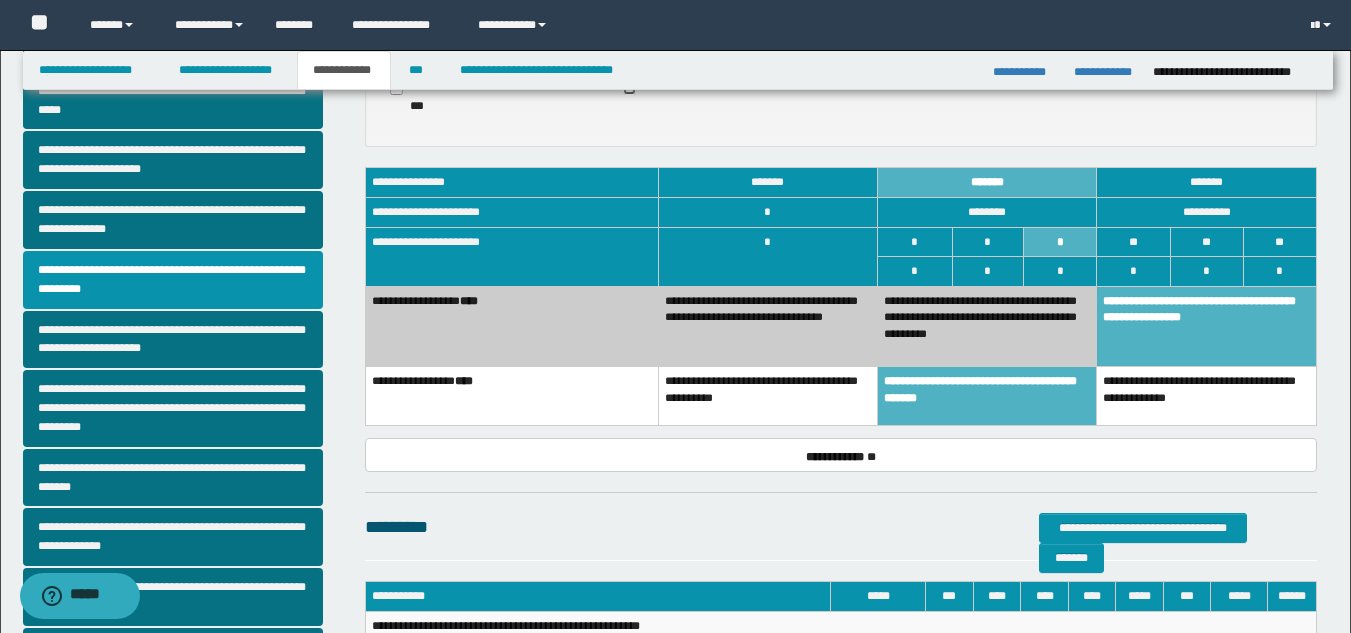 scroll, scrollTop: 297, scrollLeft: 0, axis: vertical 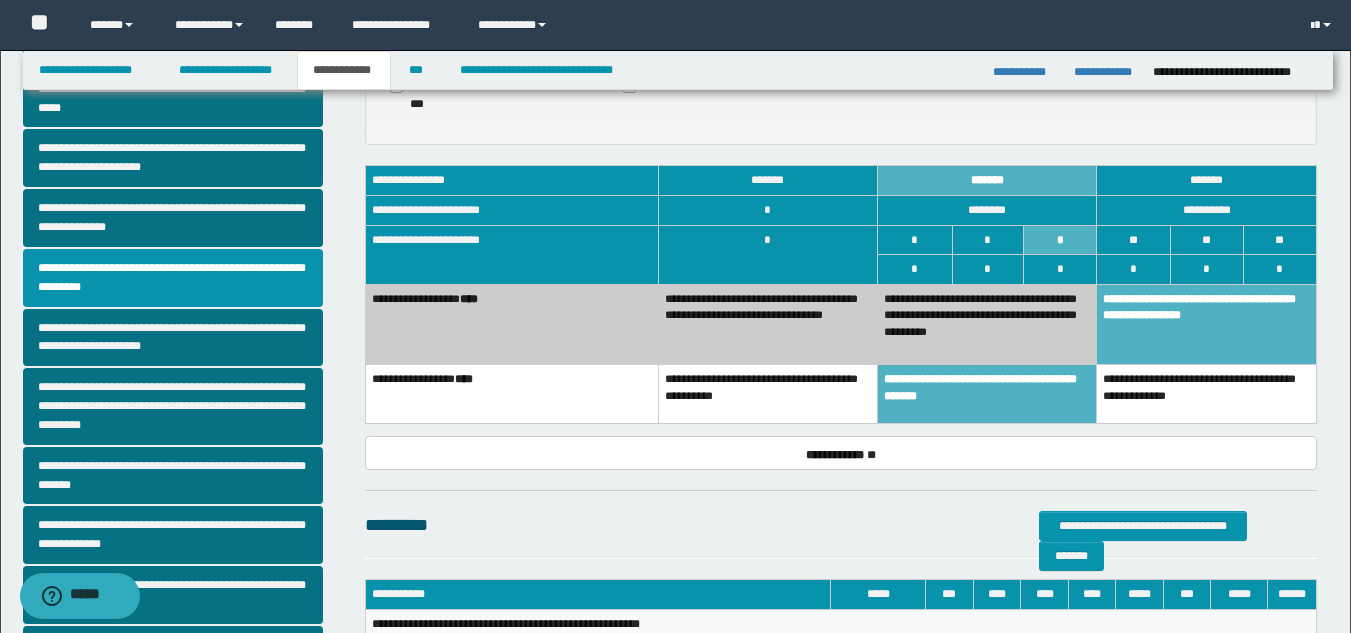 click on "**********" at bounding box center (987, 394) 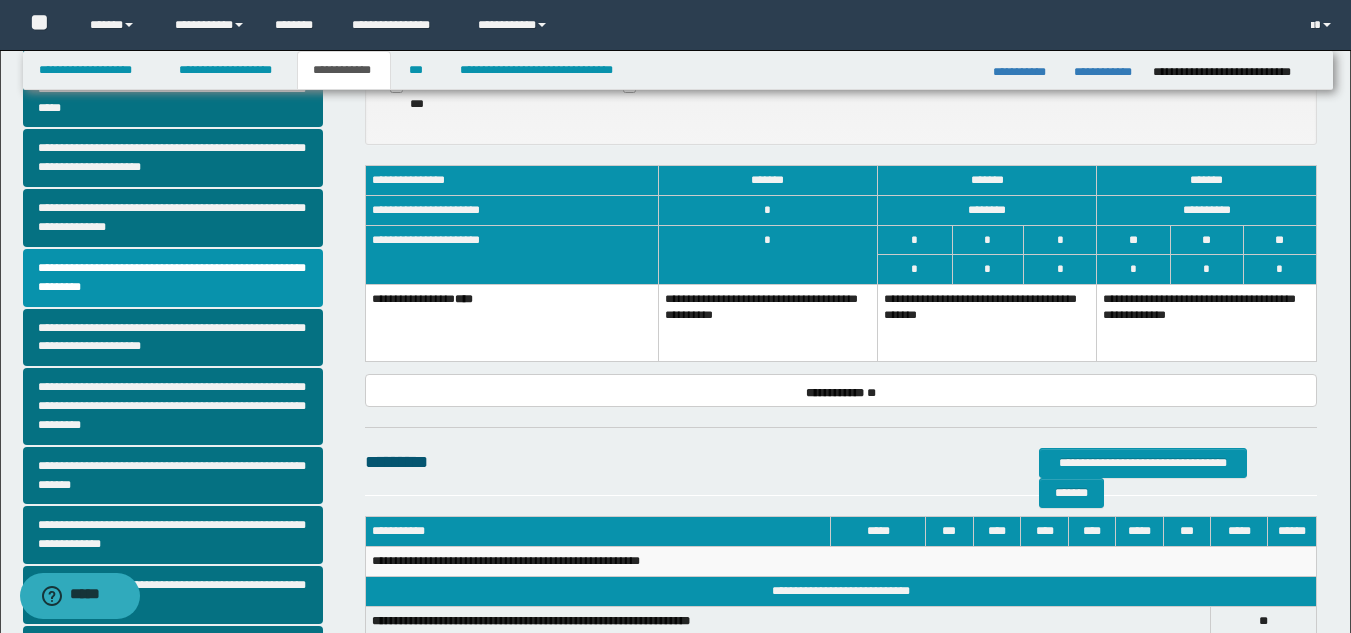 click on "**********" at bounding box center [987, 322] 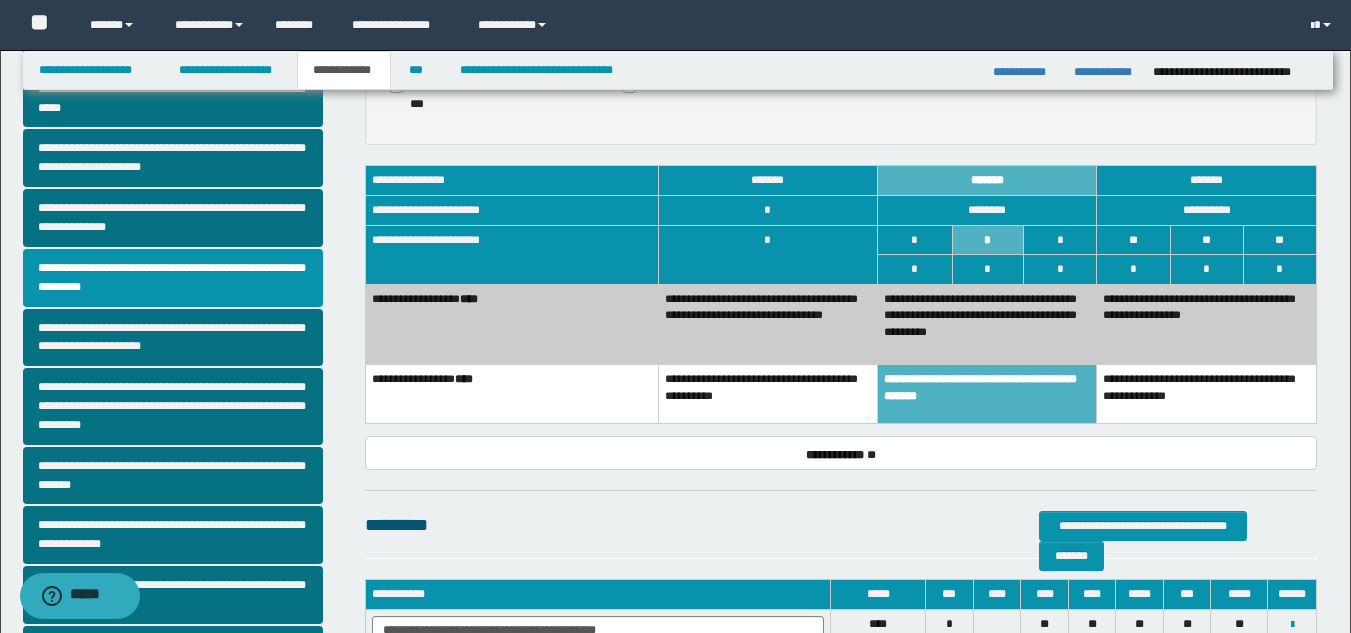 click on "**********" at bounding box center [1207, 324] 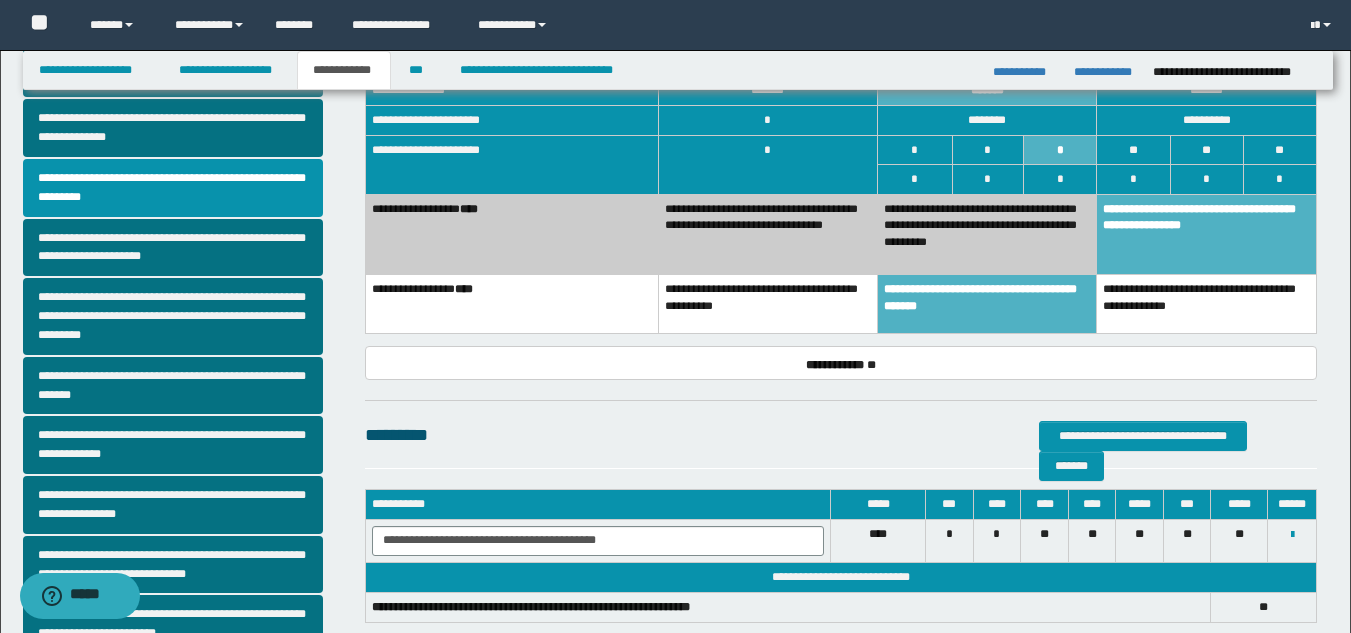 scroll, scrollTop: 418, scrollLeft: 0, axis: vertical 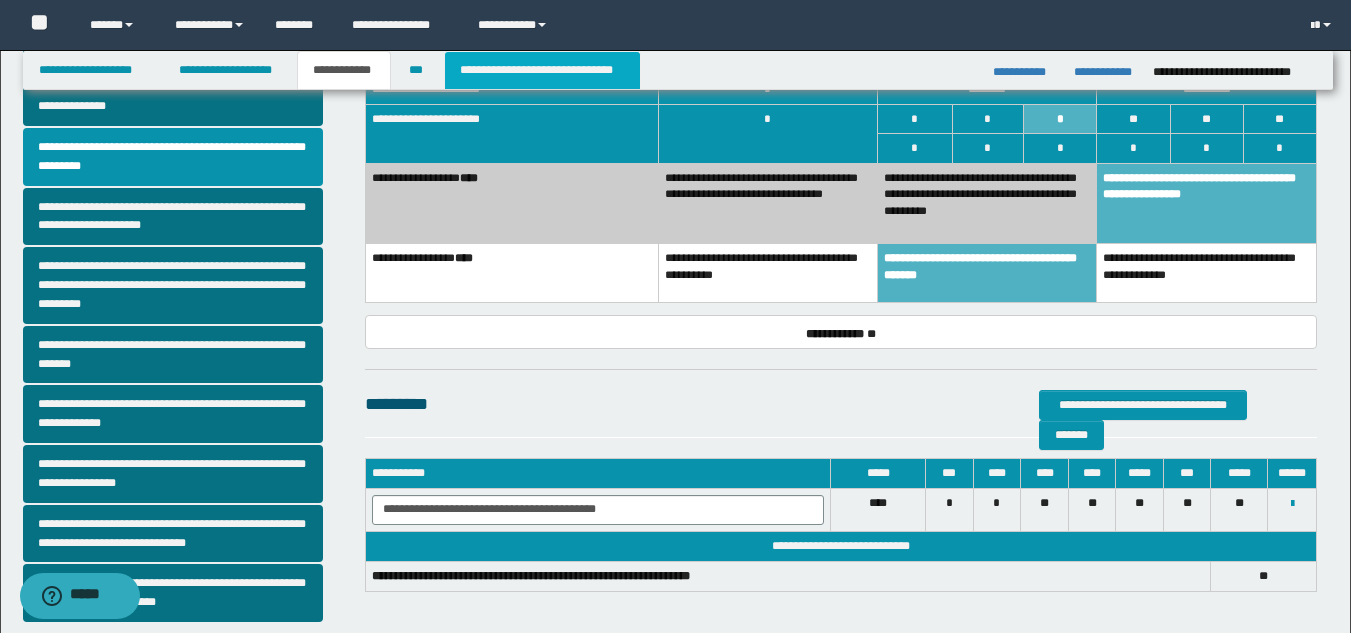 click on "**********" at bounding box center (542, 70) 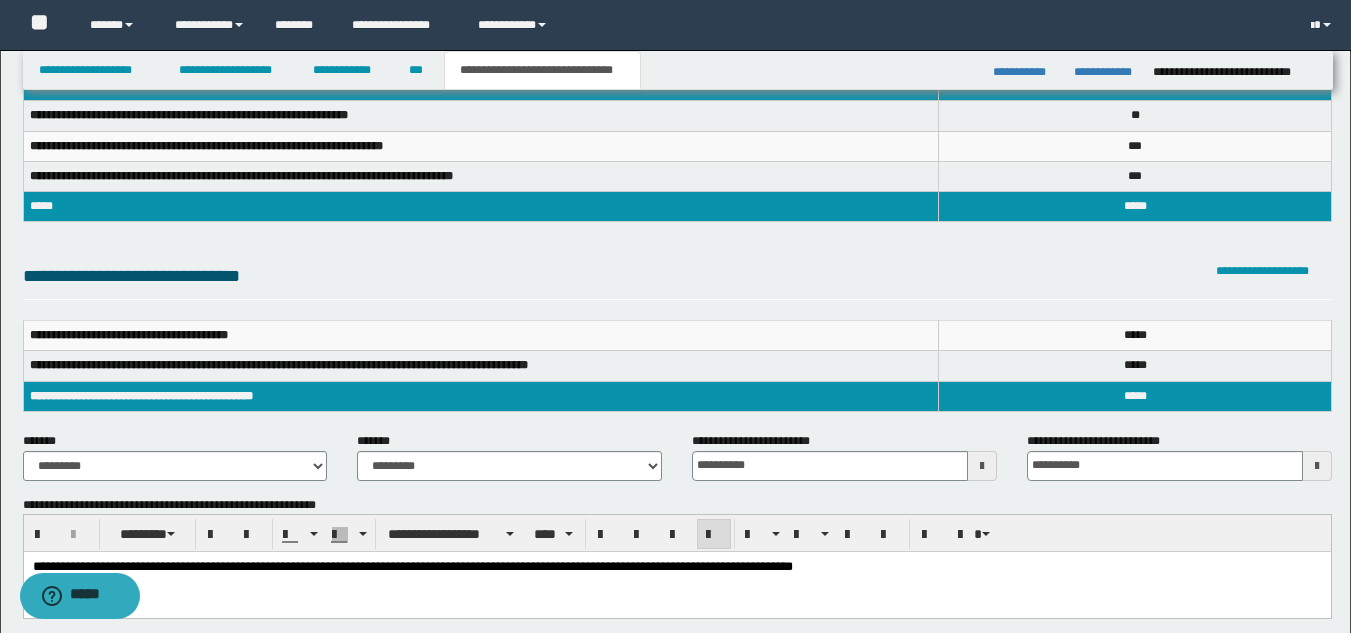 scroll, scrollTop: 119, scrollLeft: 0, axis: vertical 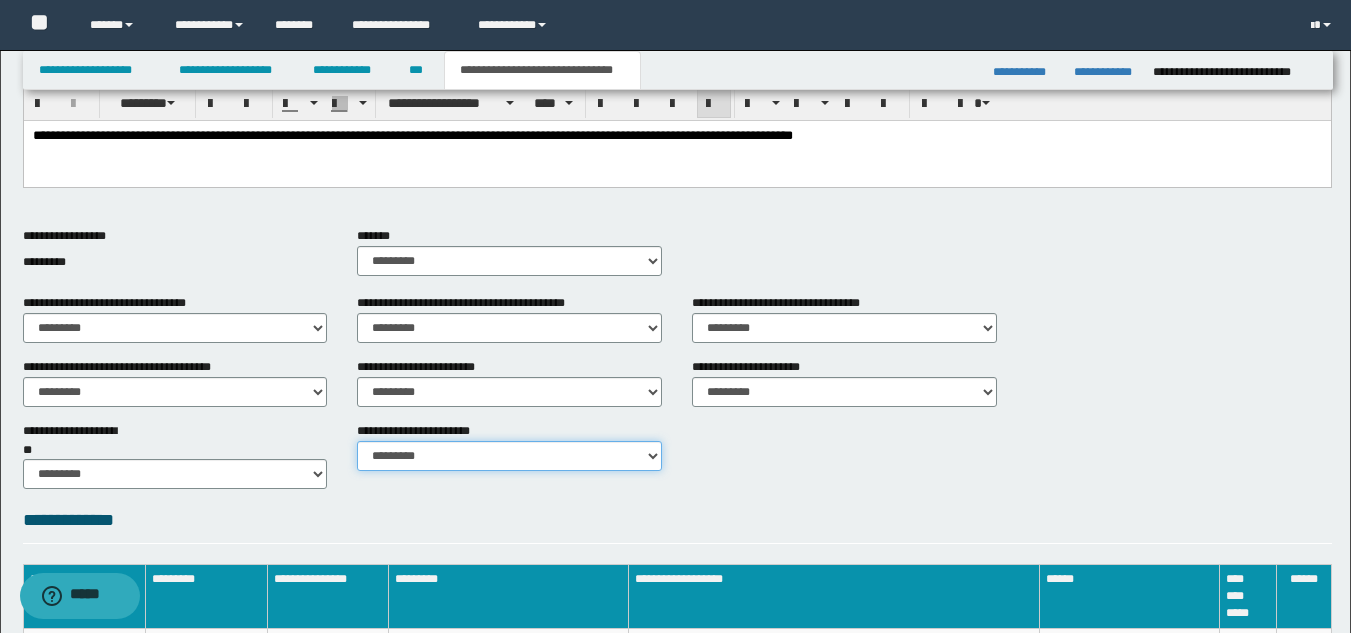 click on "*********
*********
*********" at bounding box center [509, 456] 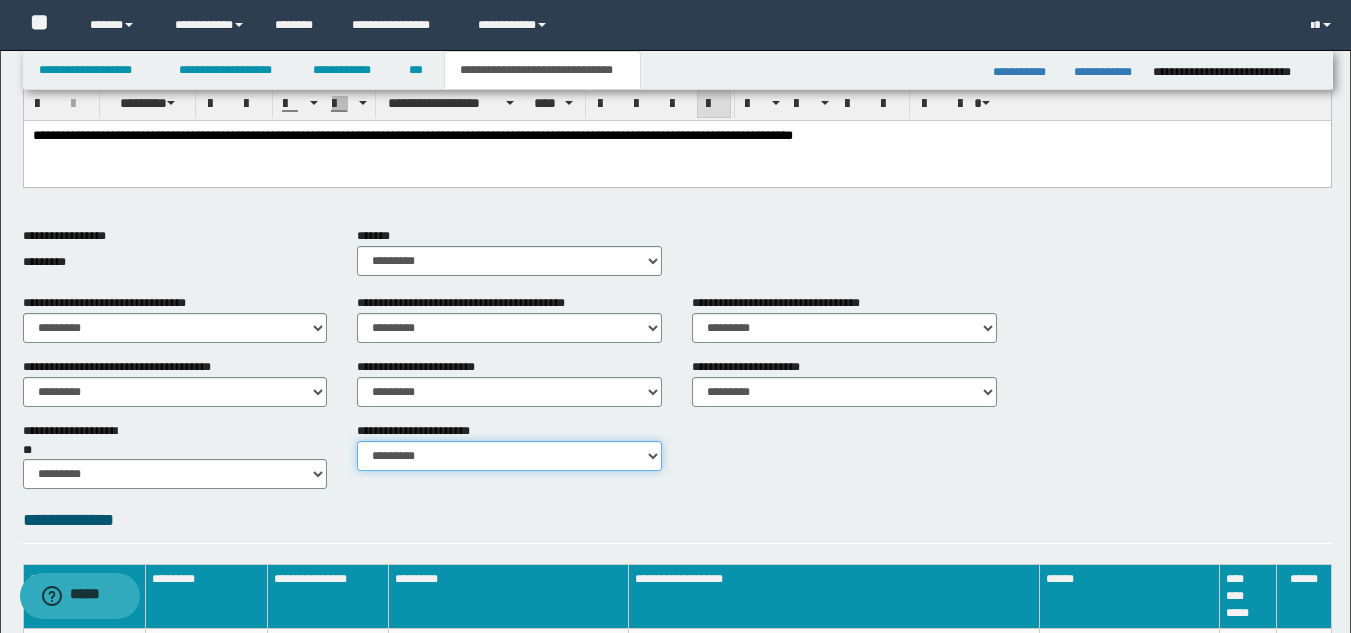 select on "*" 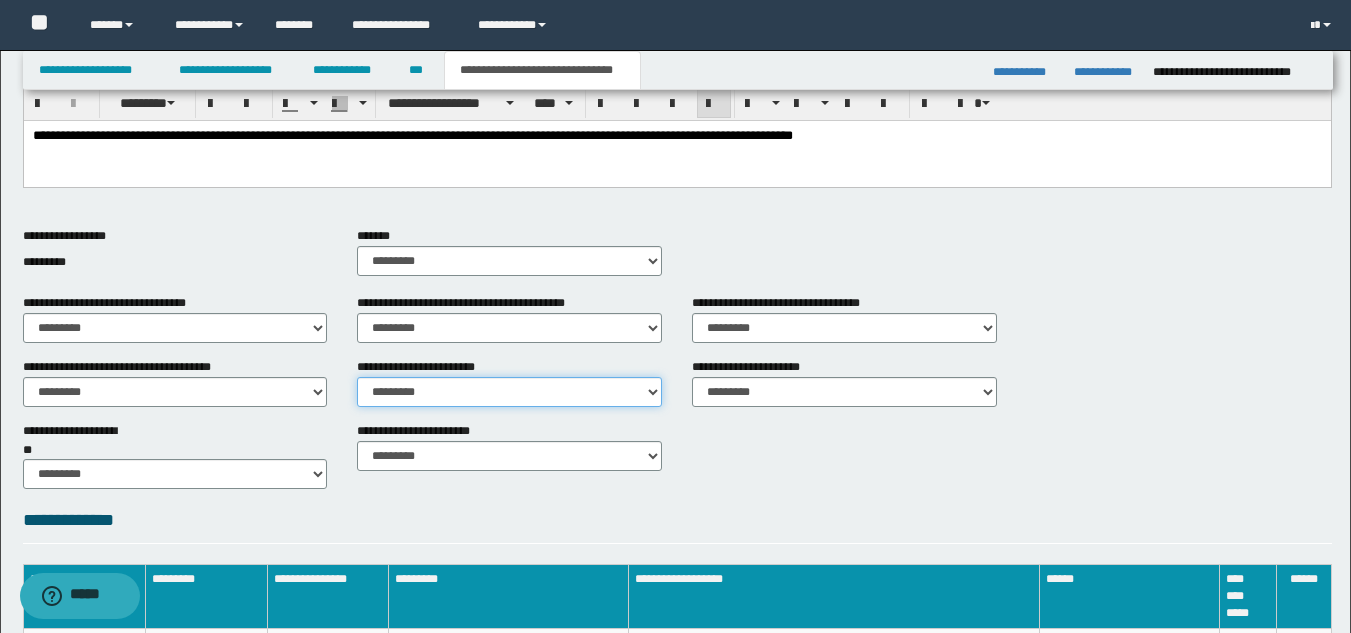 click on "*********
**
**" at bounding box center [509, 392] 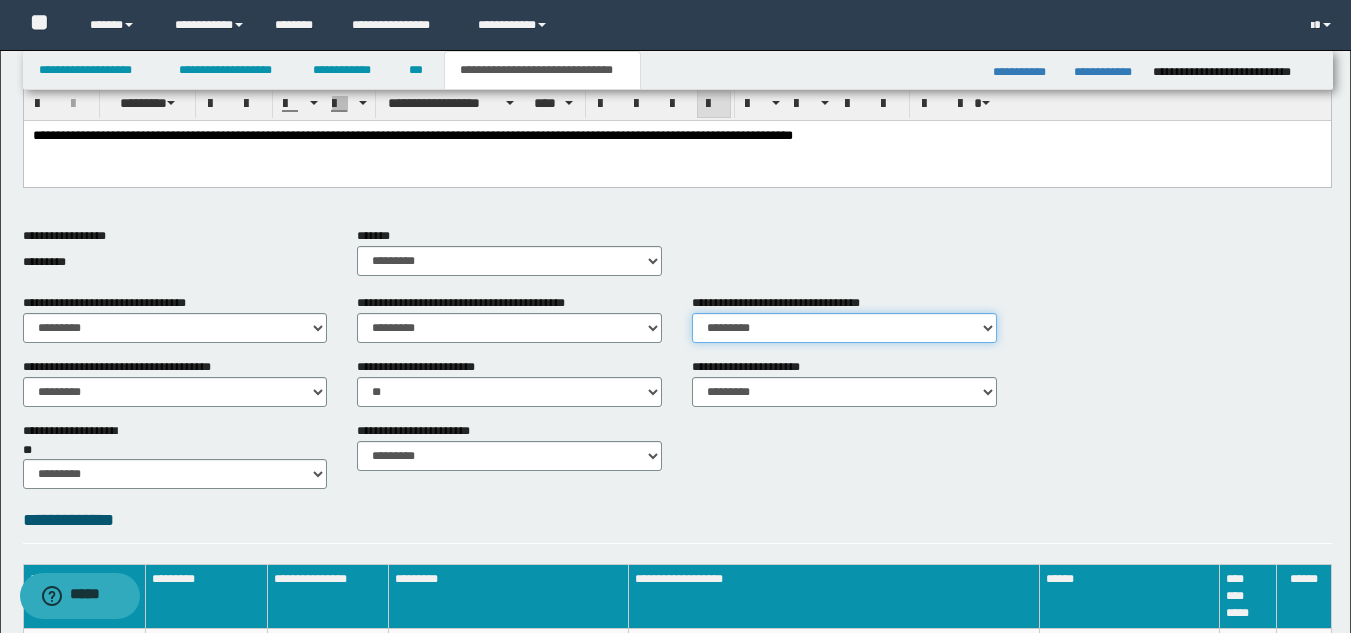 drag, startPoint x: 742, startPoint y: 320, endPoint x: 745, endPoint y: 340, distance: 20.22375 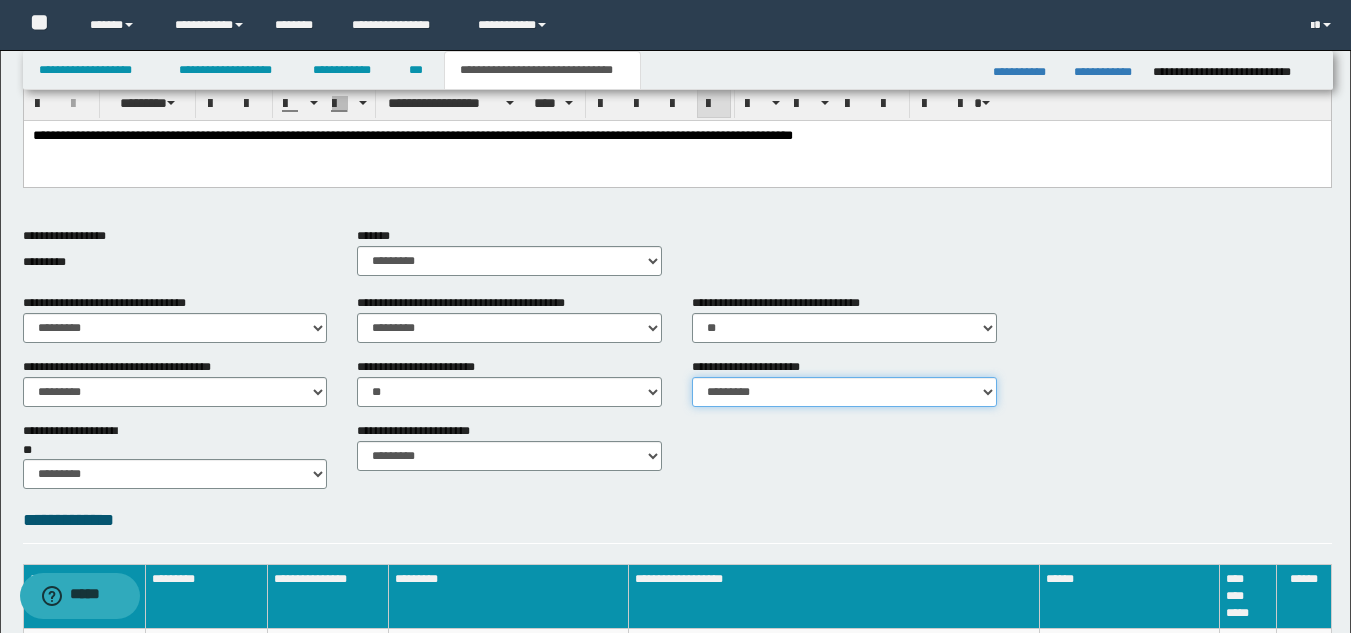 drag, startPoint x: 745, startPoint y: 393, endPoint x: 746, endPoint y: 406, distance: 13.038404 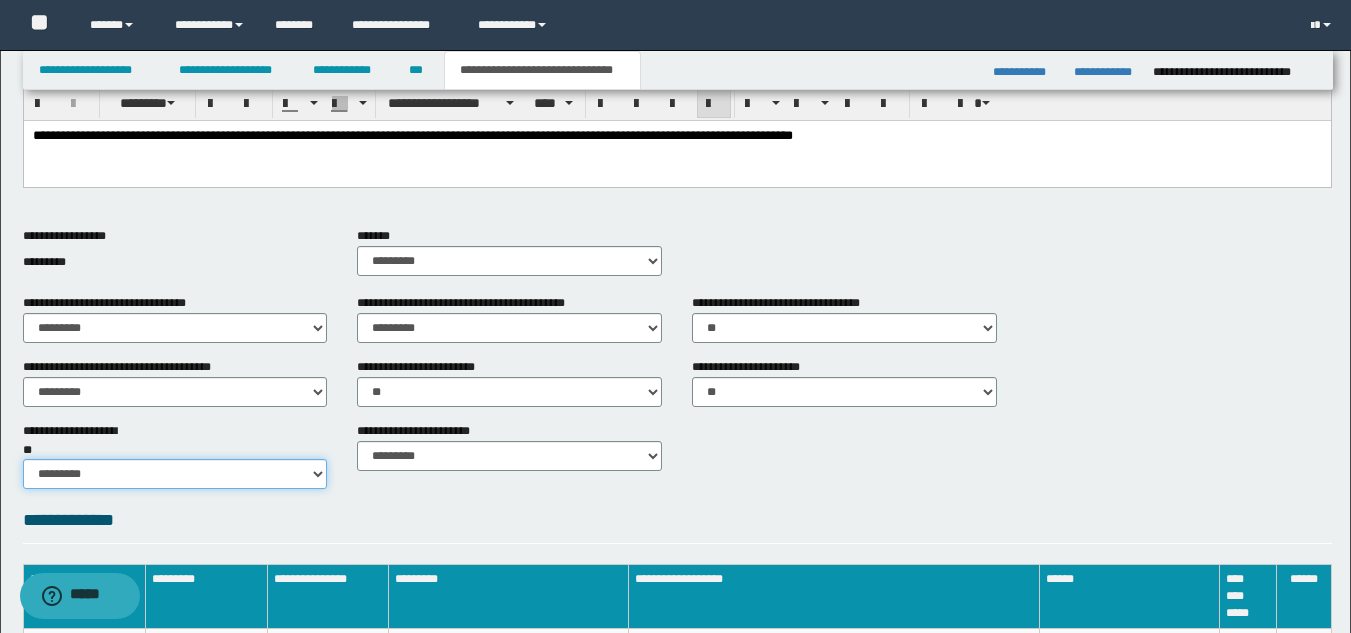 click on "*********
**
**" at bounding box center (175, 474) 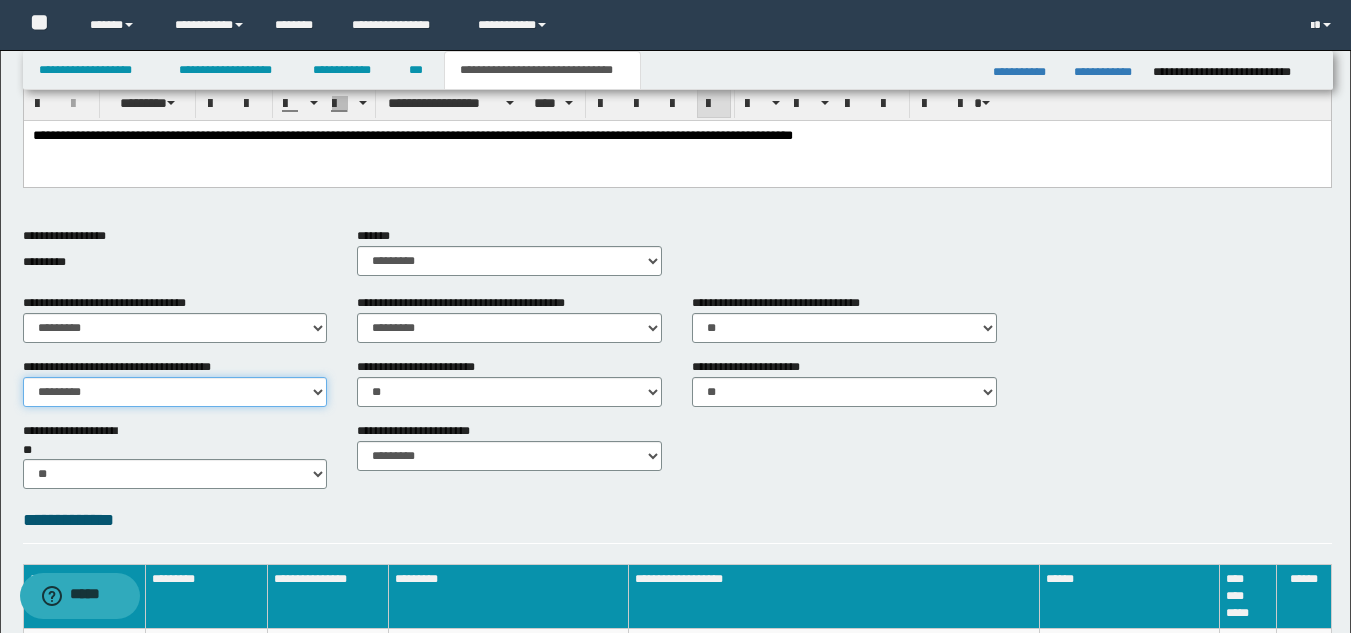 click on "*********
**
**" at bounding box center [175, 392] 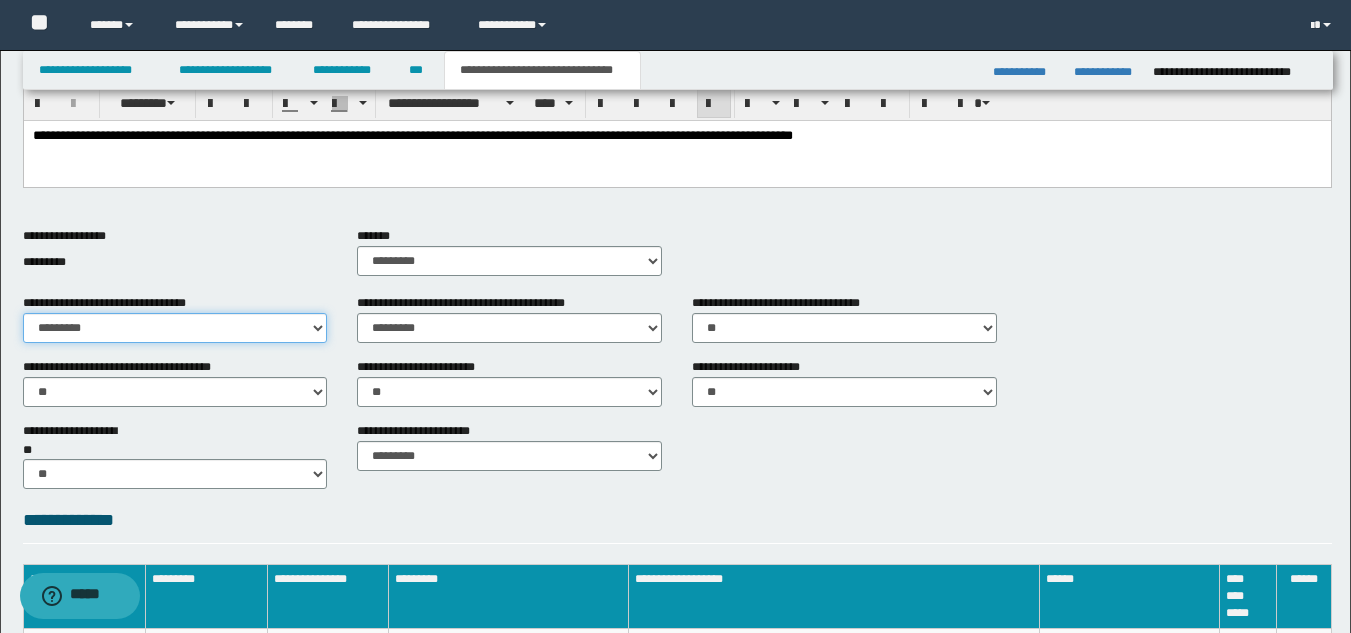 click on "*********
**
**" at bounding box center [175, 328] 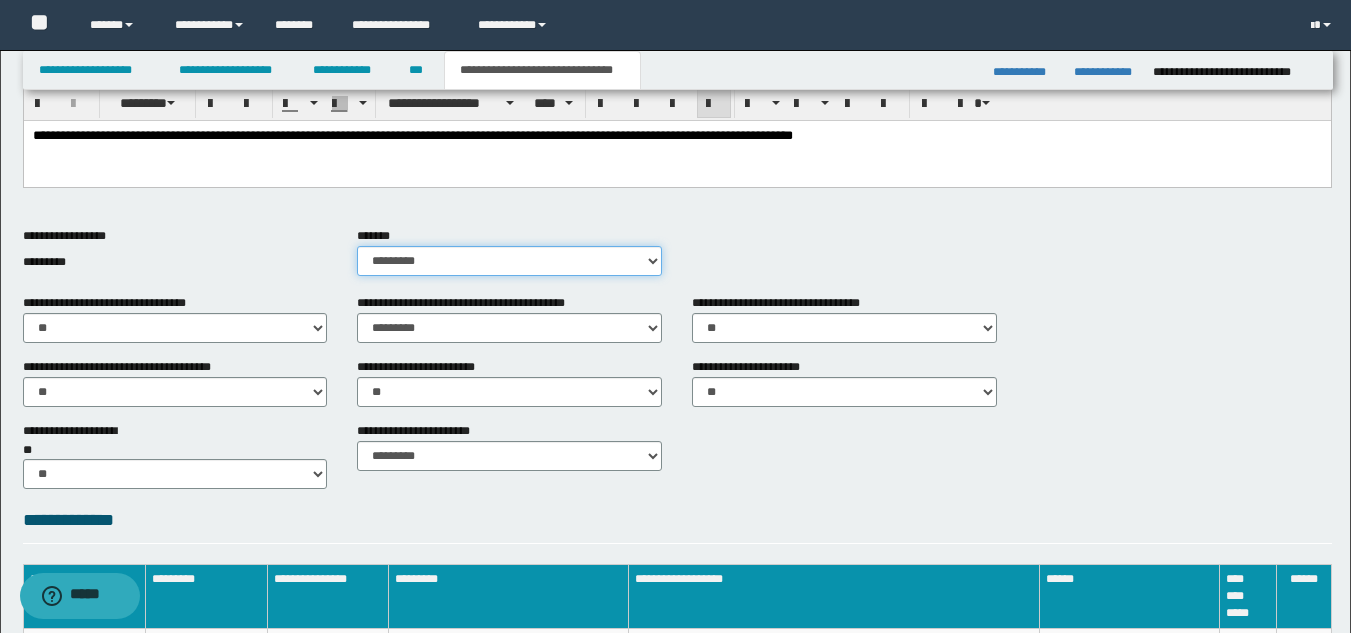 drag, startPoint x: 560, startPoint y: 255, endPoint x: 557, endPoint y: 274, distance: 19.235384 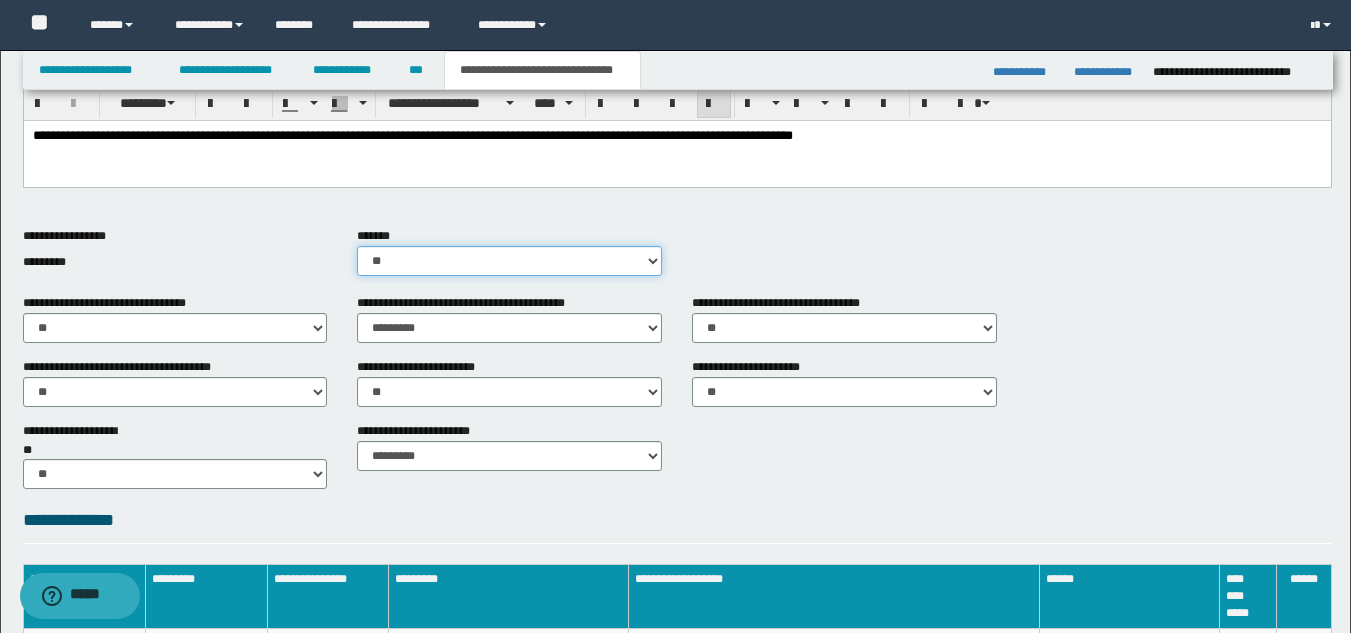 click on "*********
**
**" at bounding box center [509, 261] 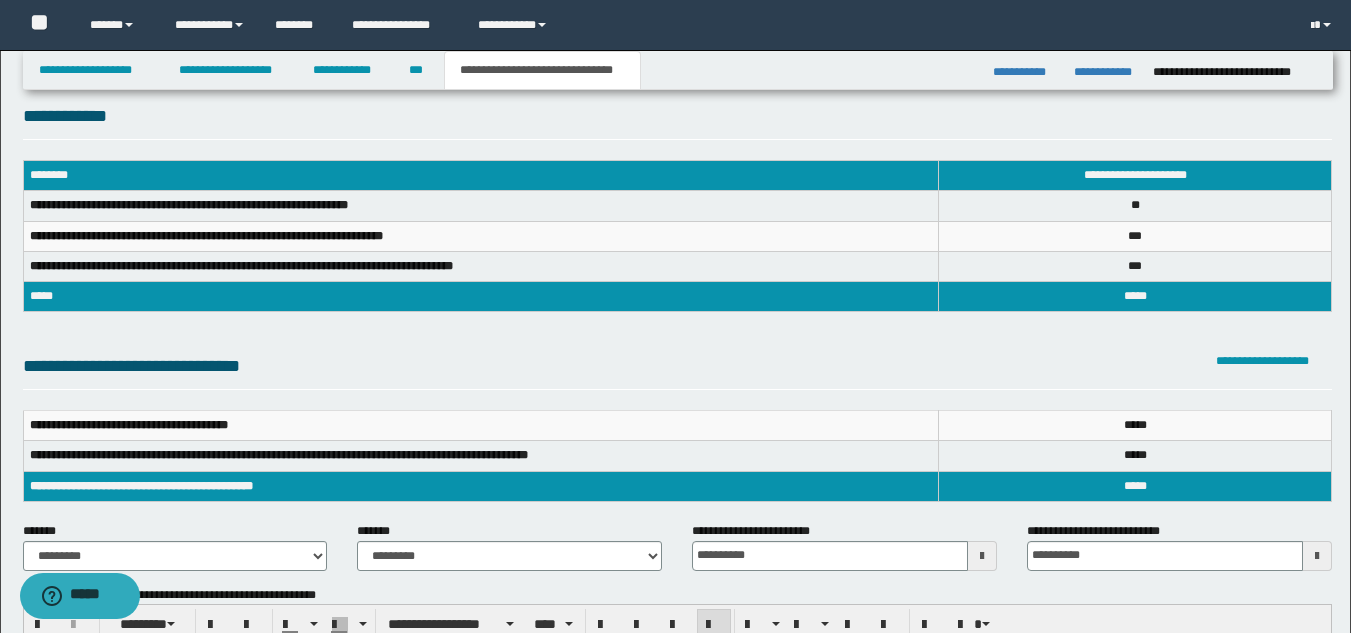 scroll, scrollTop: 9, scrollLeft: 0, axis: vertical 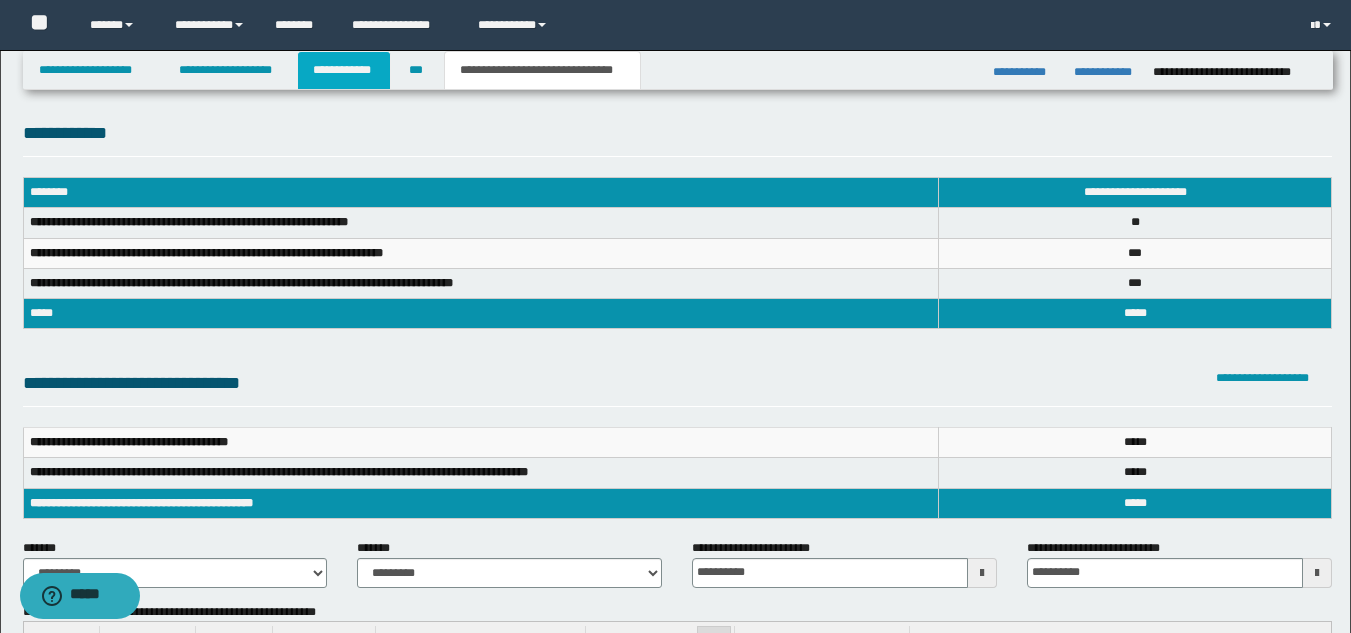 click on "**********" at bounding box center [344, 70] 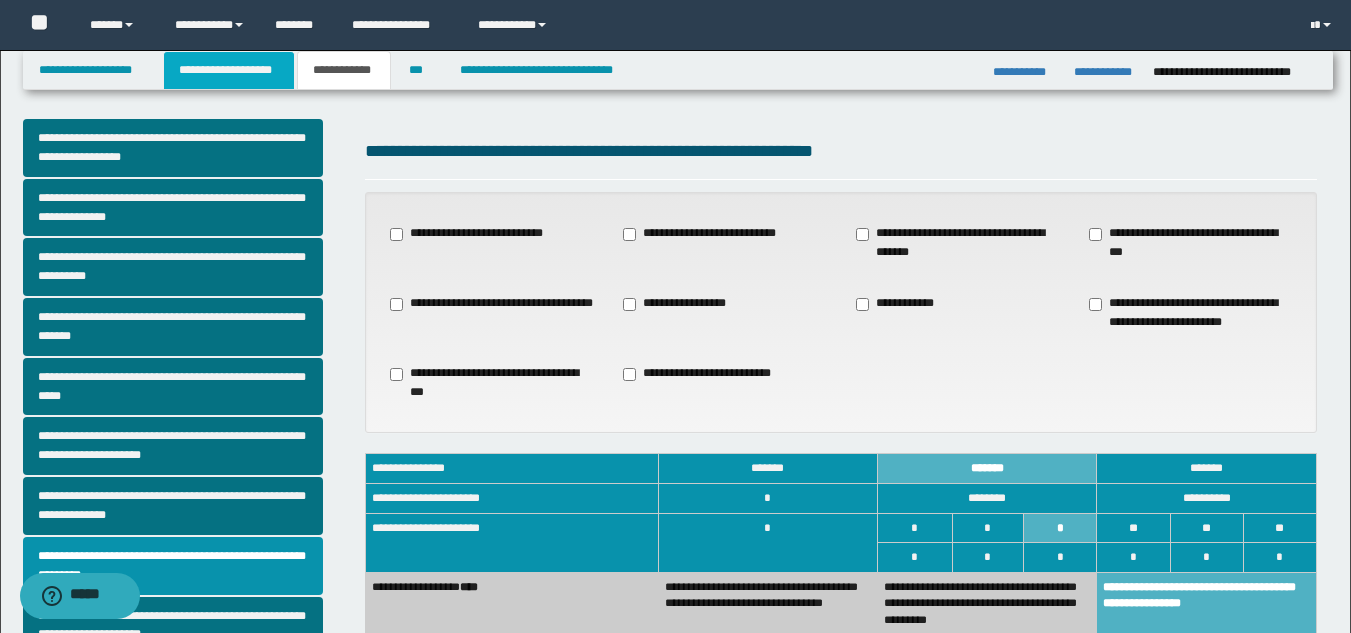 click on "**********" at bounding box center [229, 70] 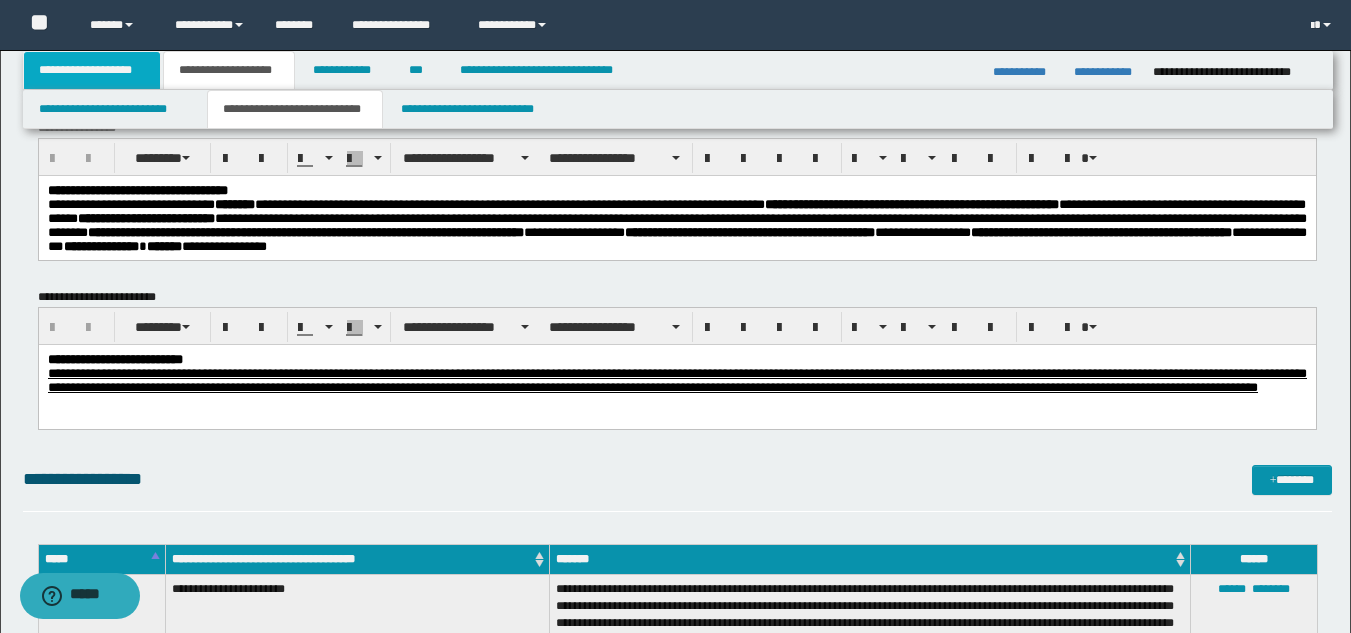 click on "**********" at bounding box center [92, 70] 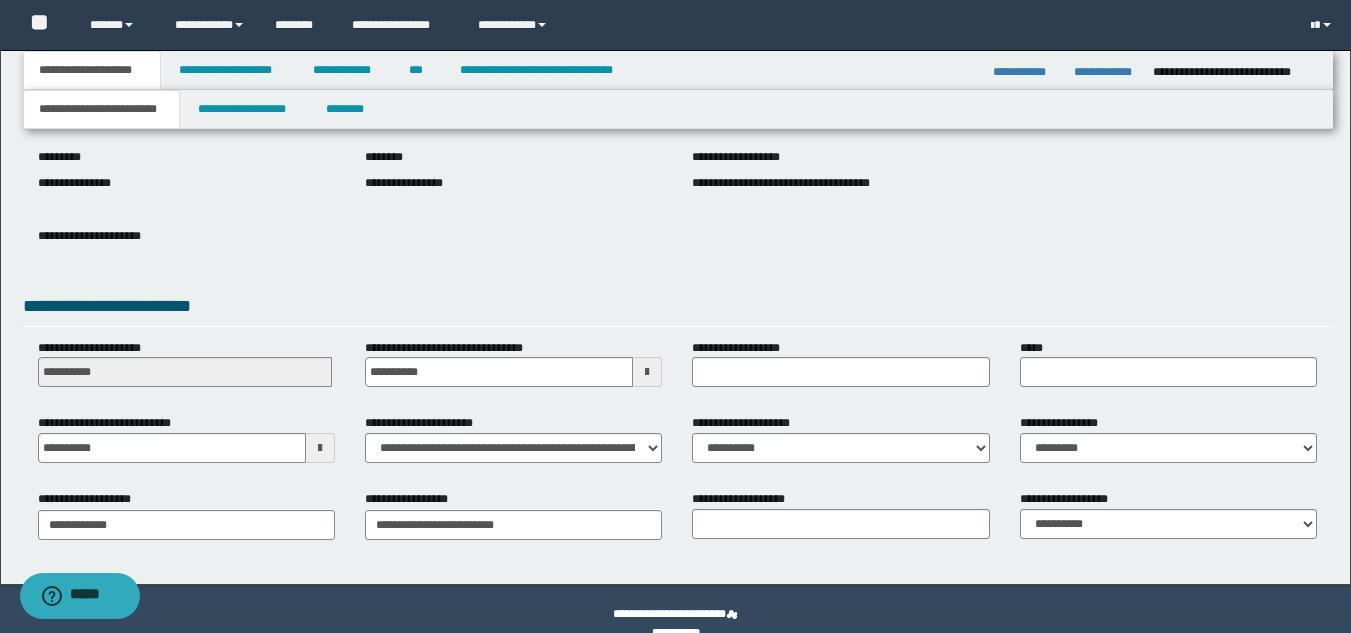 scroll, scrollTop: 251, scrollLeft: 0, axis: vertical 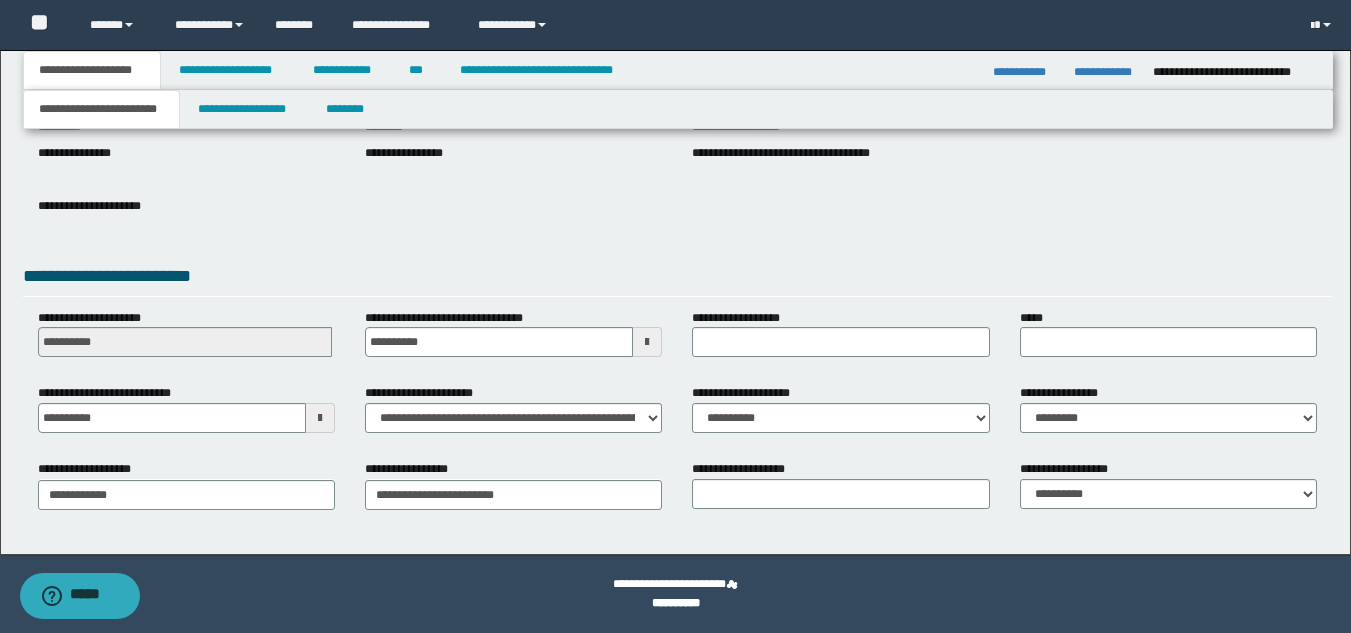 click on "**********" at bounding box center (840, 416) 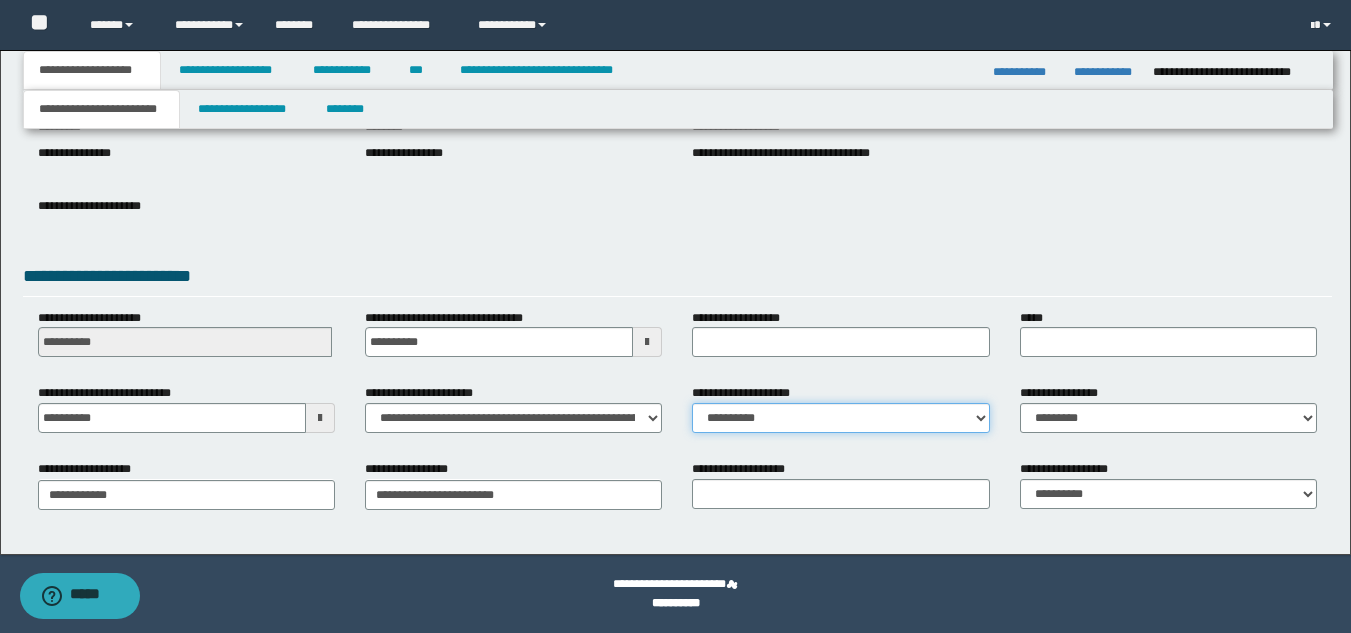 click on "**********" at bounding box center (840, 418) 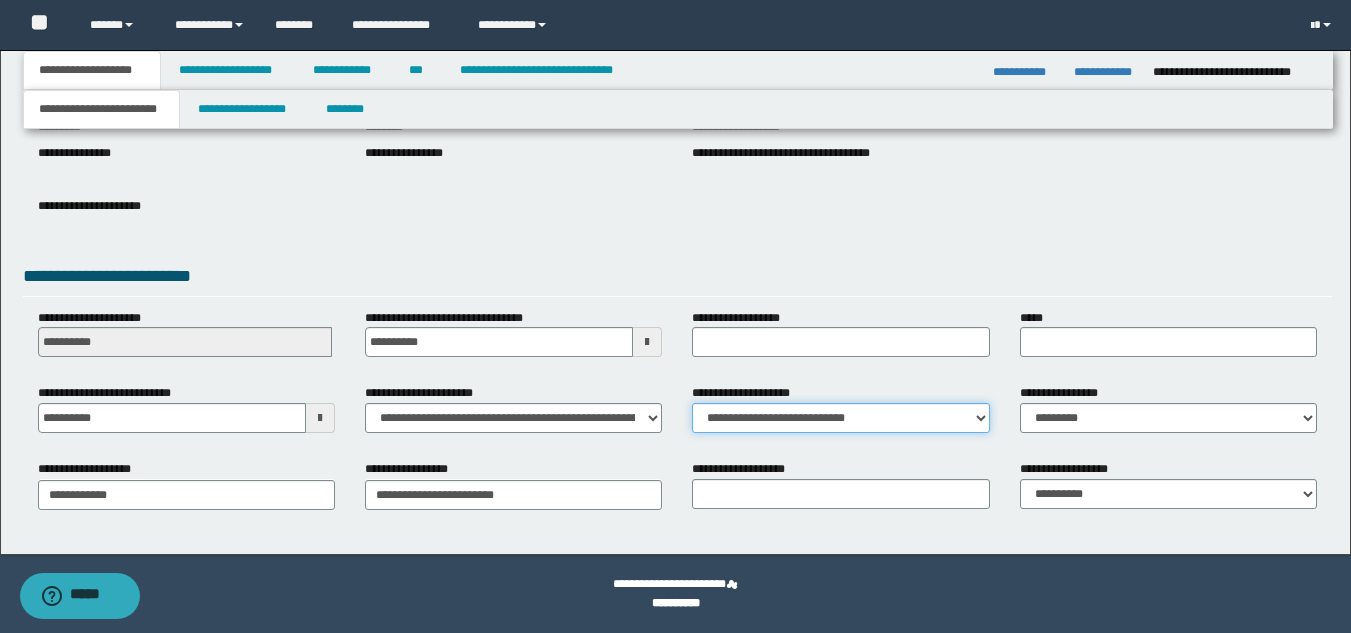 click on "**********" at bounding box center [840, 418] 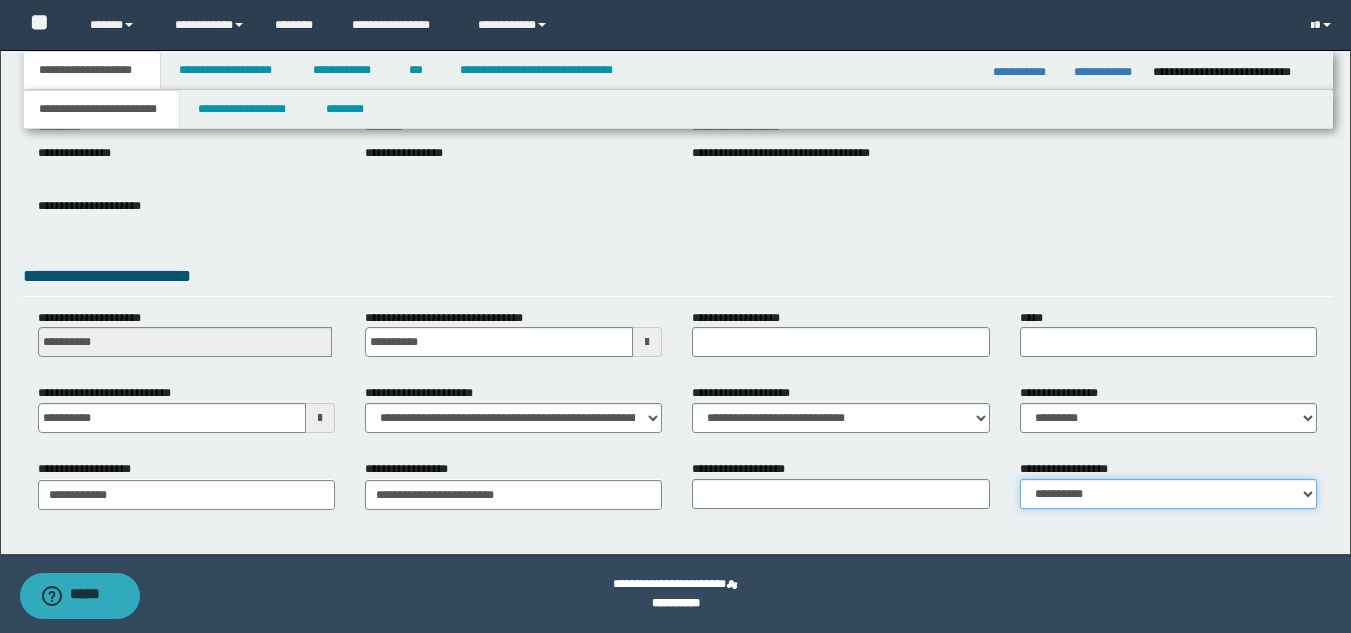 click on "**********" at bounding box center [1168, 494] 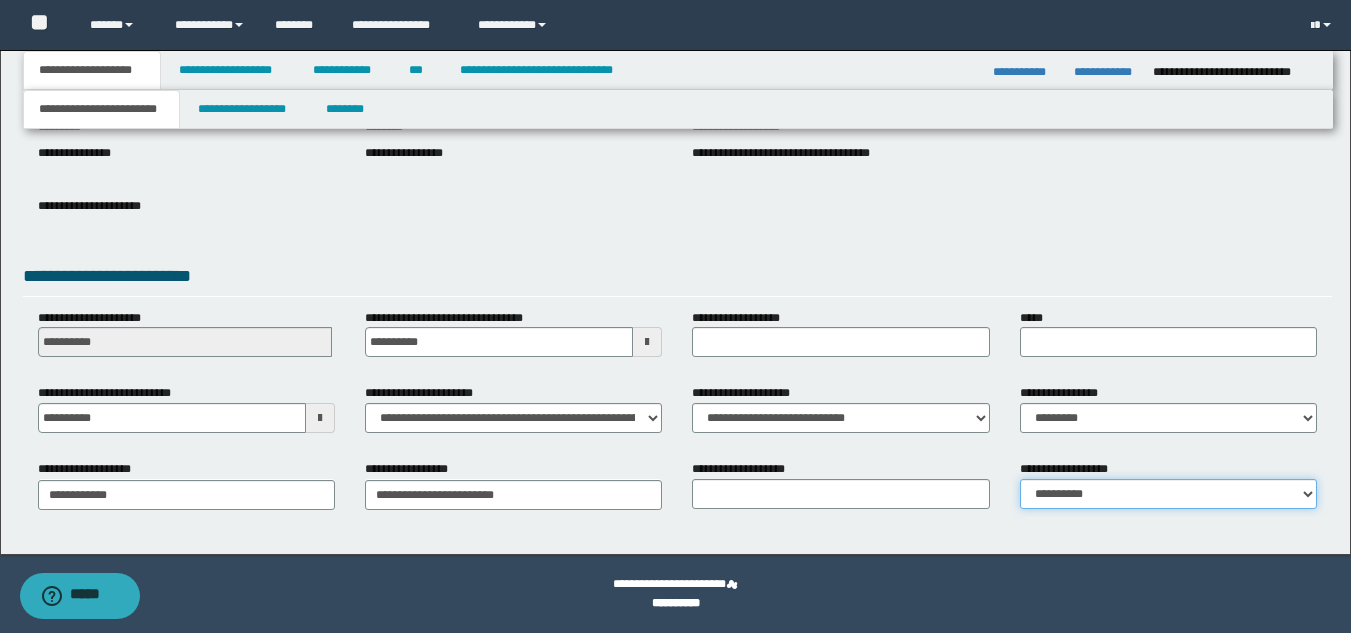 select on "*" 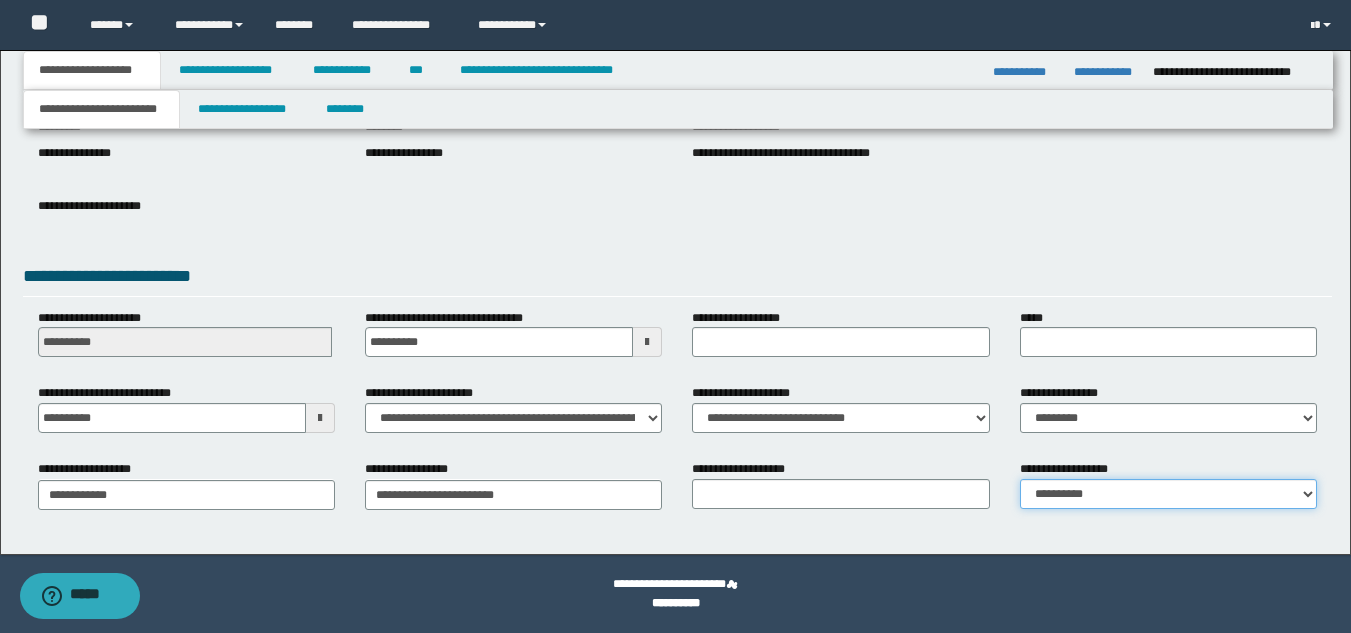 click on "**********" at bounding box center (1168, 494) 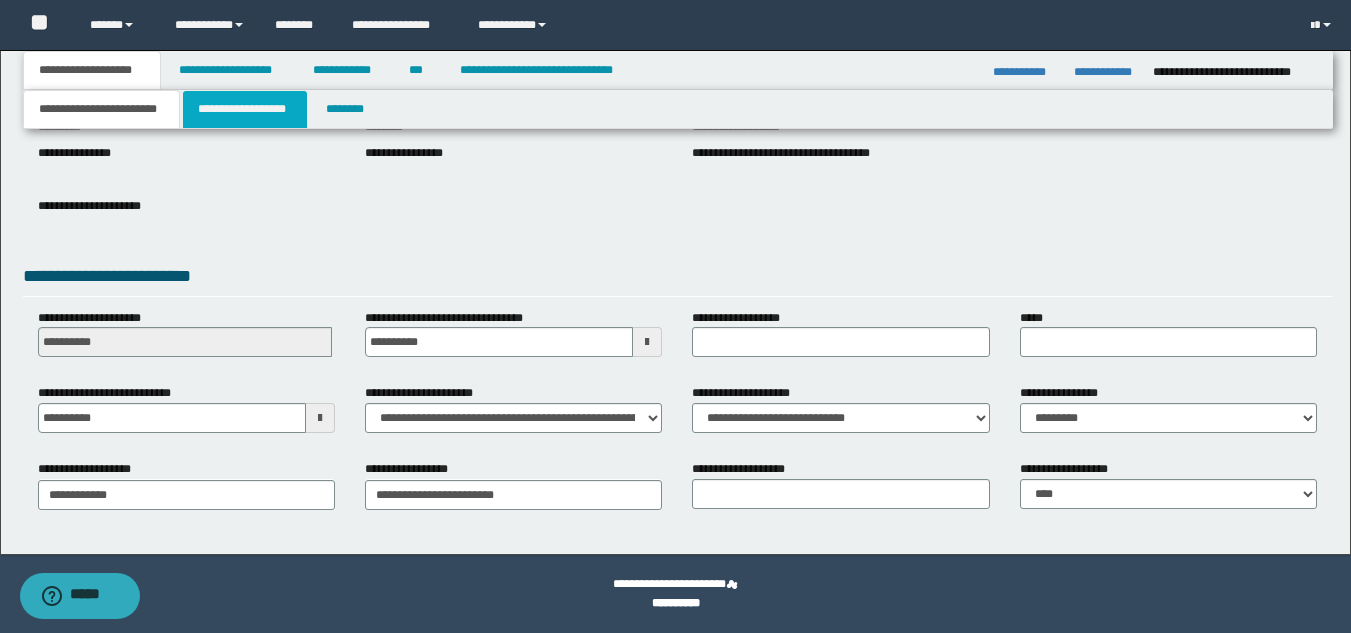 click on "**********" at bounding box center (245, 109) 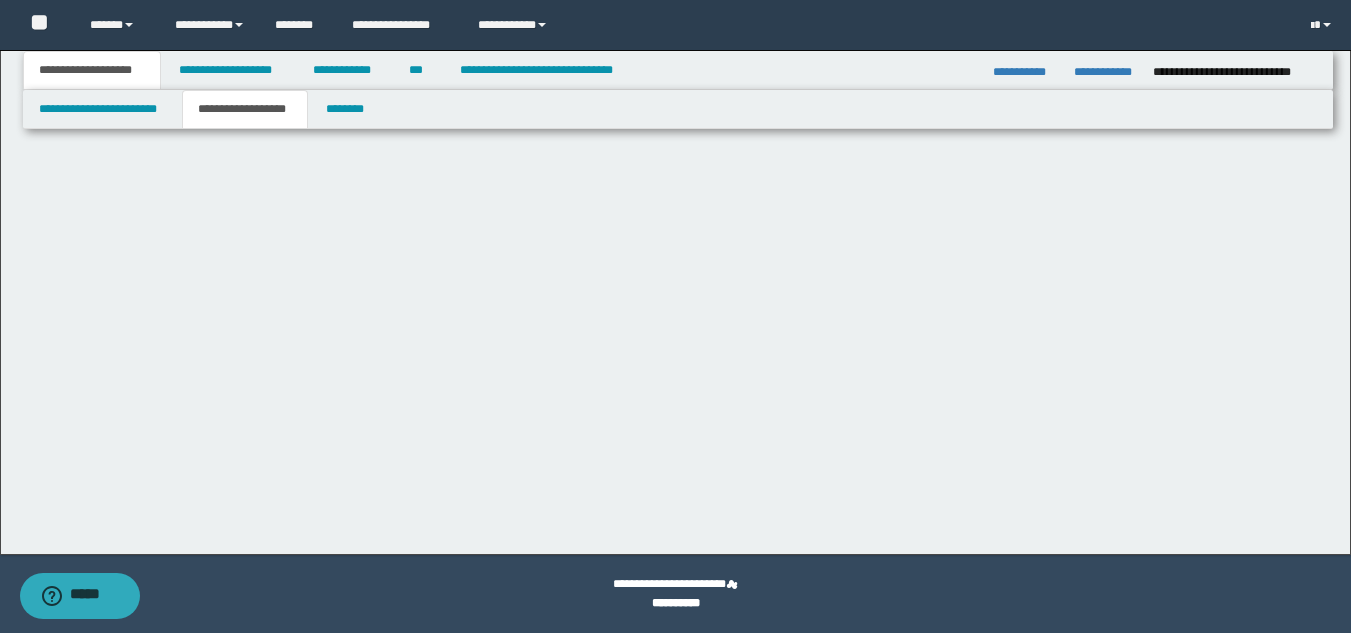 scroll, scrollTop: 0, scrollLeft: 0, axis: both 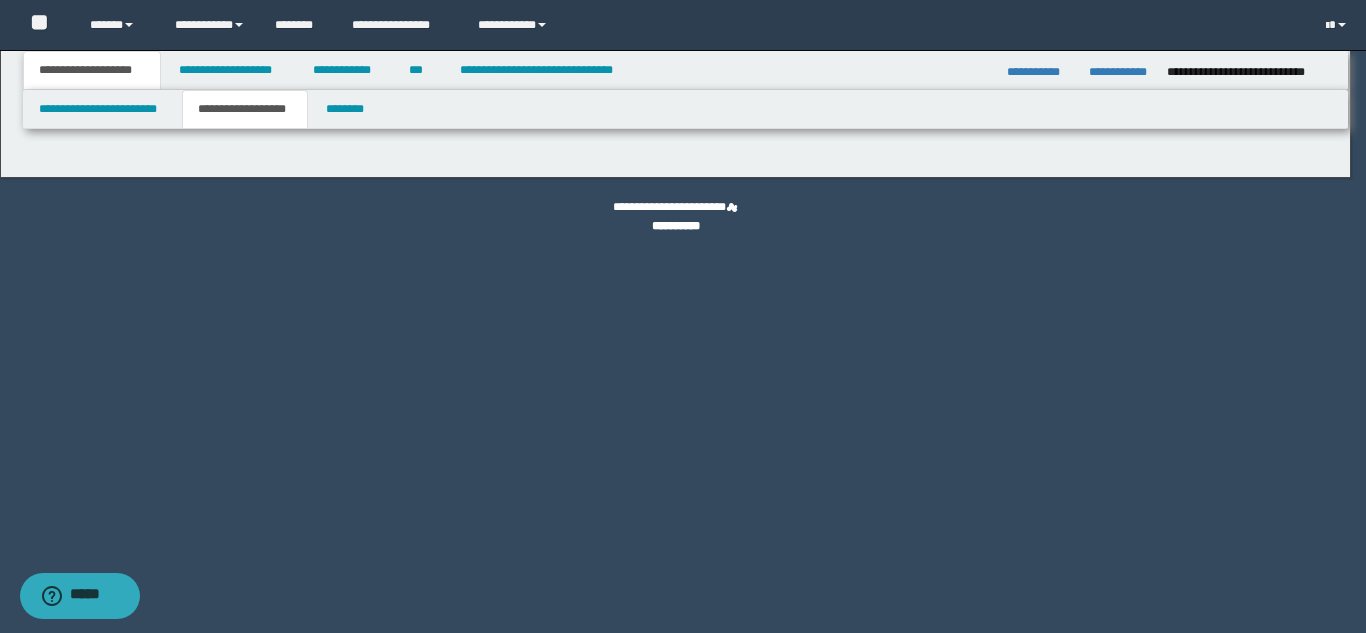 type on "********" 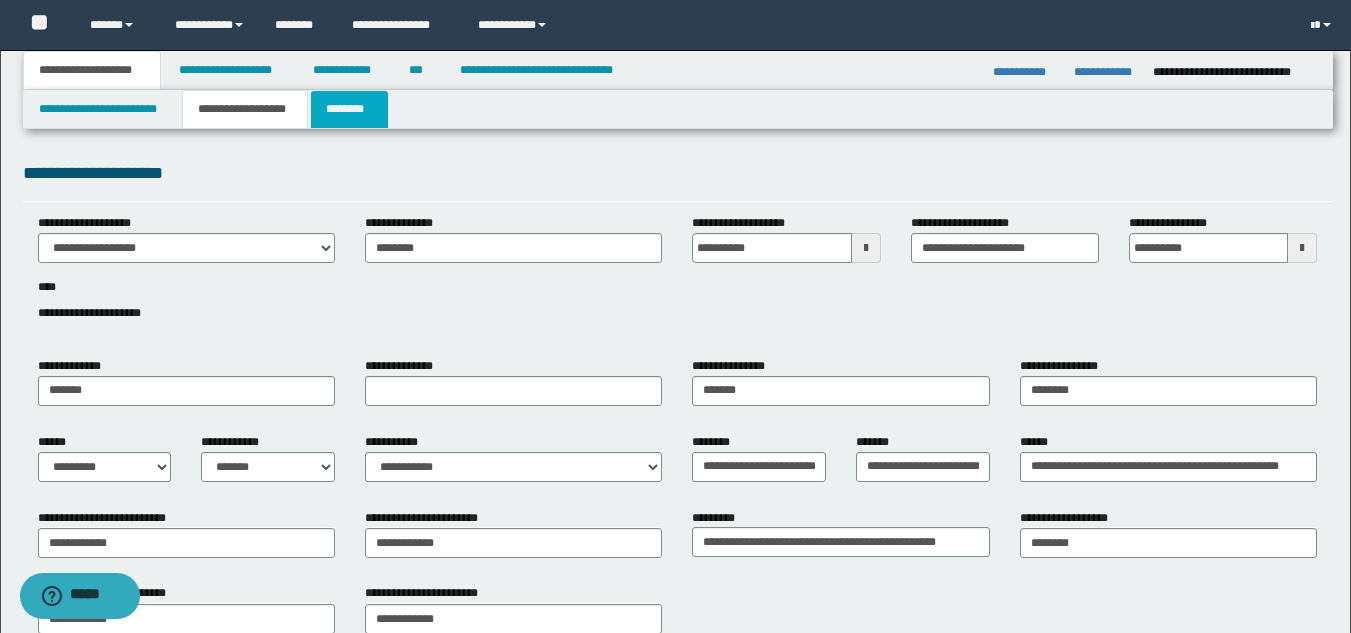 click on "********" at bounding box center [349, 109] 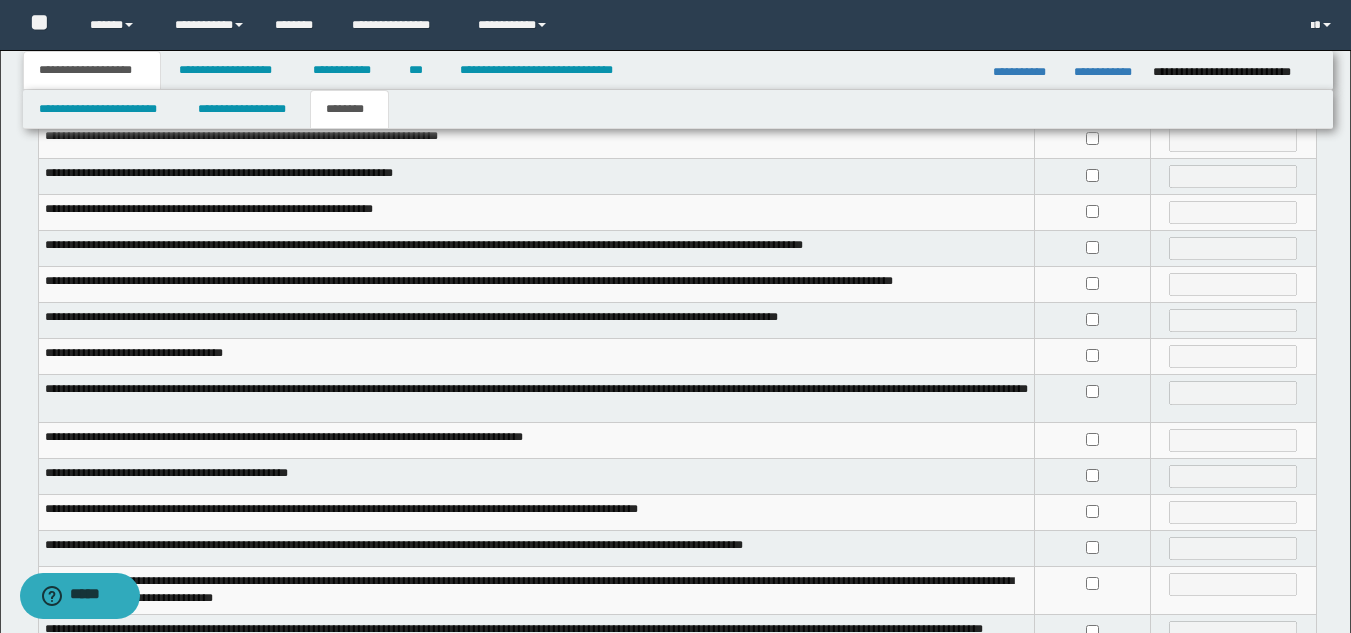 scroll, scrollTop: 509, scrollLeft: 0, axis: vertical 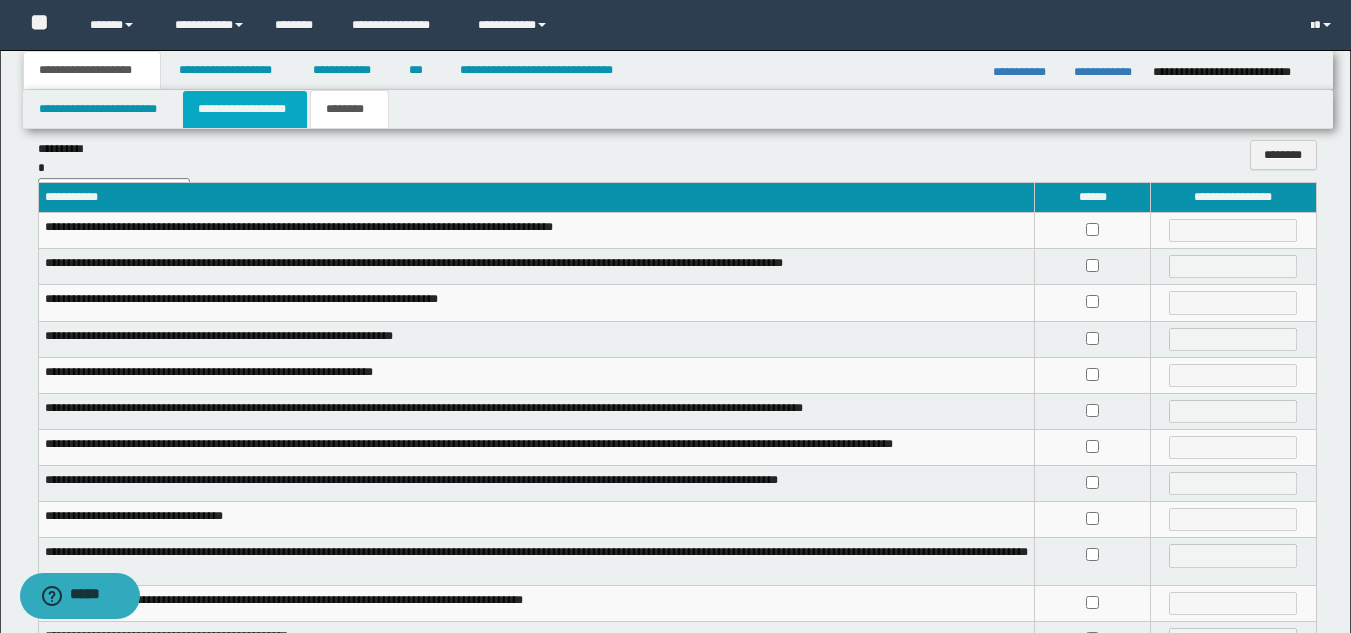 click on "**********" at bounding box center (245, 109) 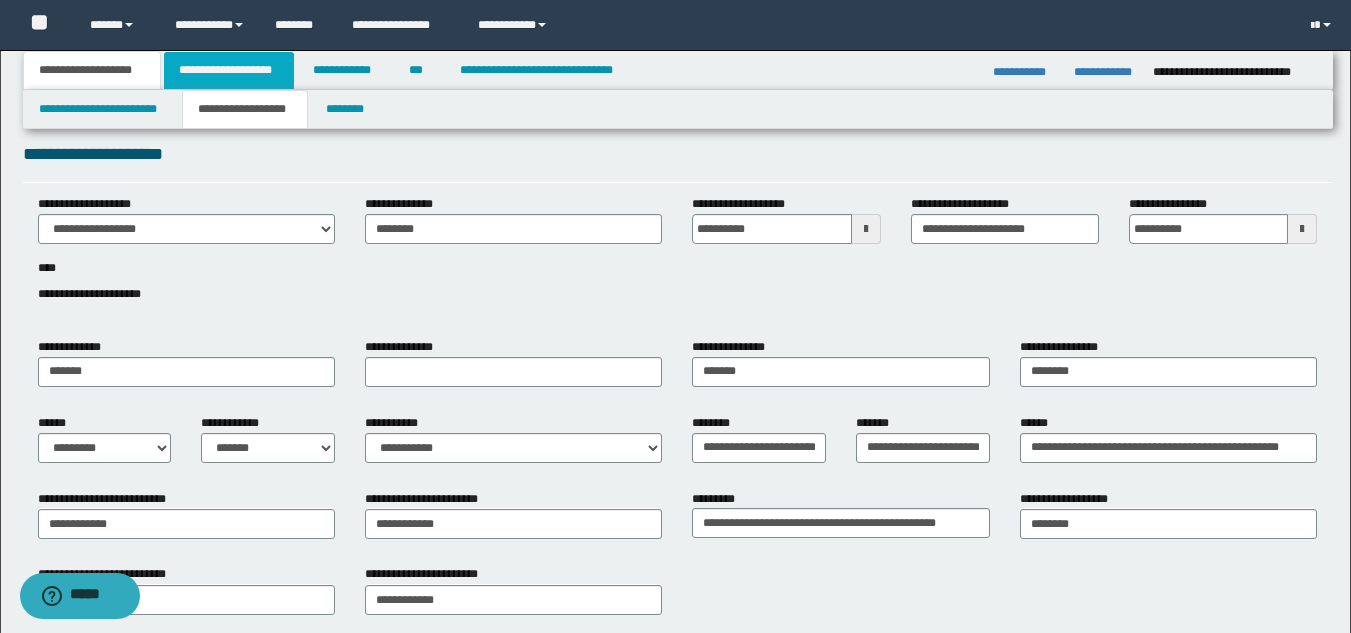 click on "**********" at bounding box center (229, 70) 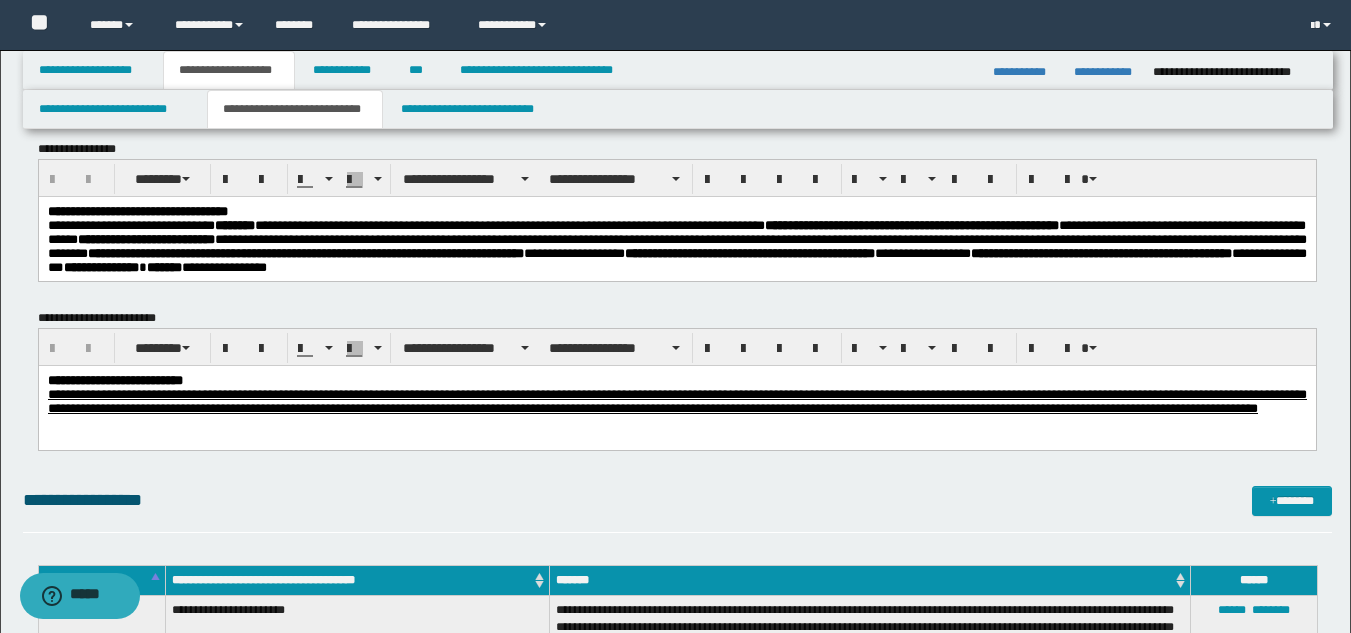 click on "**********" at bounding box center (676, 245) 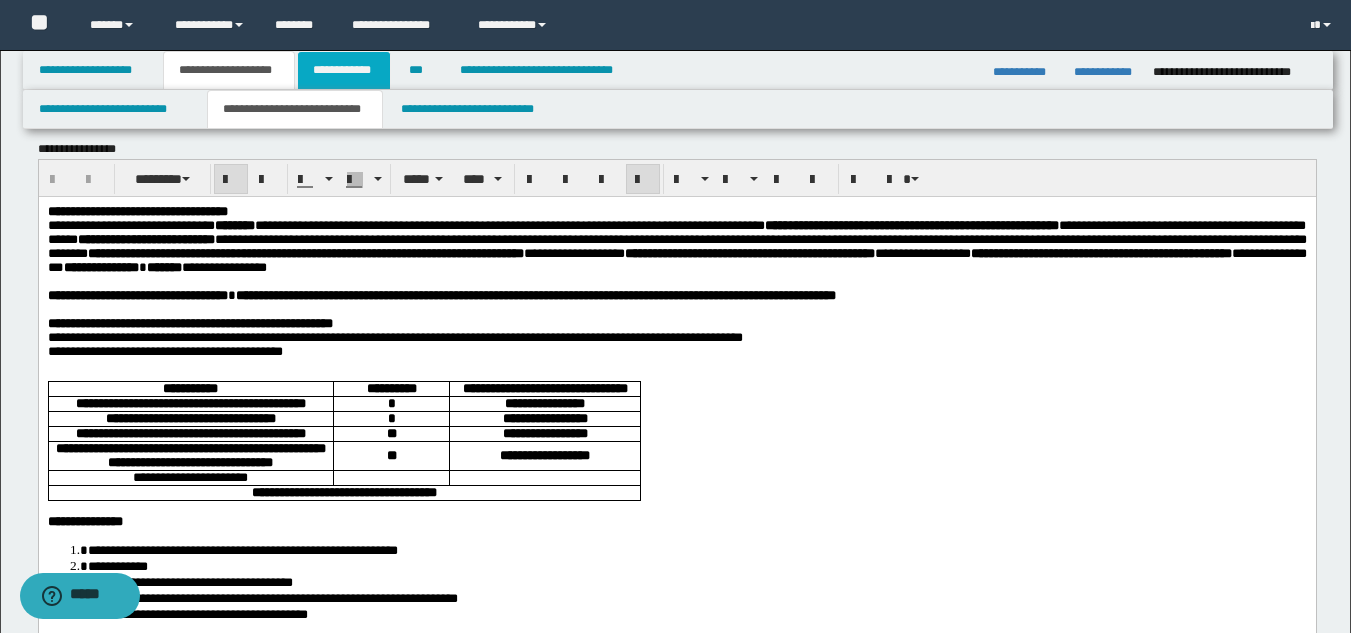 click on "**********" at bounding box center (344, 70) 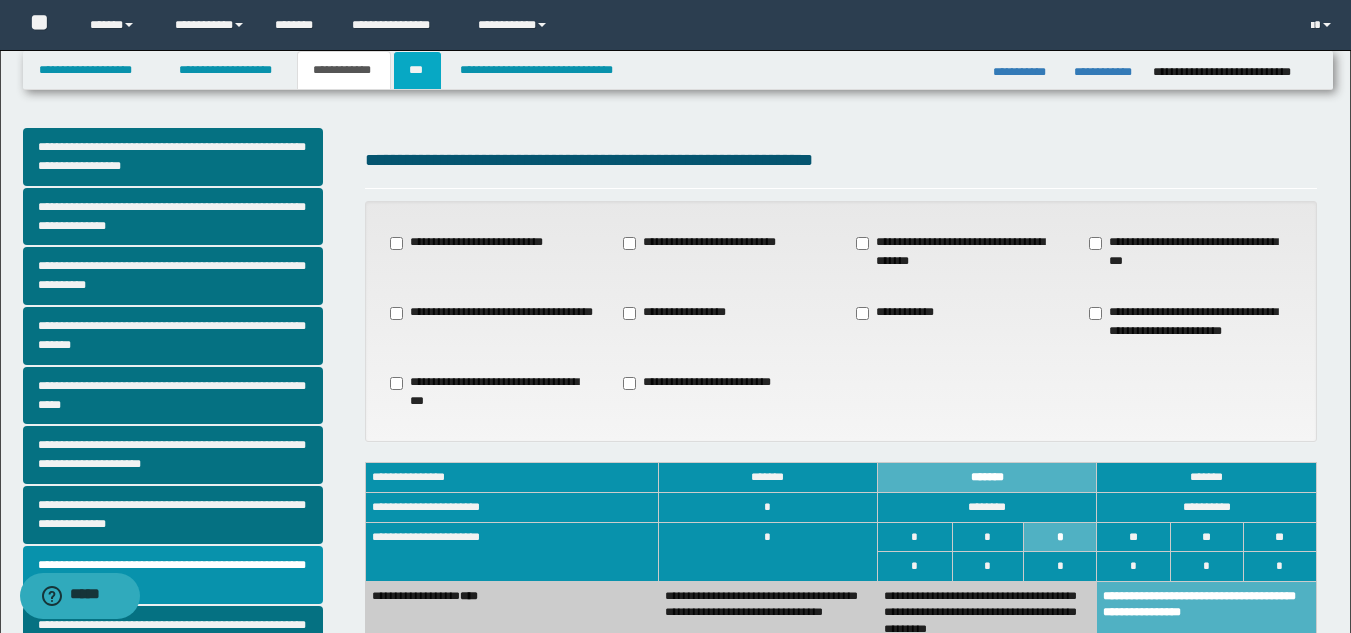 click on "***" at bounding box center (417, 70) 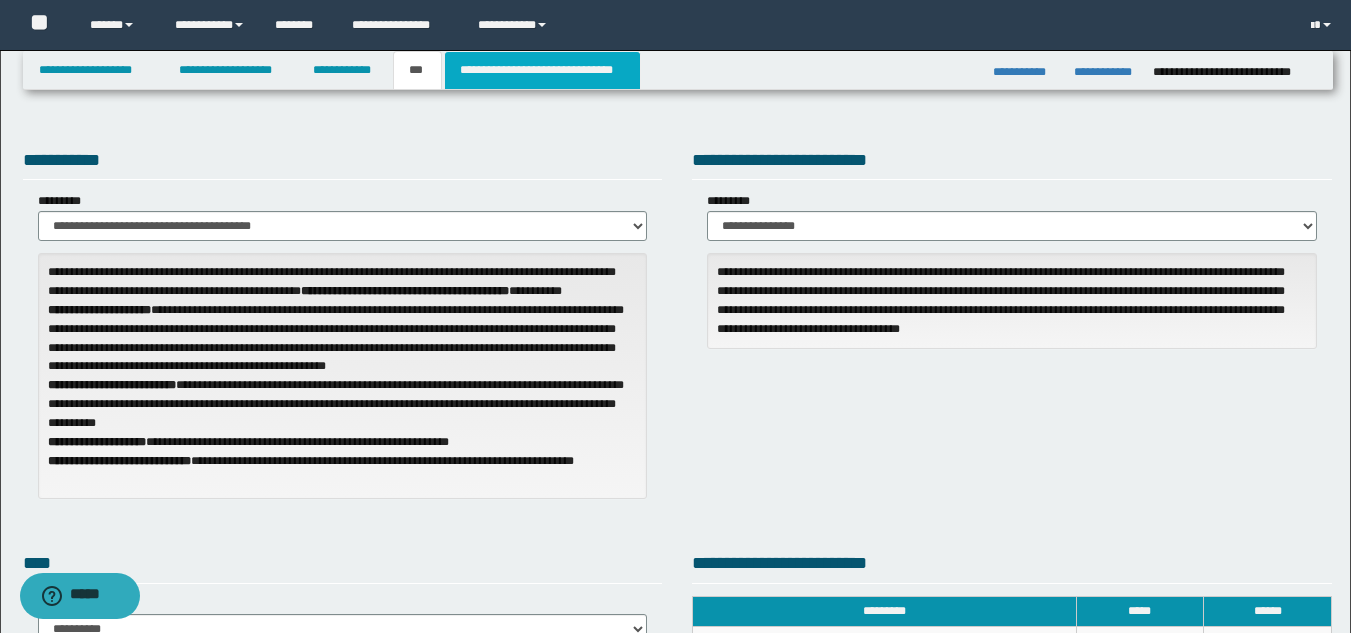 click on "**********" at bounding box center [542, 70] 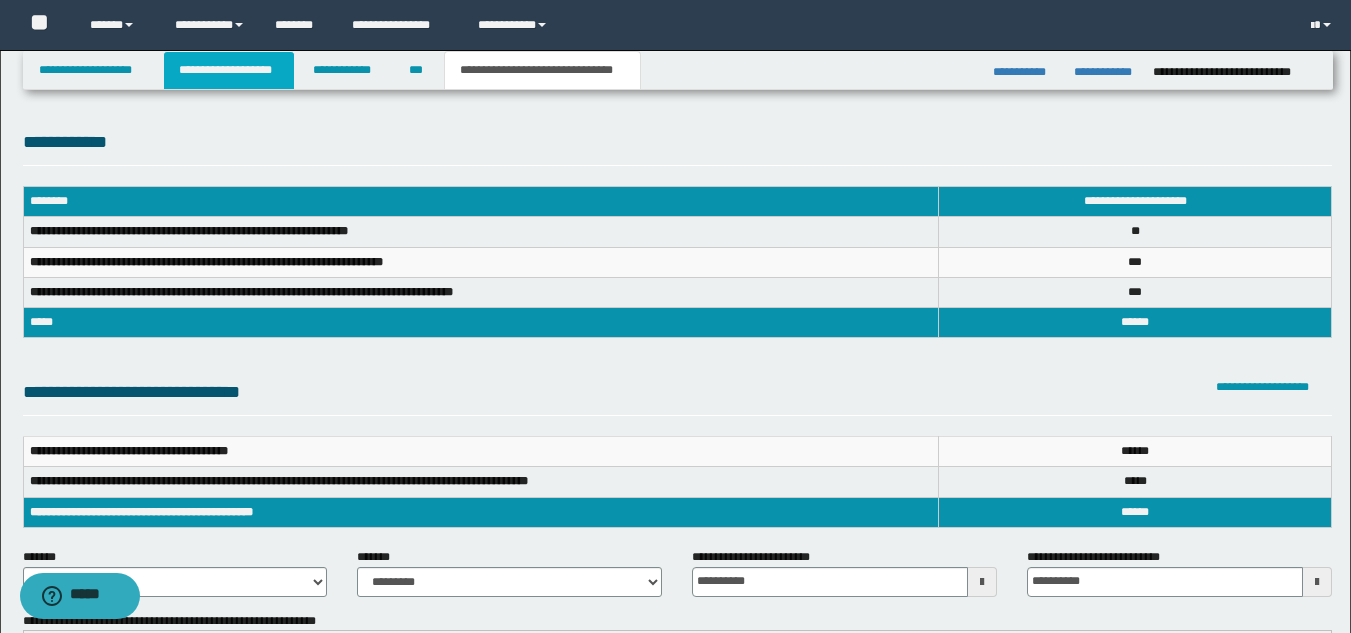 click on "**********" at bounding box center (229, 70) 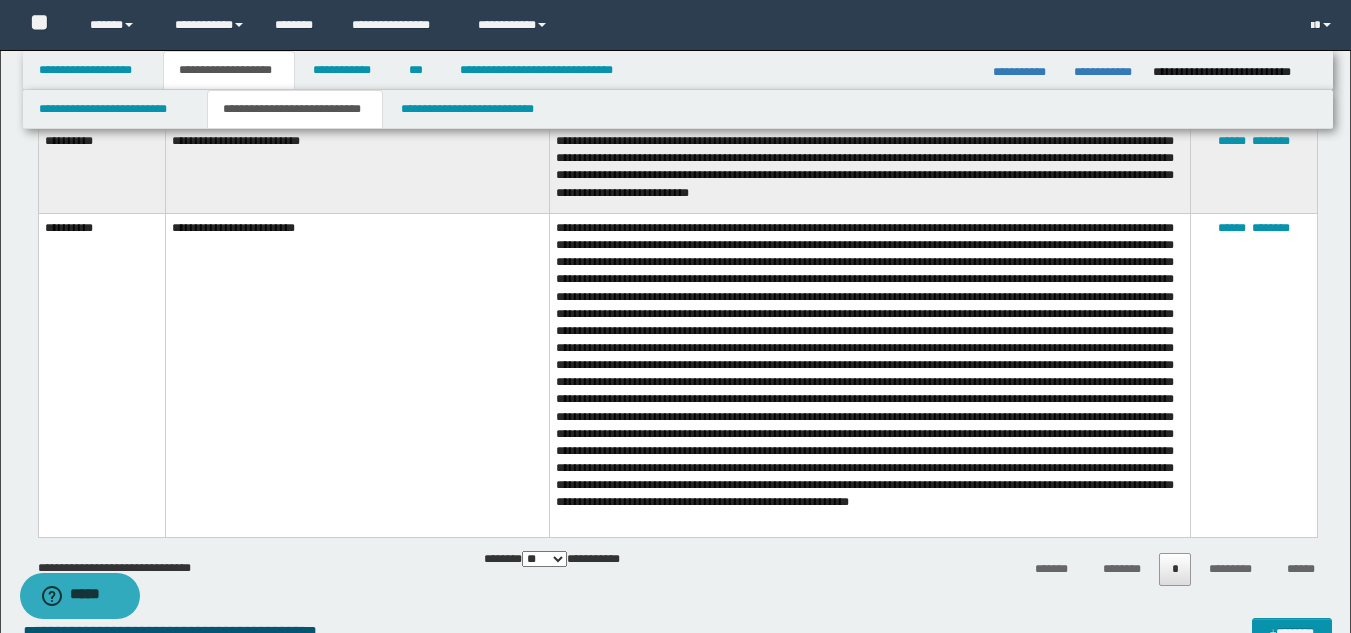 scroll, scrollTop: 2932, scrollLeft: 0, axis: vertical 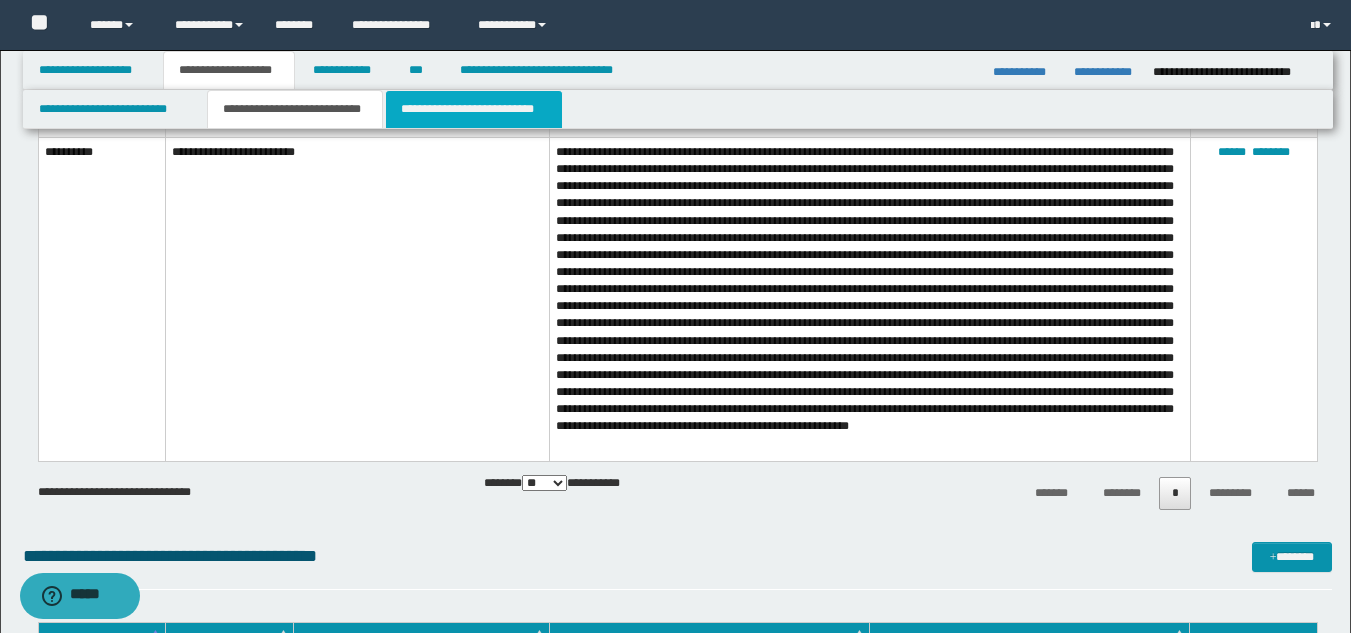 click on "**********" at bounding box center (474, 109) 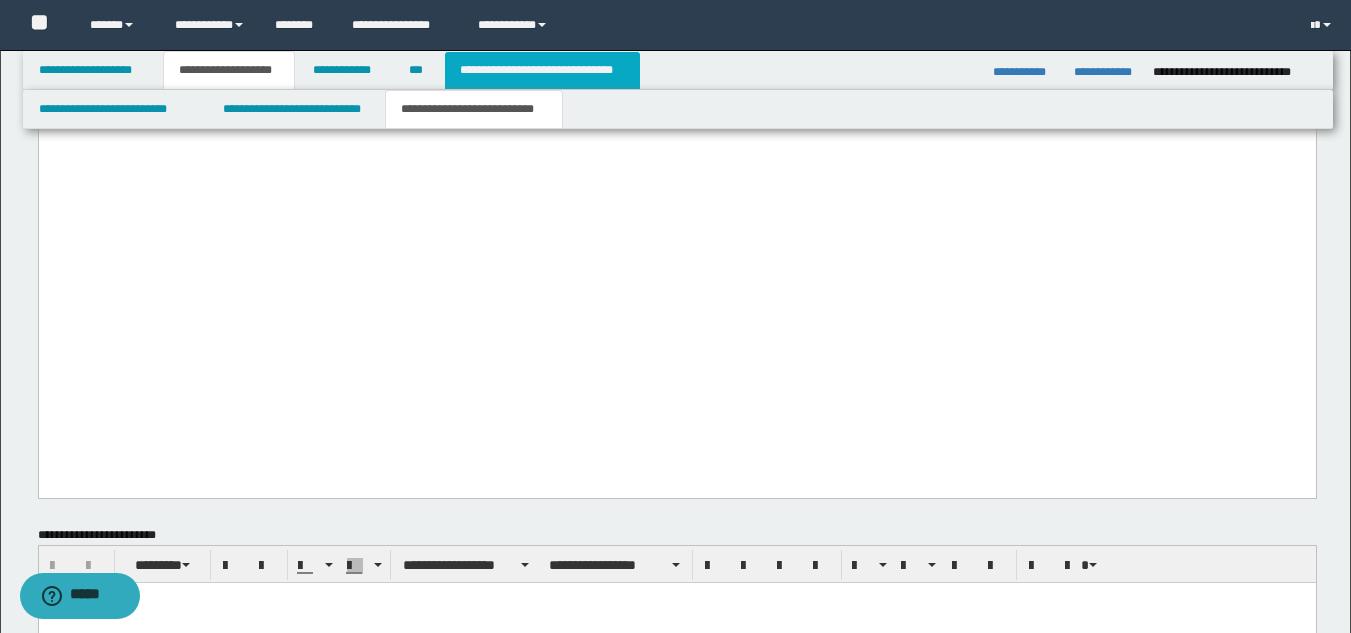 click on "**********" at bounding box center [542, 70] 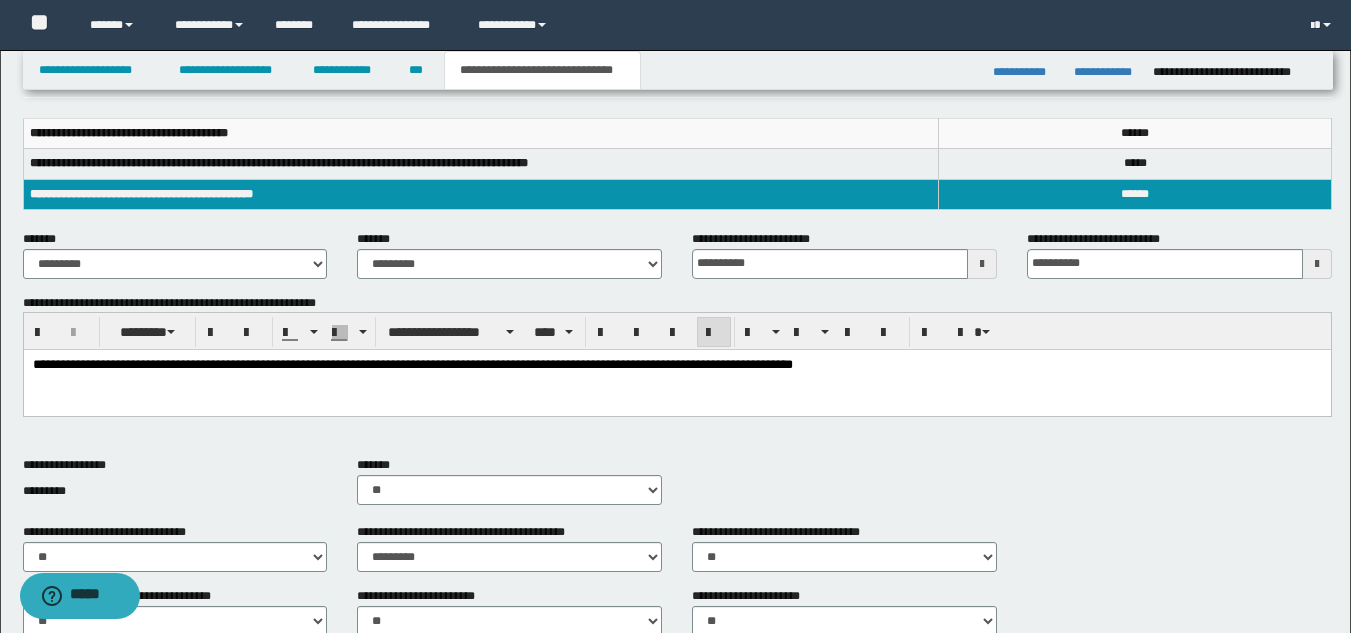 scroll, scrollTop: 303, scrollLeft: 0, axis: vertical 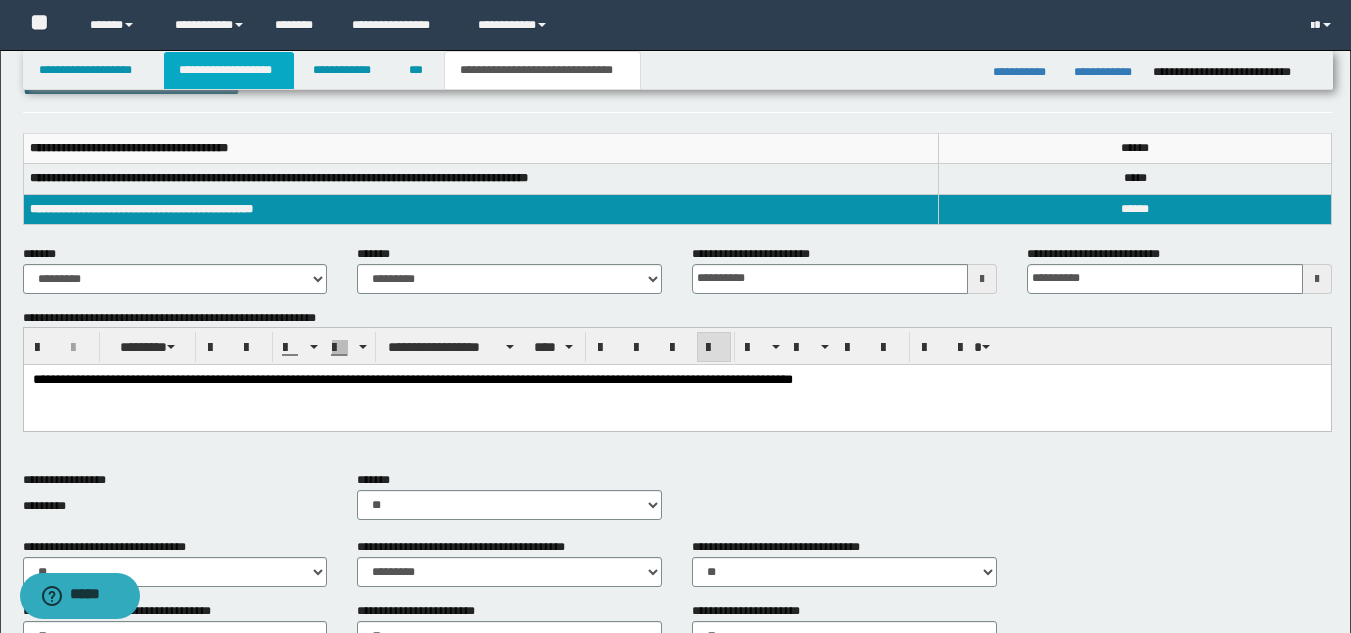 click on "**********" at bounding box center [229, 70] 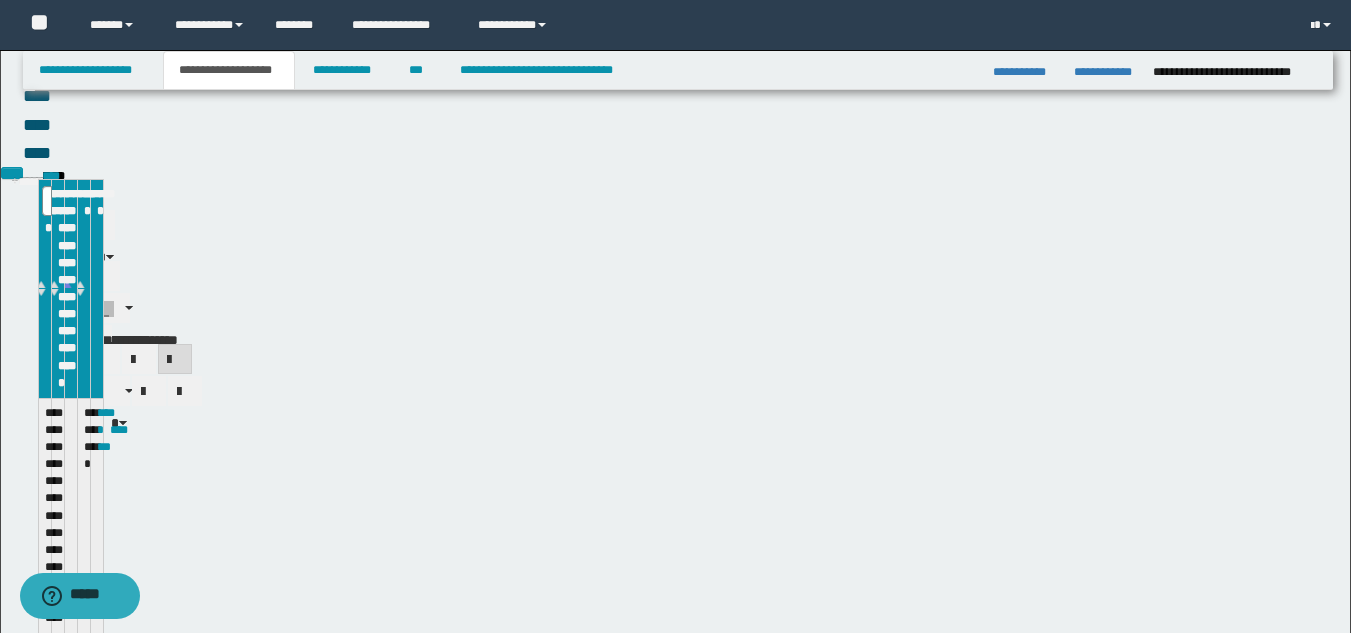 scroll, scrollTop: 334, scrollLeft: 0, axis: vertical 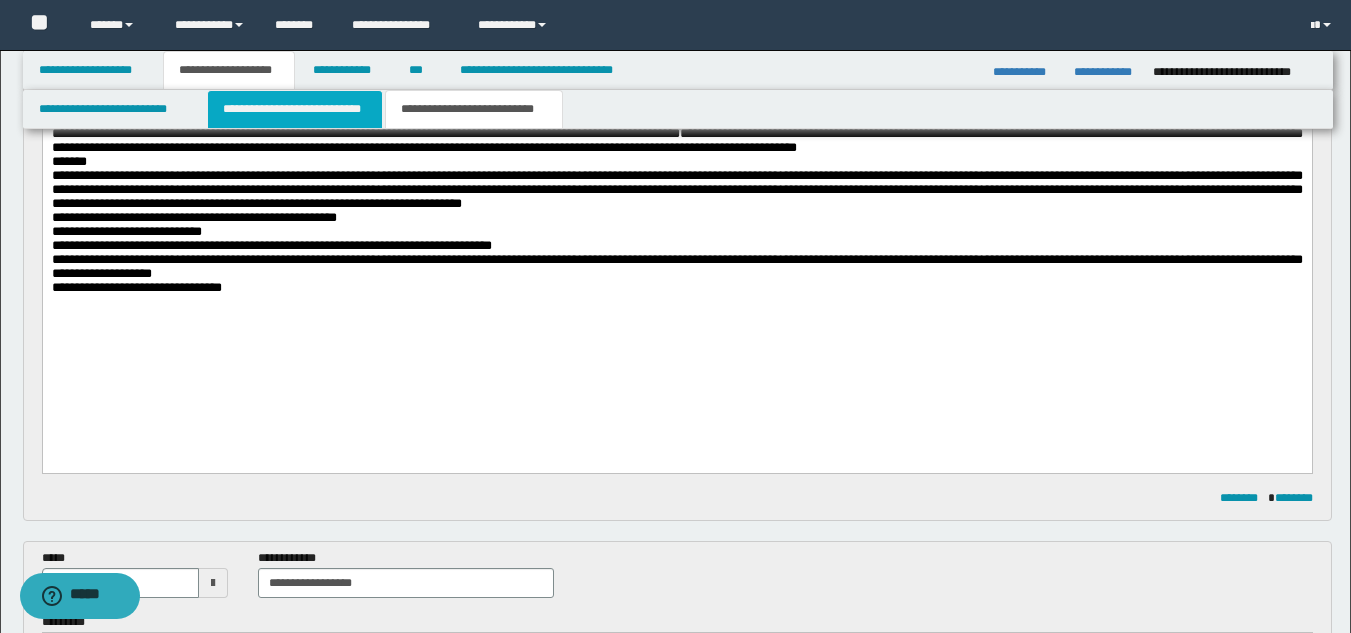 click on "**********" at bounding box center [295, 109] 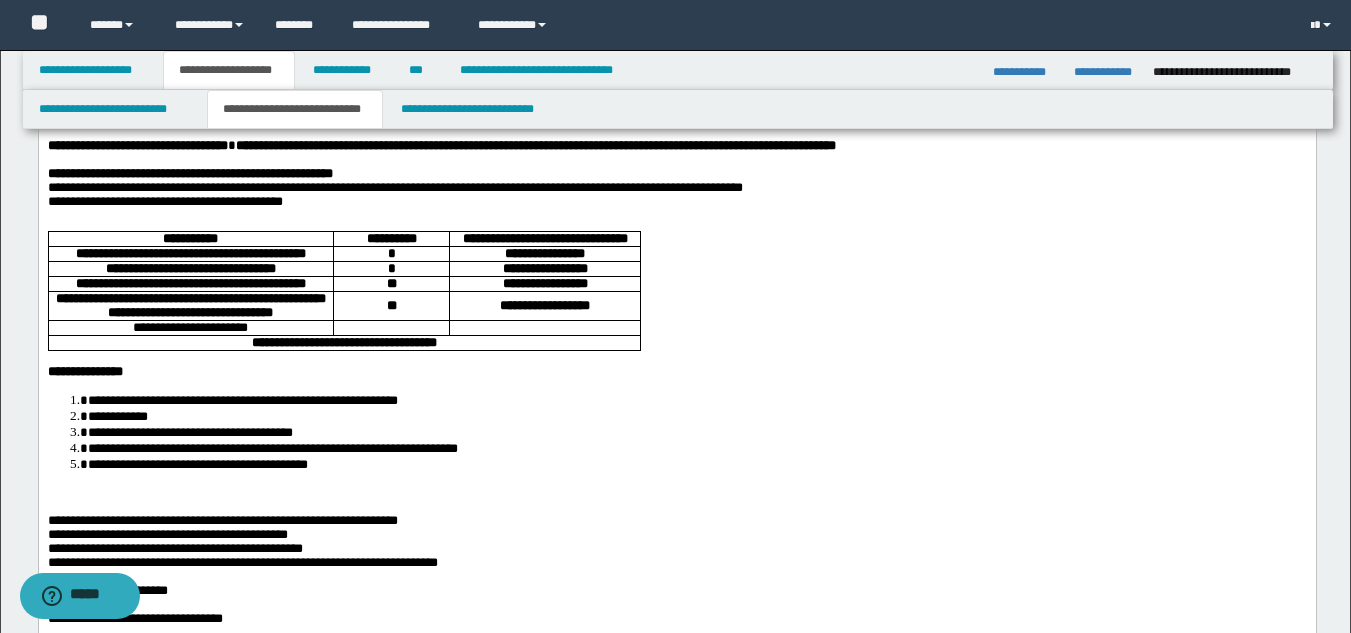 scroll, scrollTop: 161, scrollLeft: 0, axis: vertical 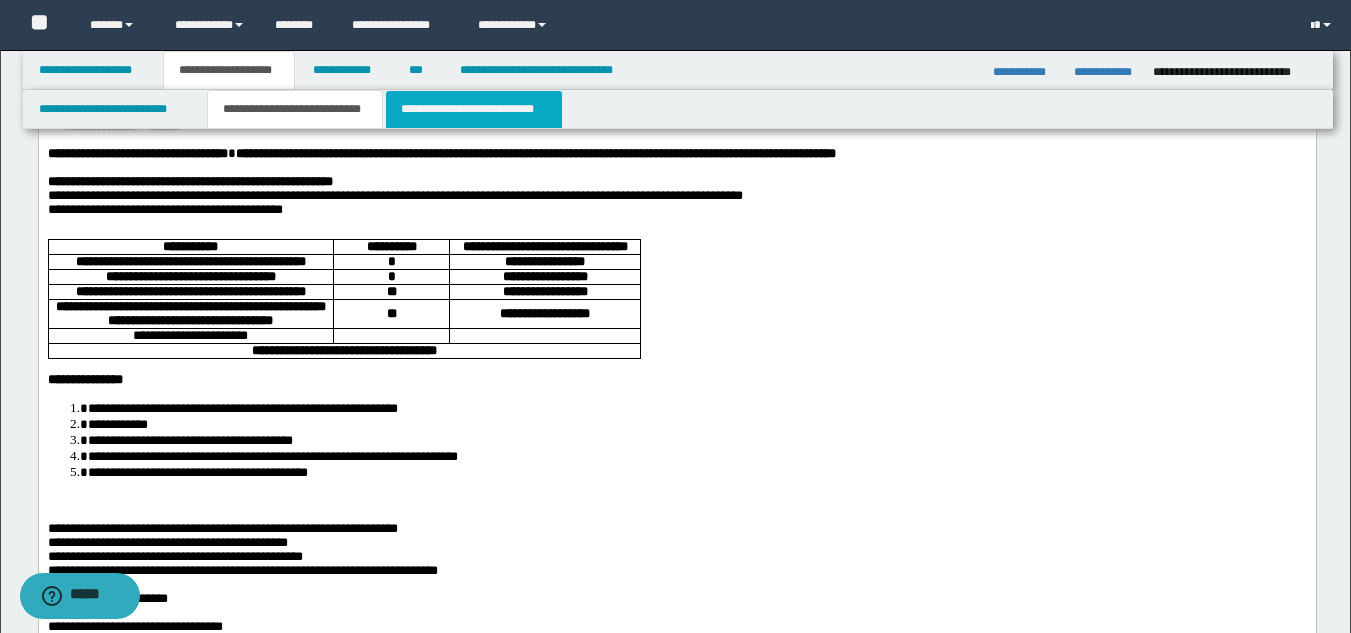 click on "**********" at bounding box center [474, 109] 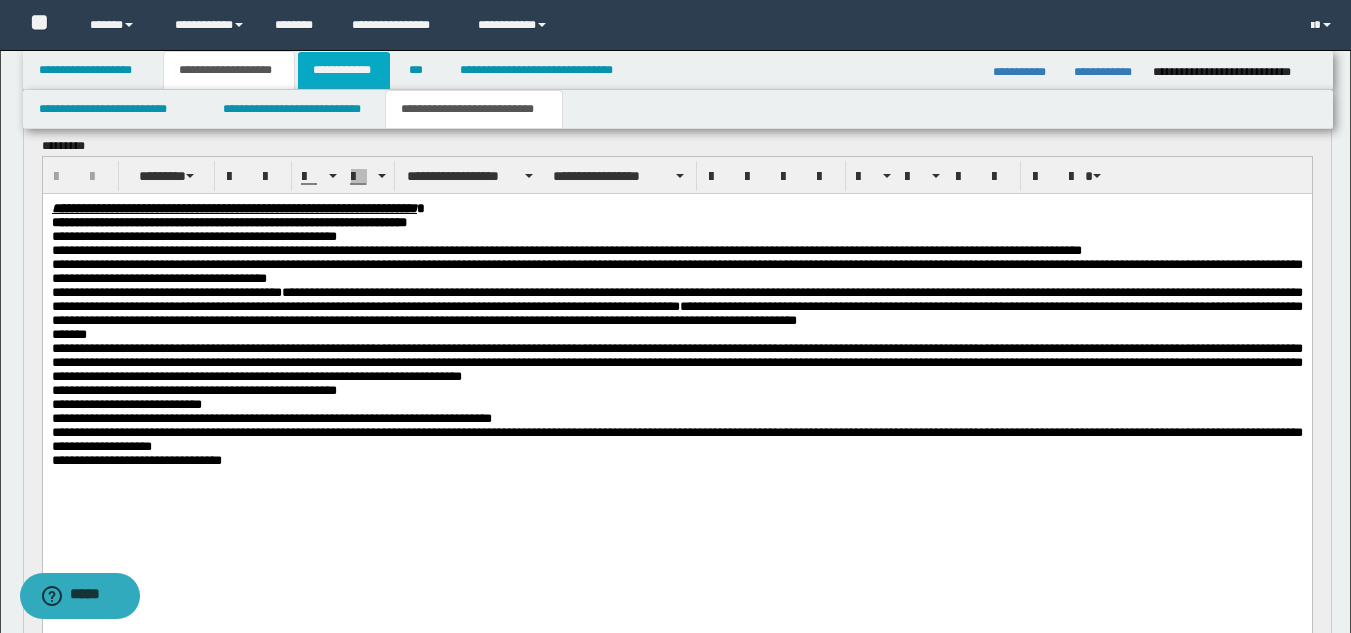 click on "**********" at bounding box center [344, 70] 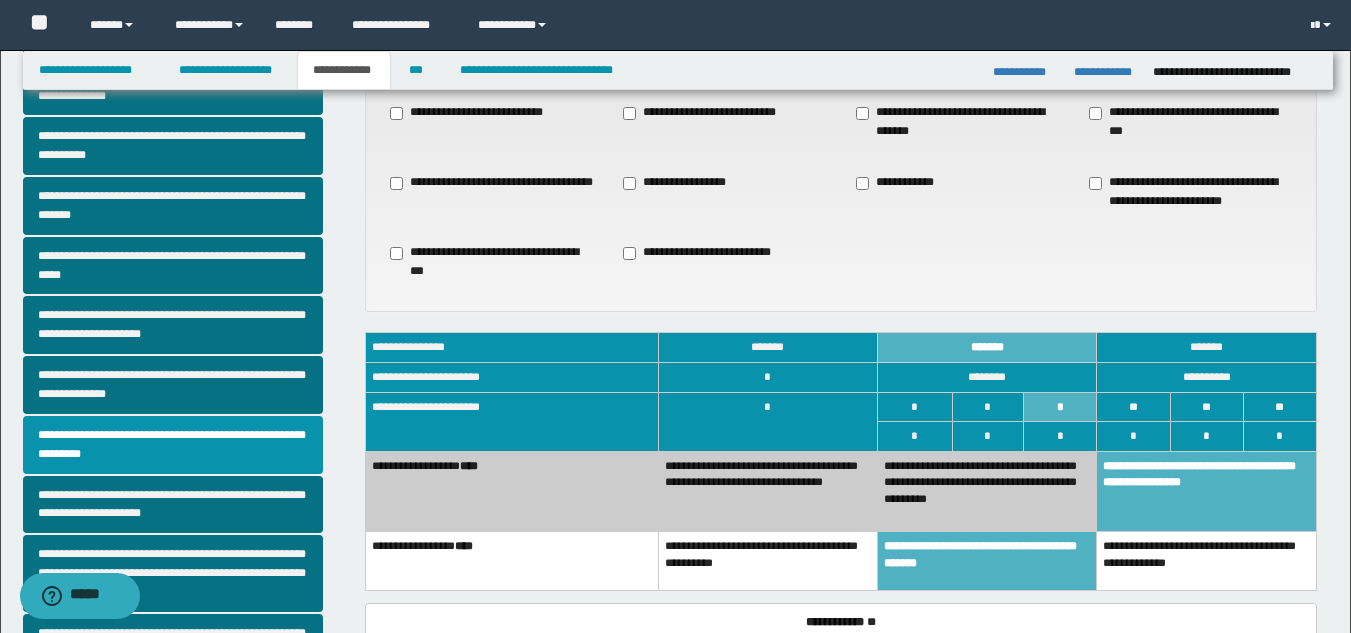 click on "**********" at bounding box center (491, 262) 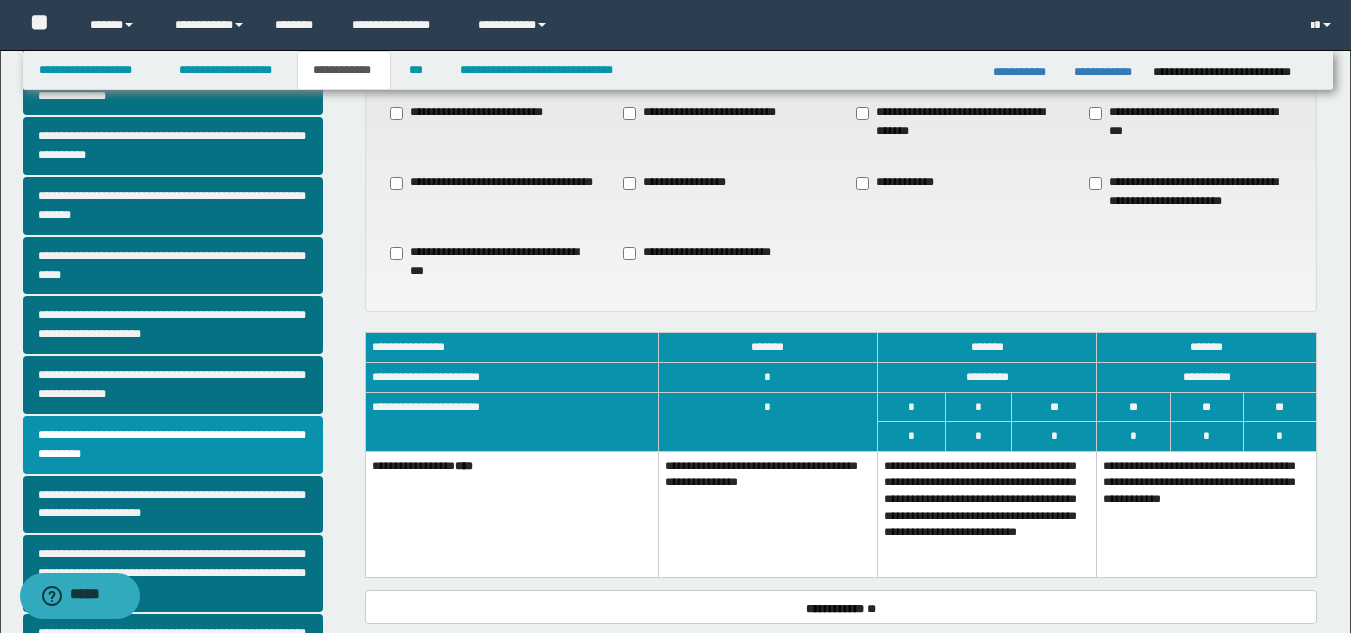 click on "**********" at bounding box center [987, 514] 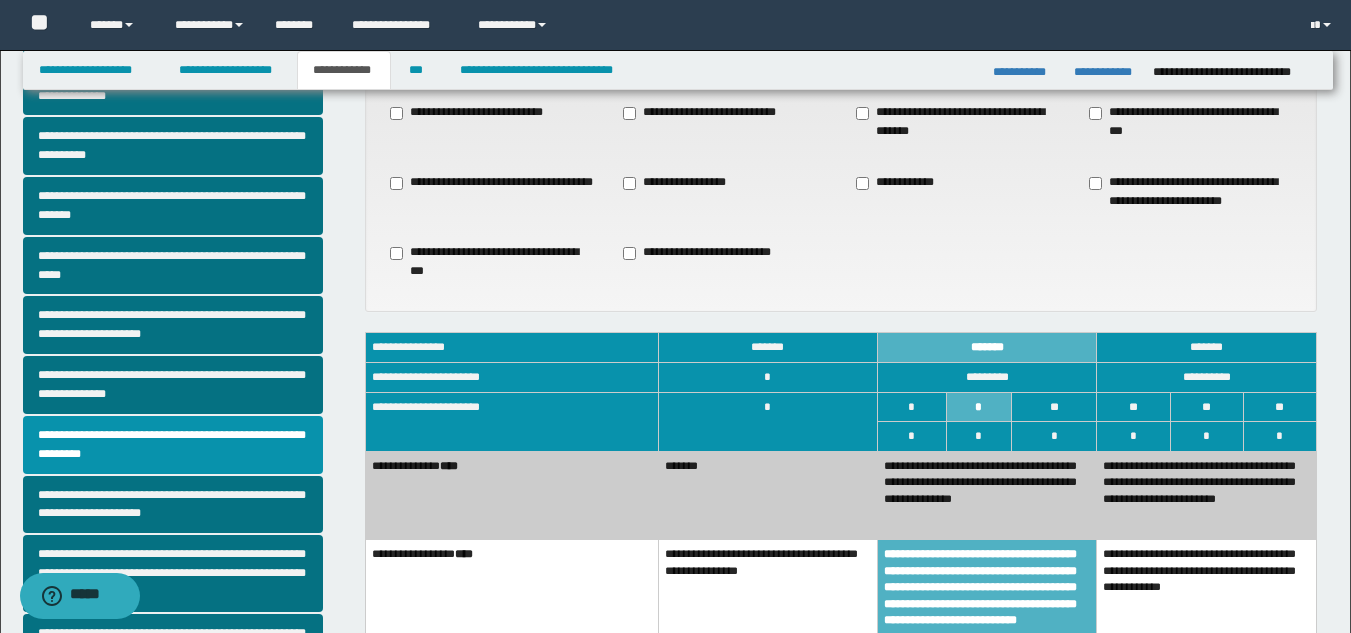 click on "*******" at bounding box center (767, 495) 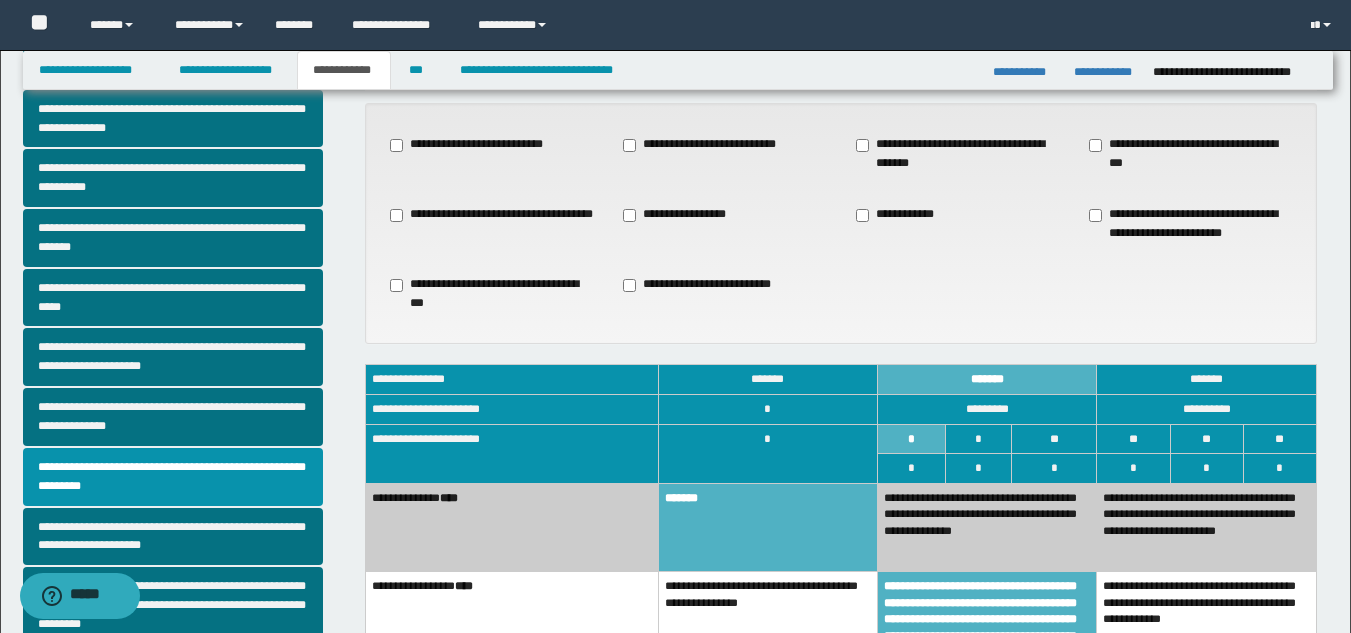 scroll, scrollTop: 0, scrollLeft: 0, axis: both 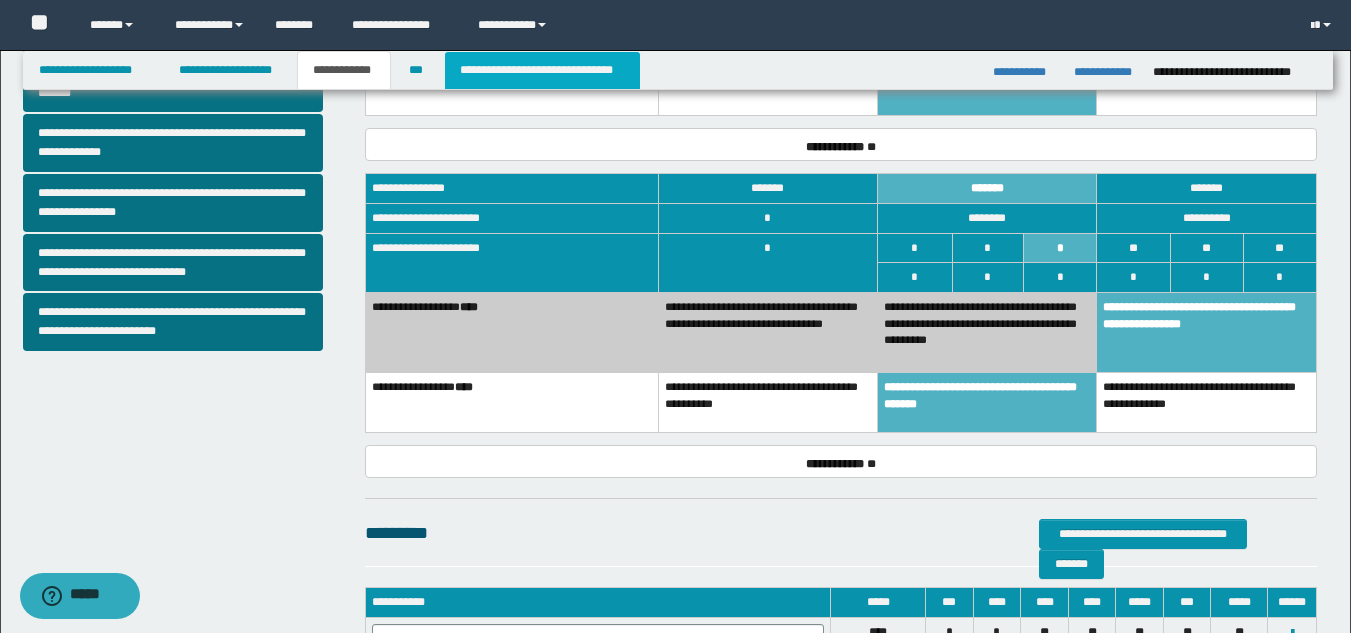 click on "**********" at bounding box center [542, 70] 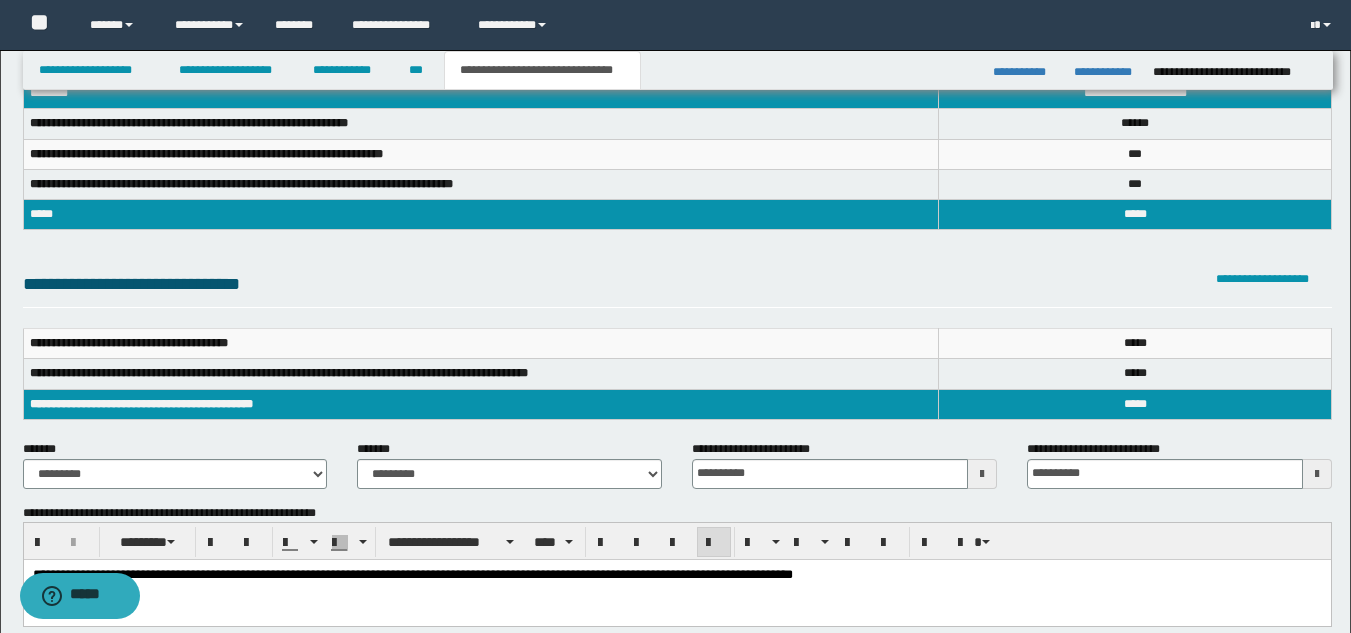 scroll, scrollTop: 118, scrollLeft: 0, axis: vertical 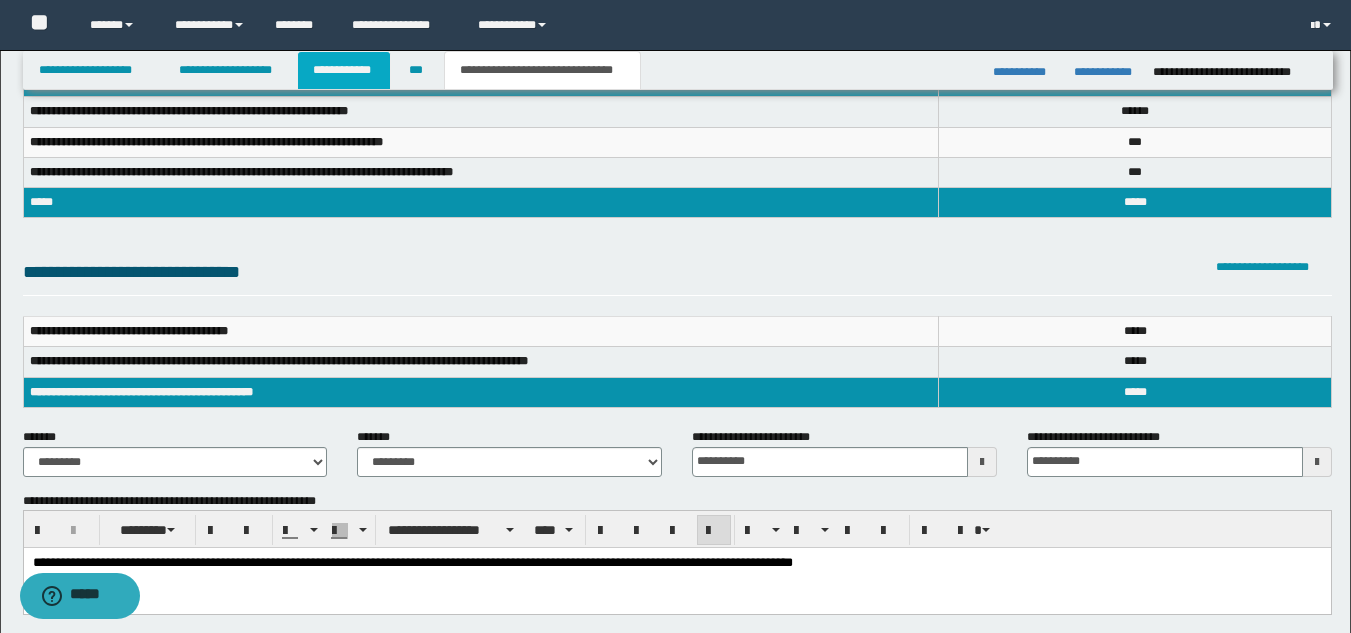 click on "**********" at bounding box center [344, 70] 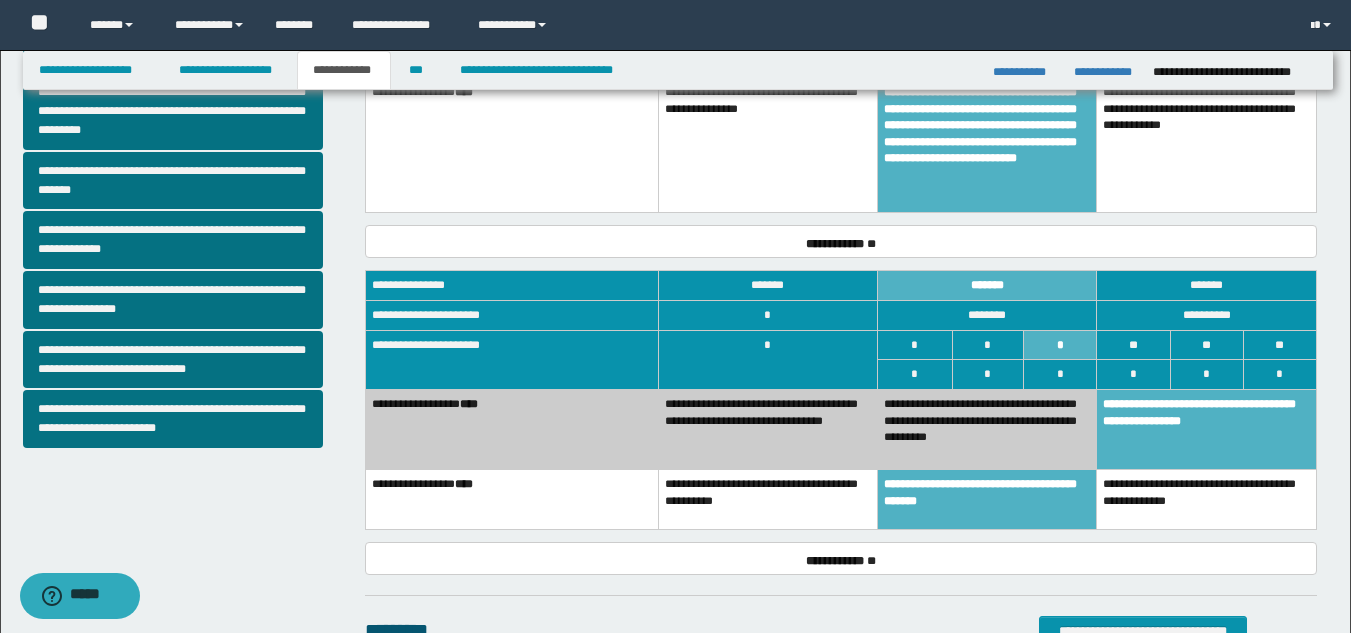 scroll, scrollTop: 605, scrollLeft: 0, axis: vertical 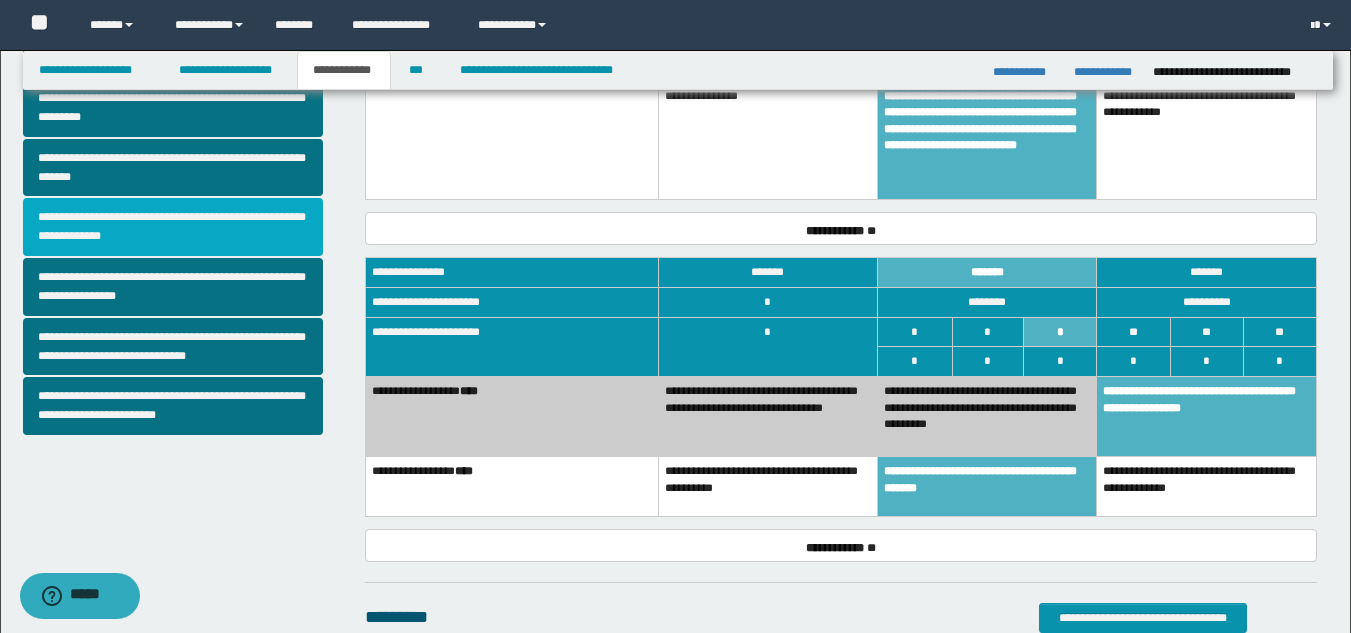 click on "**********" at bounding box center [173, 227] 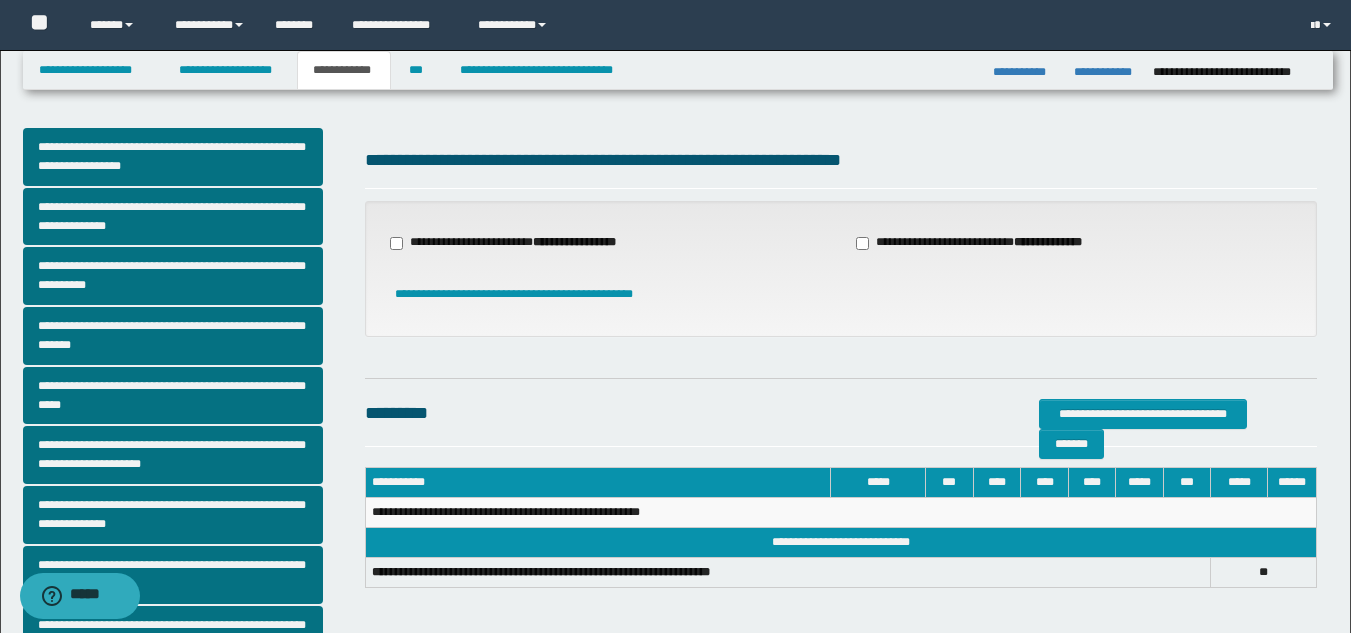 click on "**********" at bounding box center [515, 243] 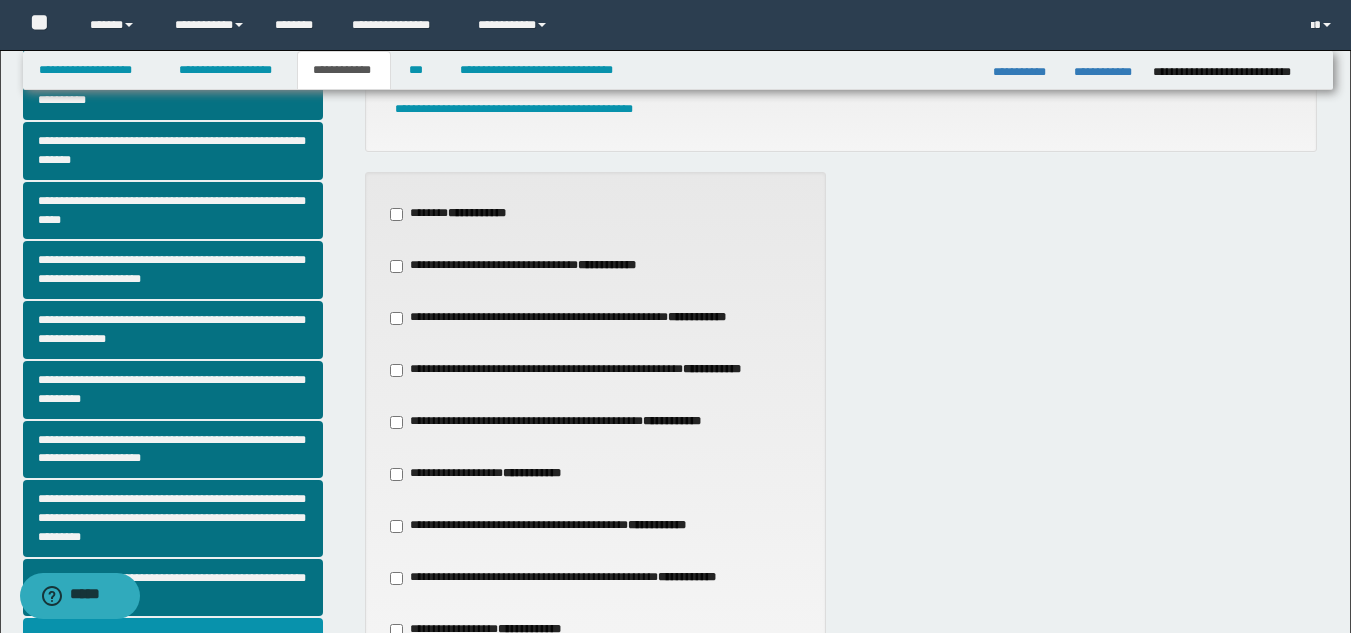 scroll, scrollTop: 189, scrollLeft: 0, axis: vertical 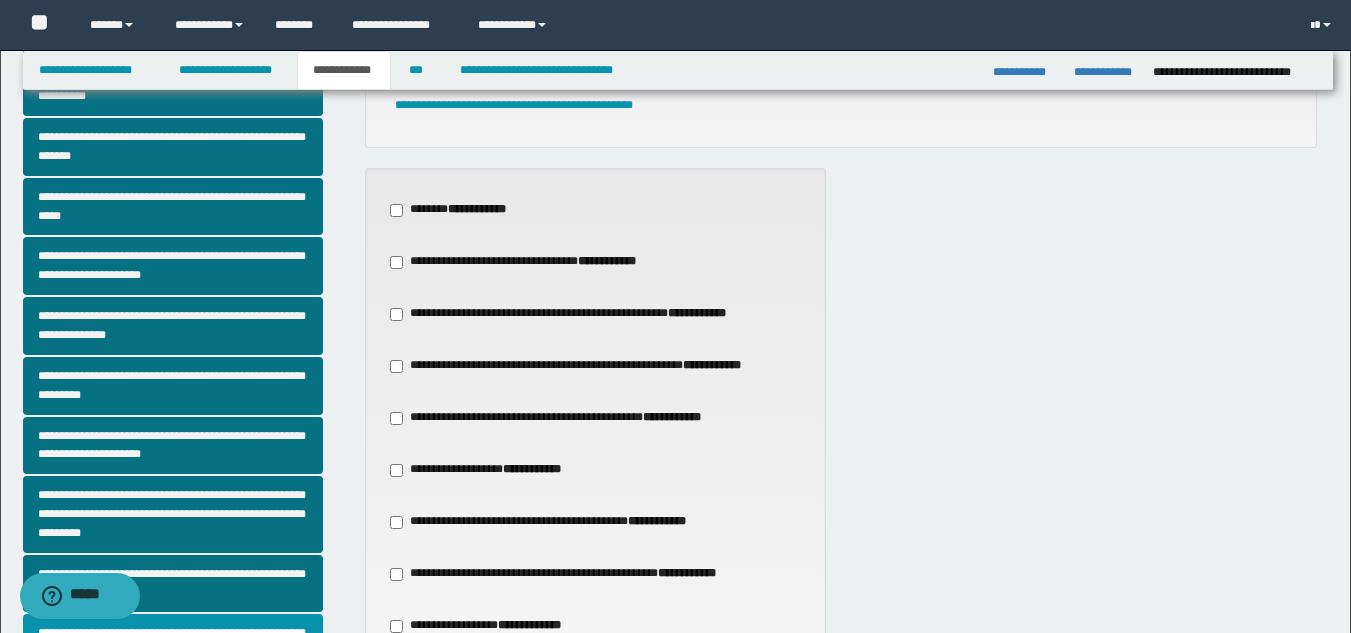 click on "**********" at bounding box center [532, 469] 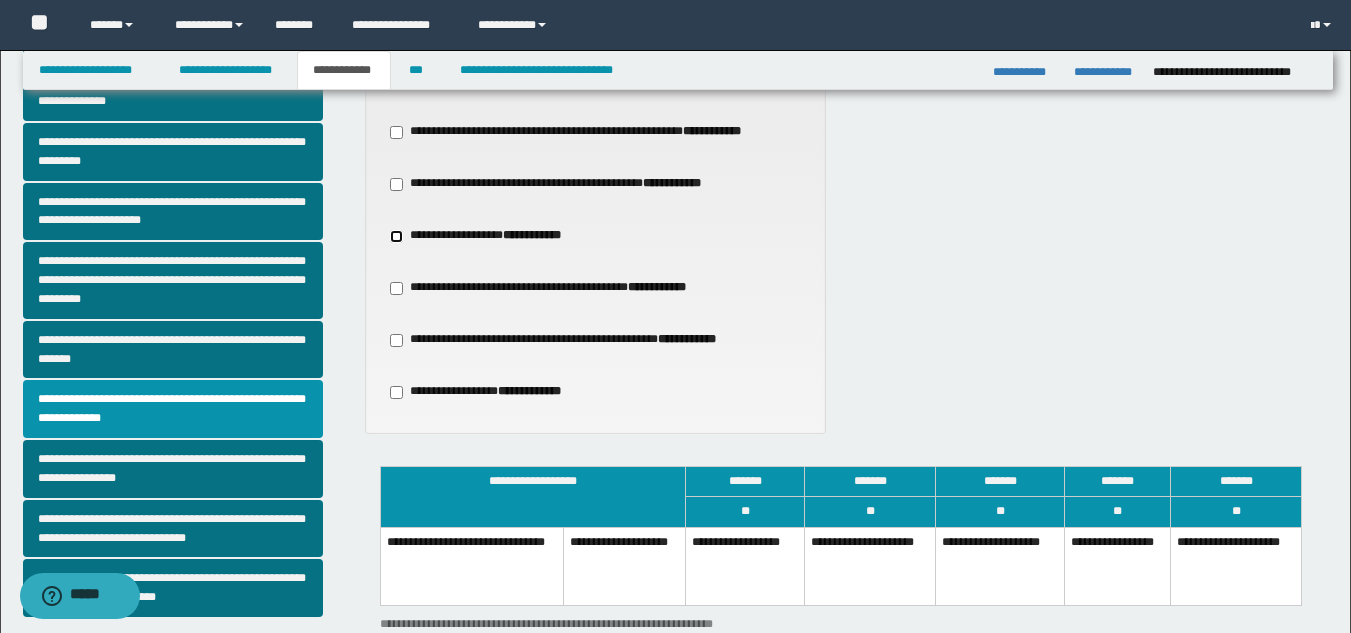 scroll, scrollTop: 635, scrollLeft: 0, axis: vertical 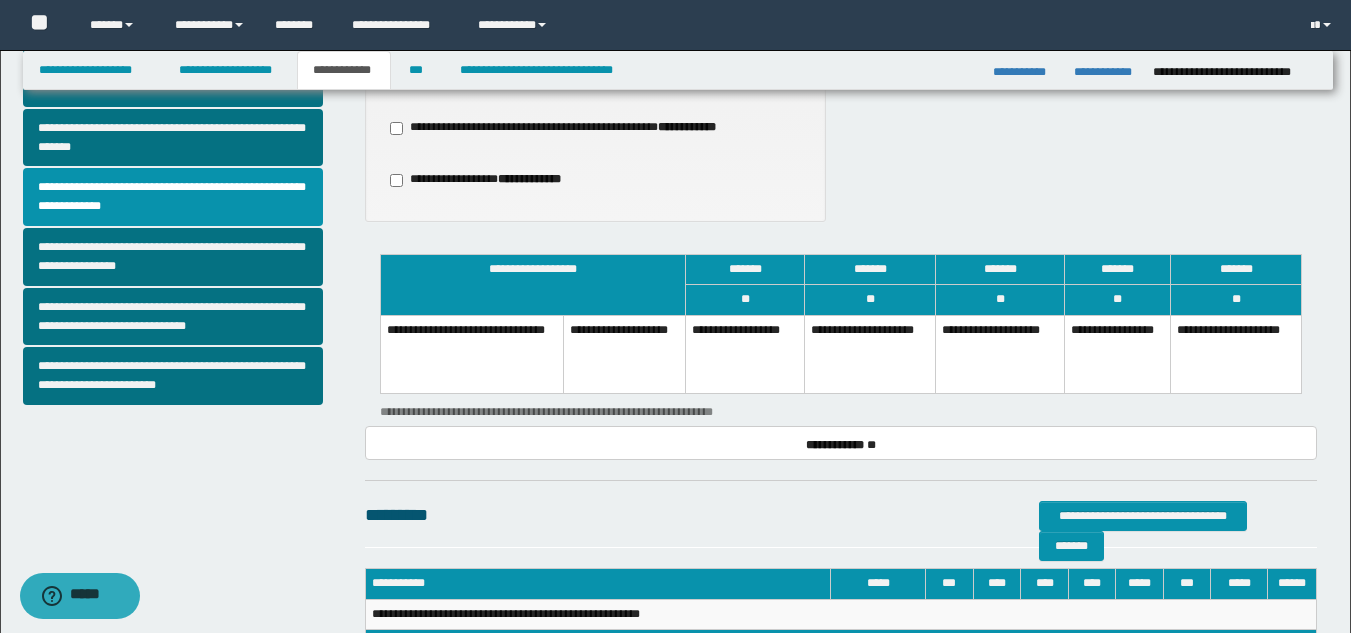 click on "**********" at bounding box center (1000, 354) 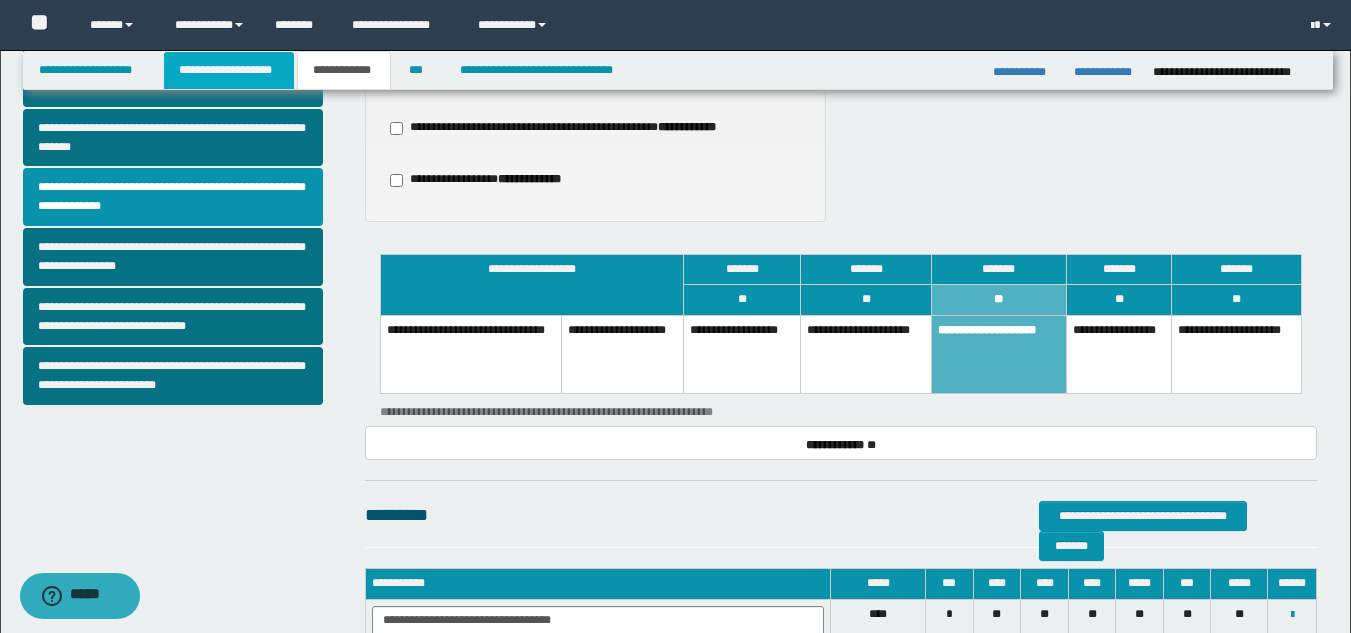 click on "**********" at bounding box center (229, 70) 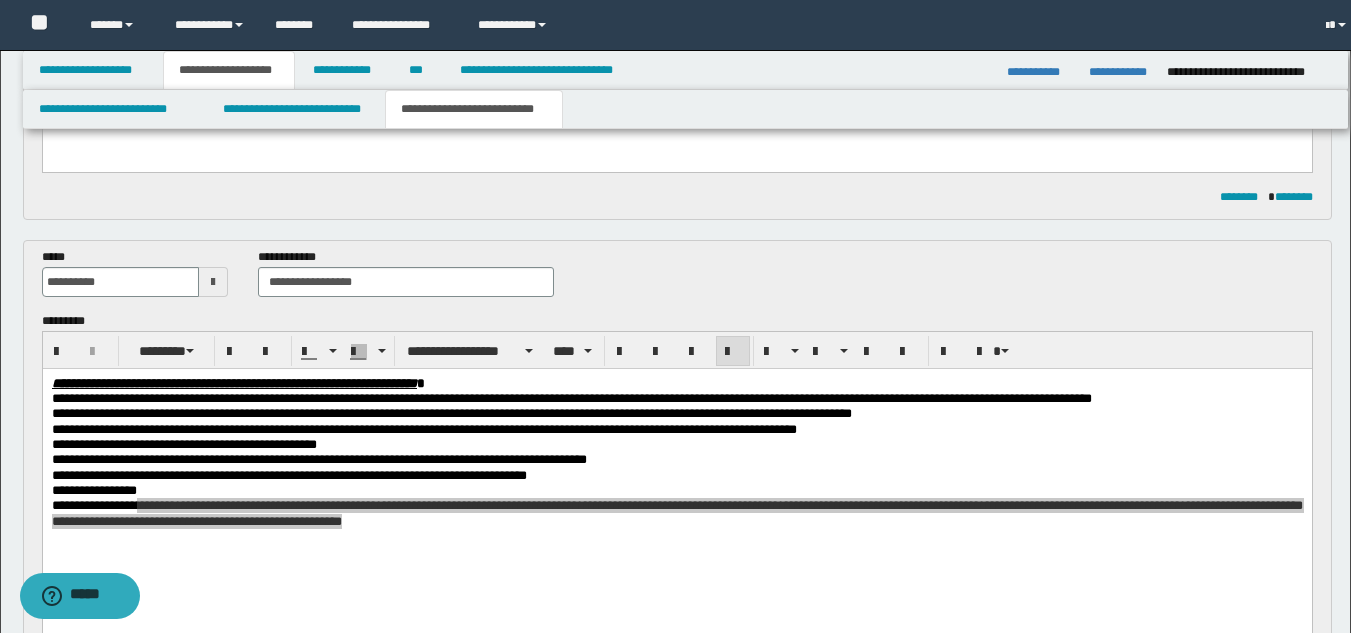 scroll, scrollTop: 666, scrollLeft: 0, axis: vertical 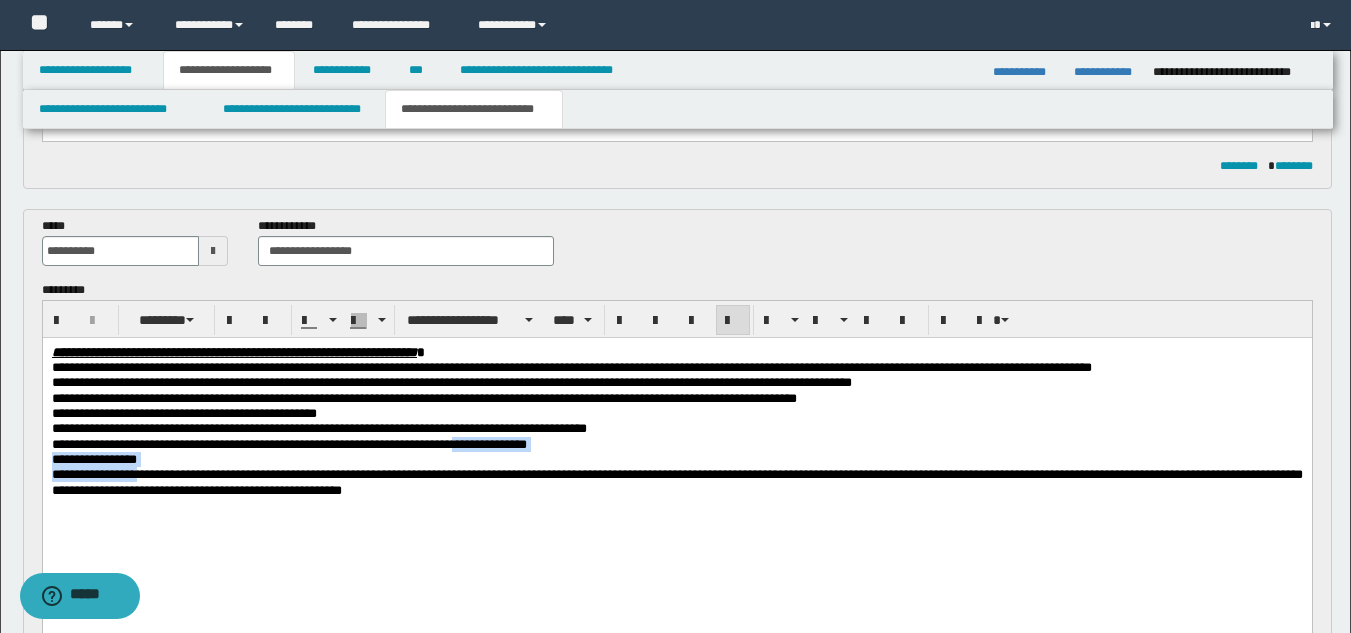 click on "**********" at bounding box center (288, 443) 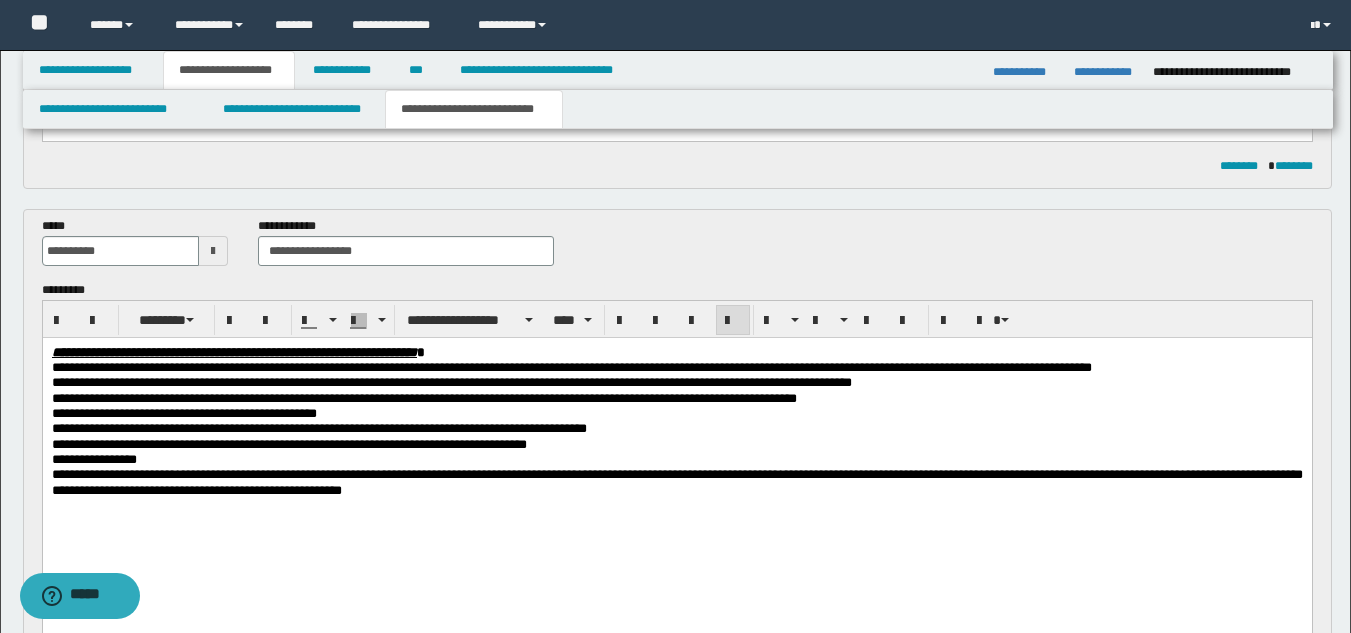 click on "**********" at bounding box center [288, 443] 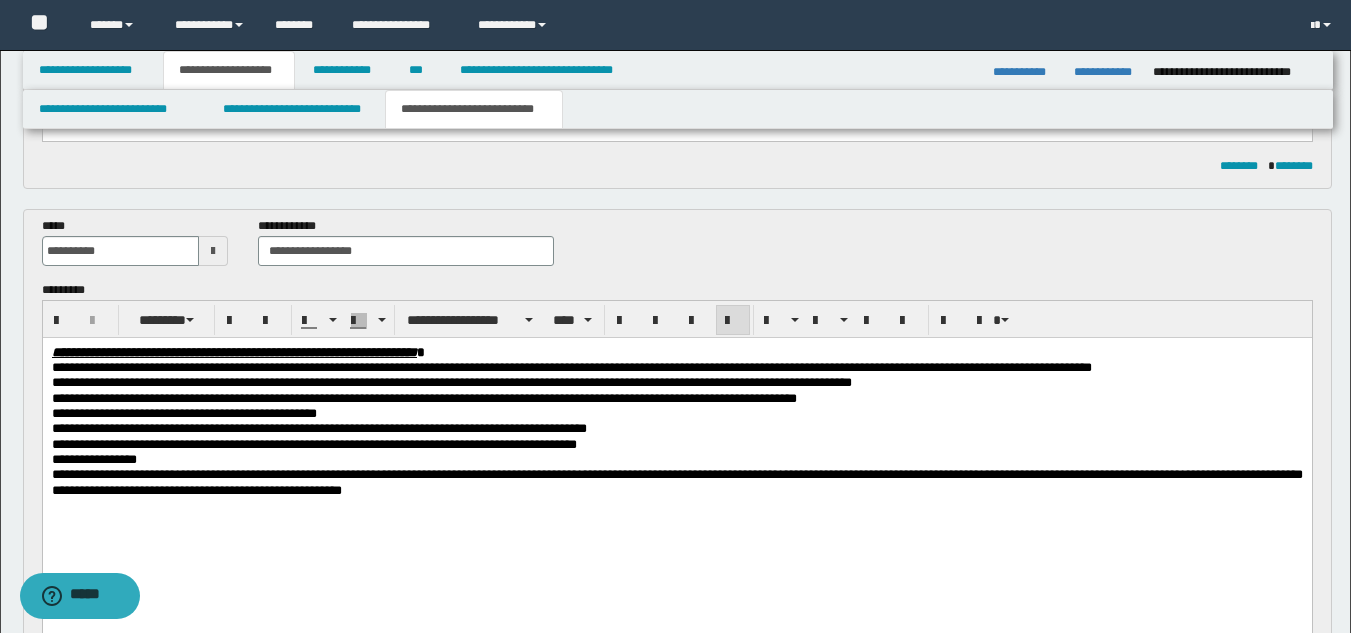 click on "**********" at bounding box center [313, 443] 